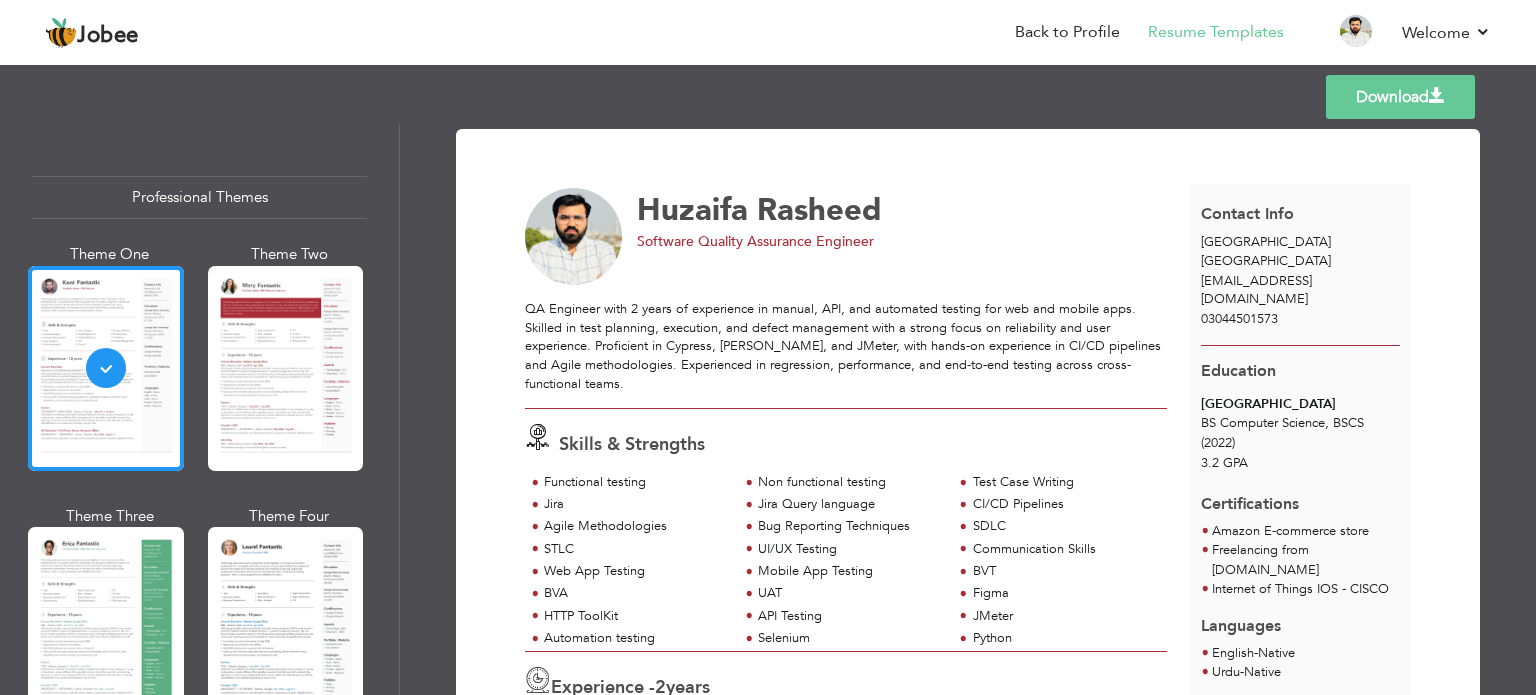 scroll, scrollTop: 0, scrollLeft: 0, axis: both 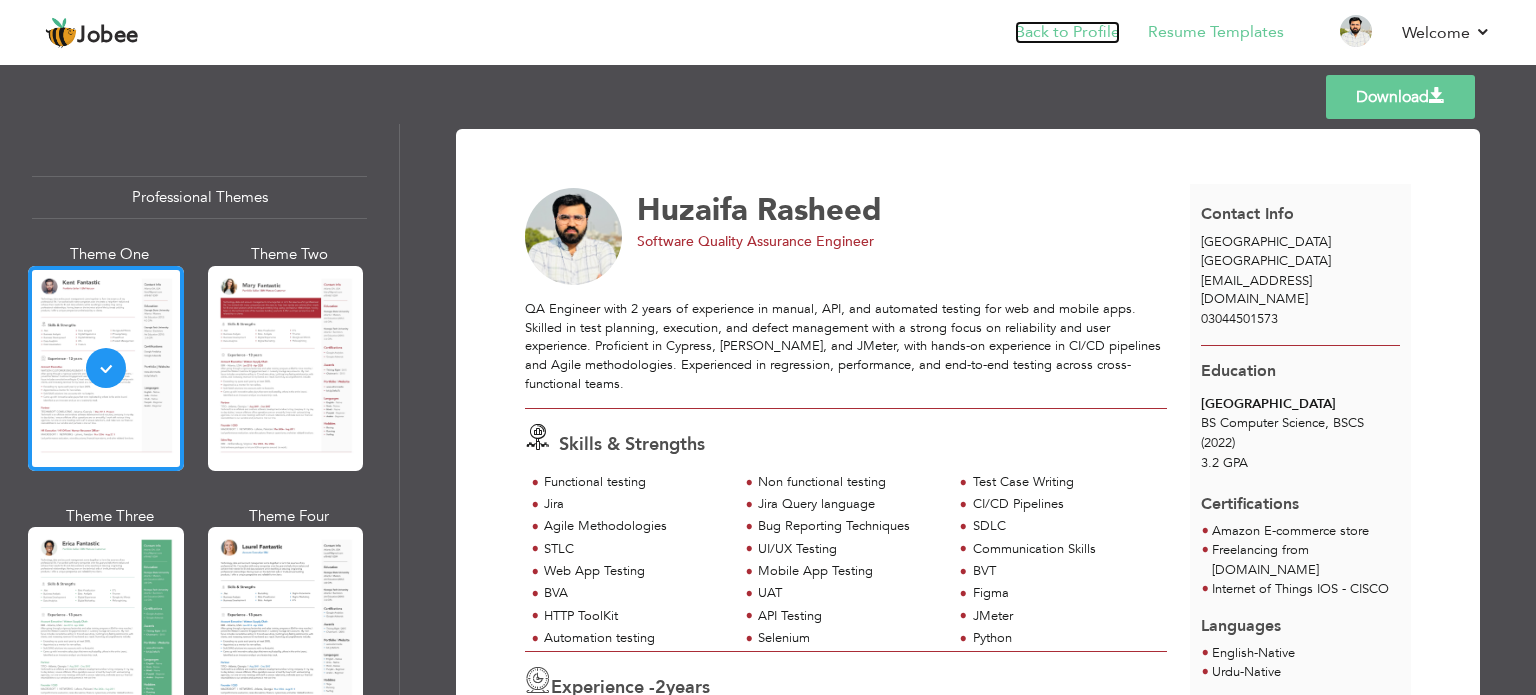 click on "Back to Profile" at bounding box center (1067, 32) 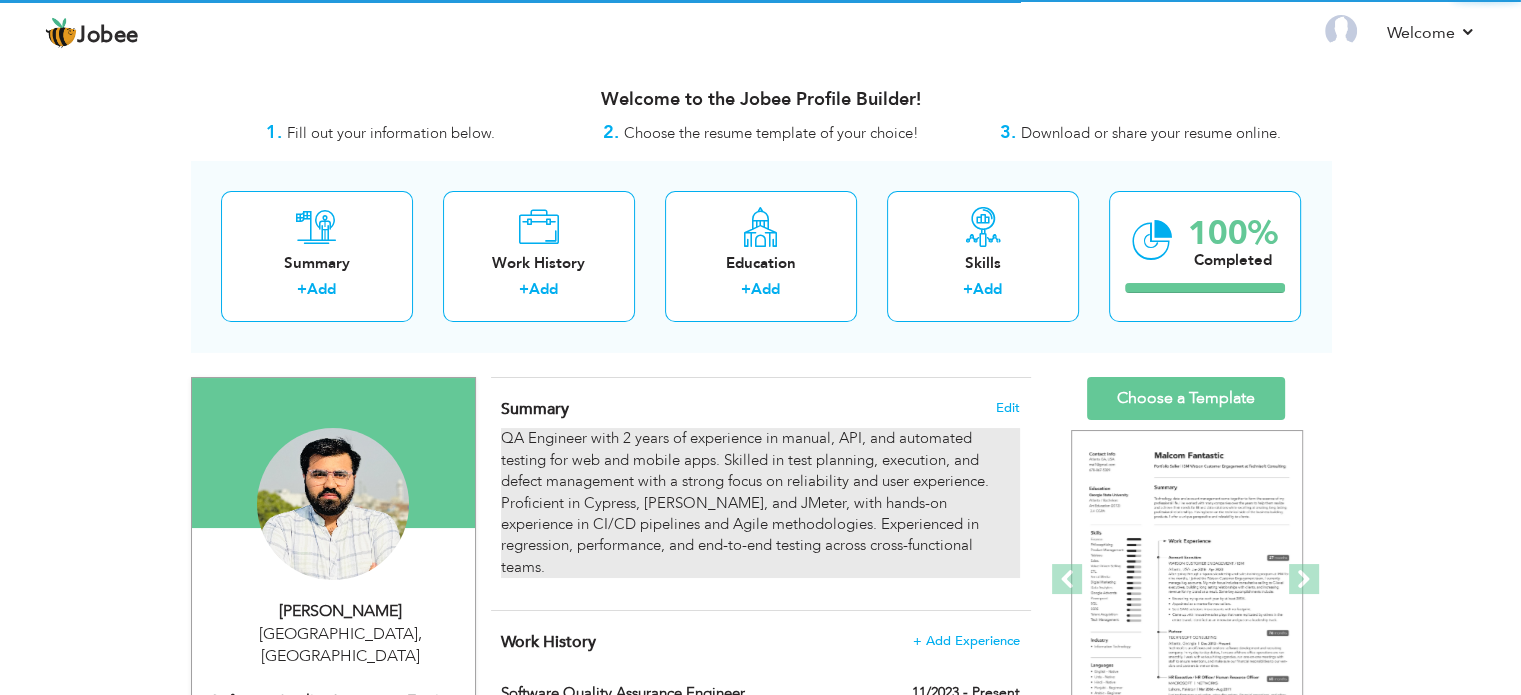 scroll, scrollTop: 0, scrollLeft: 0, axis: both 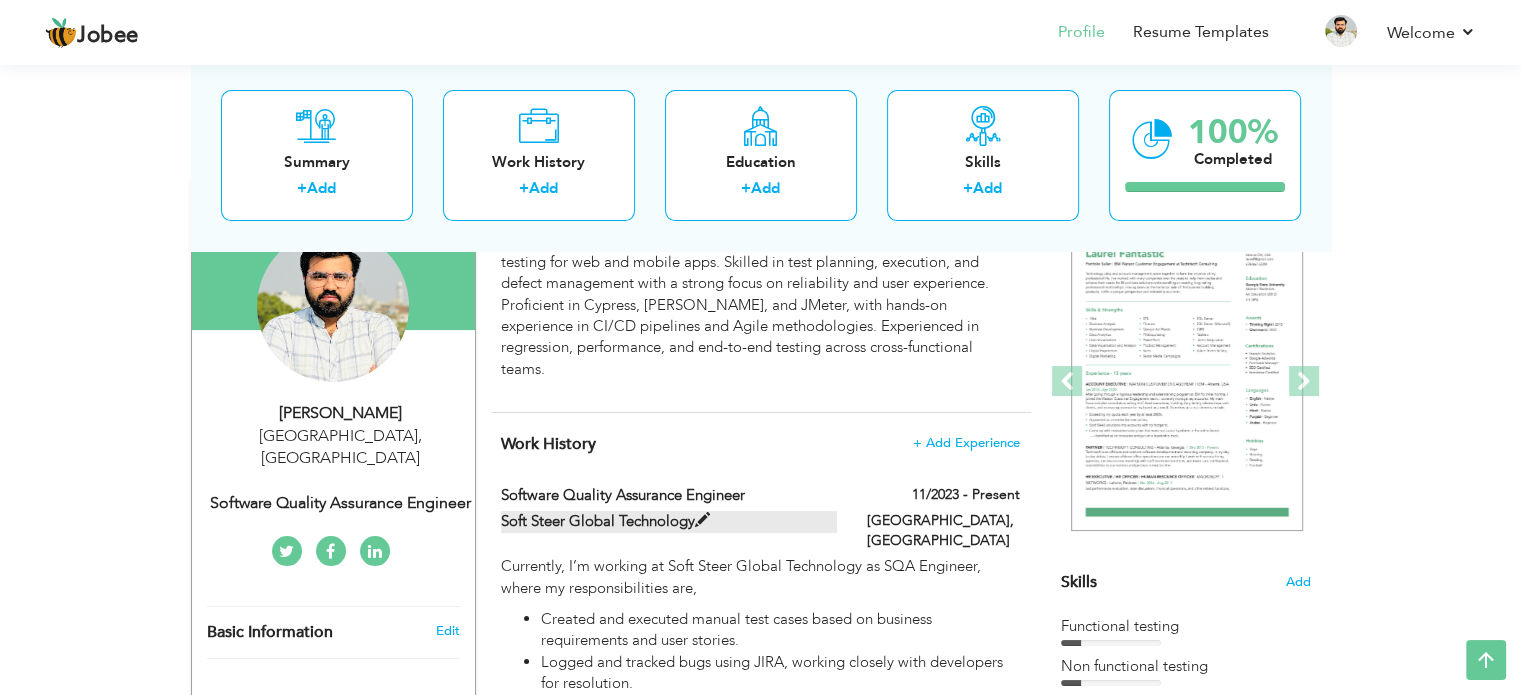 click at bounding box center [702, 520] 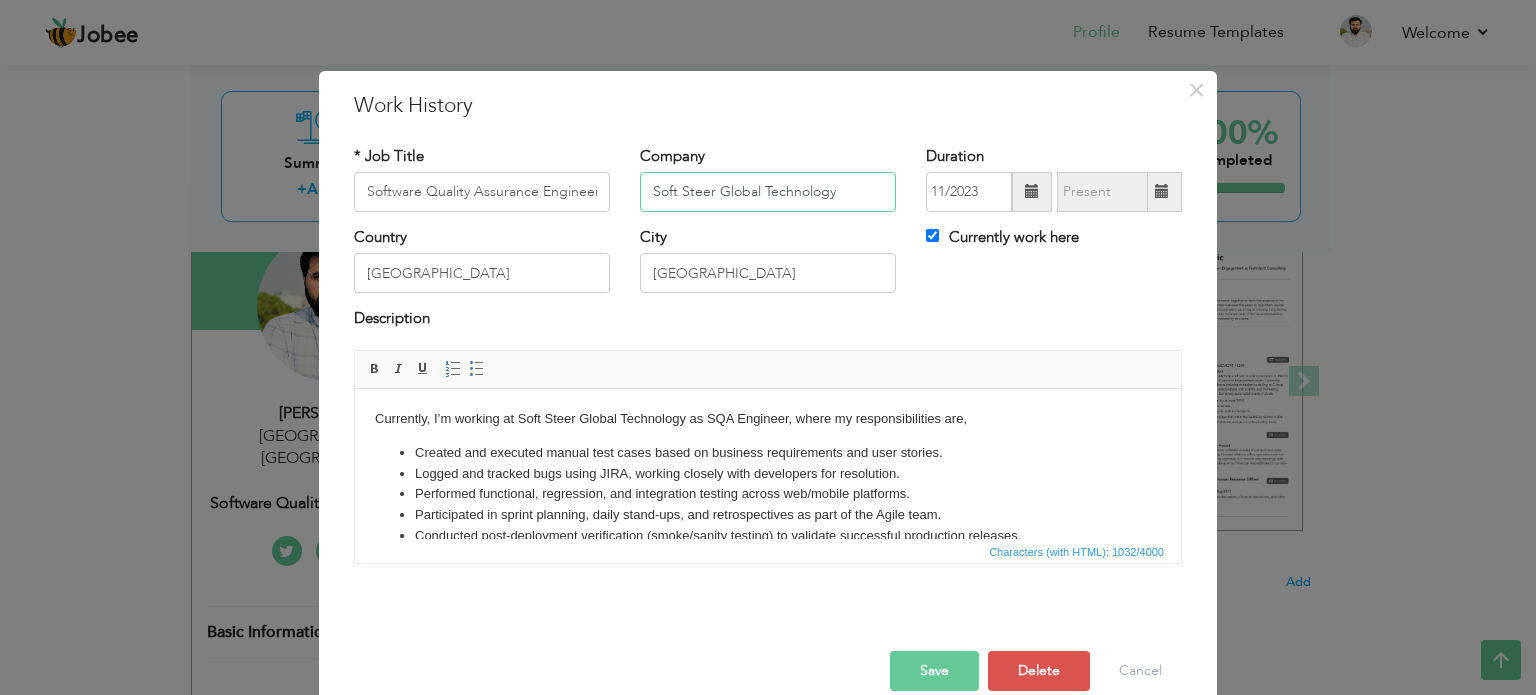 click on "Soft Steer Global Technology" at bounding box center [768, 192] 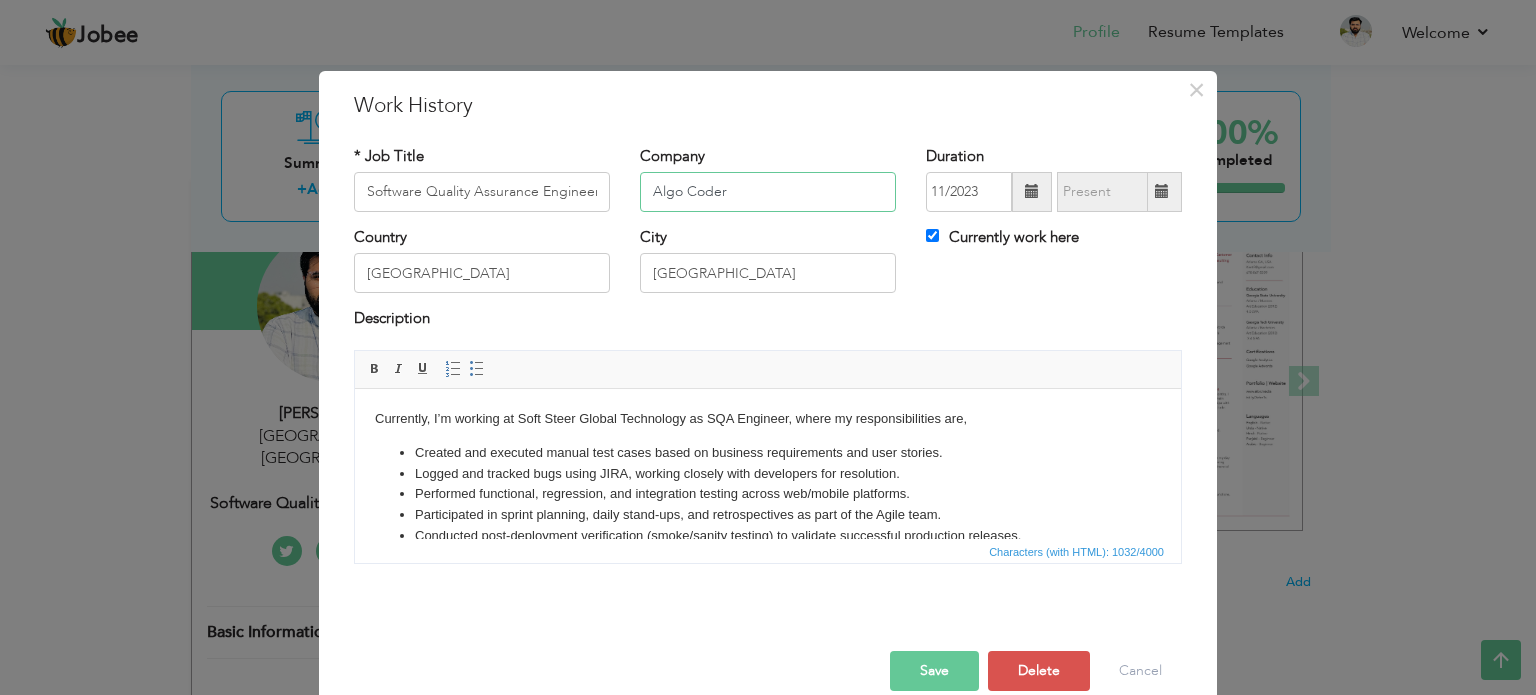 type on "Algo Coder" 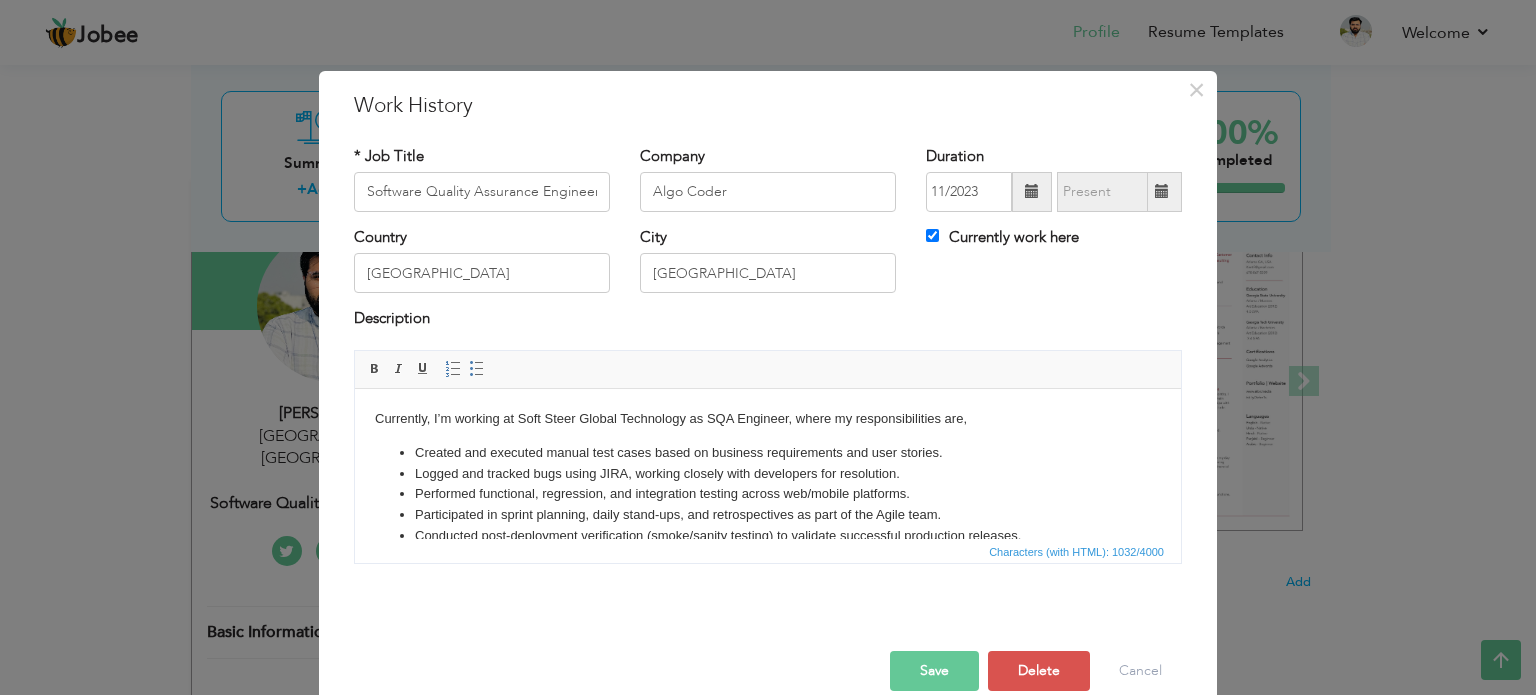 click on "Save" at bounding box center (934, 671) 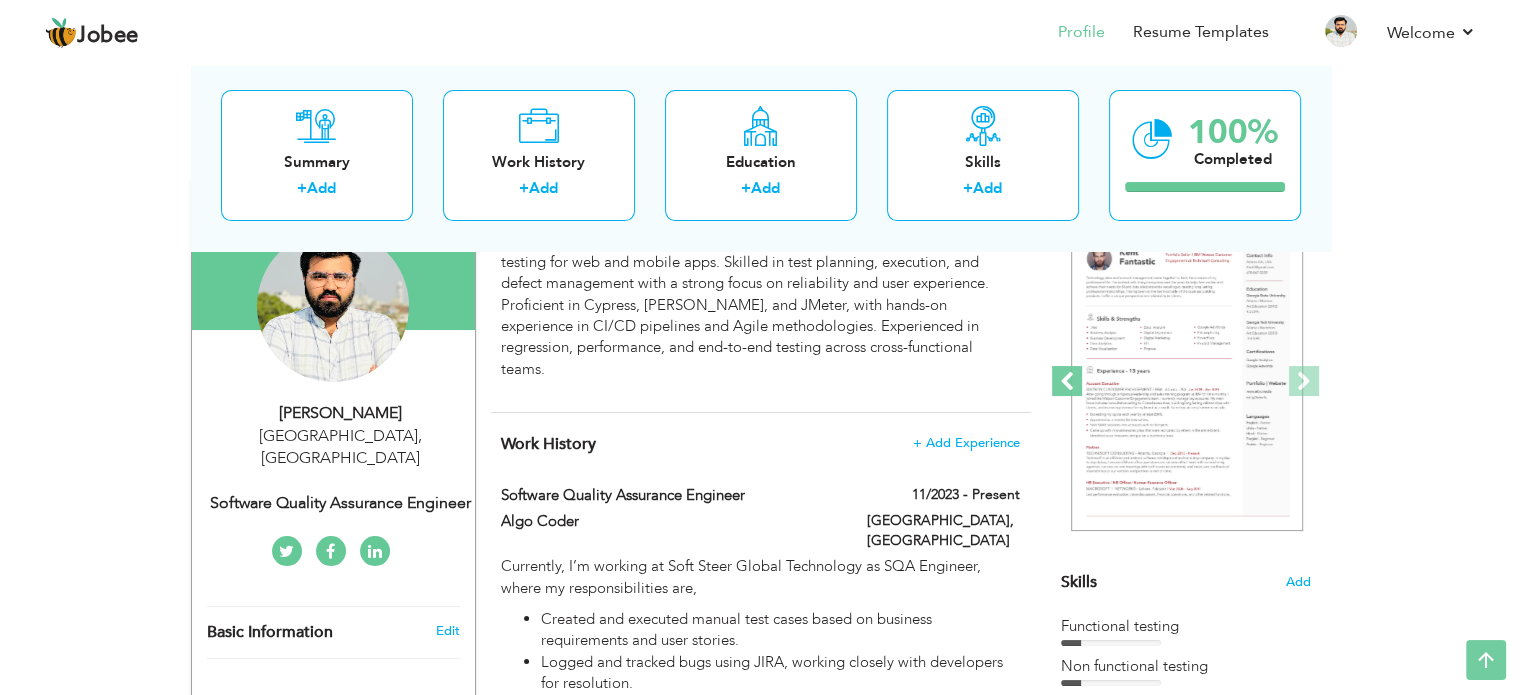 scroll, scrollTop: 0, scrollLeft: 0, axis: both 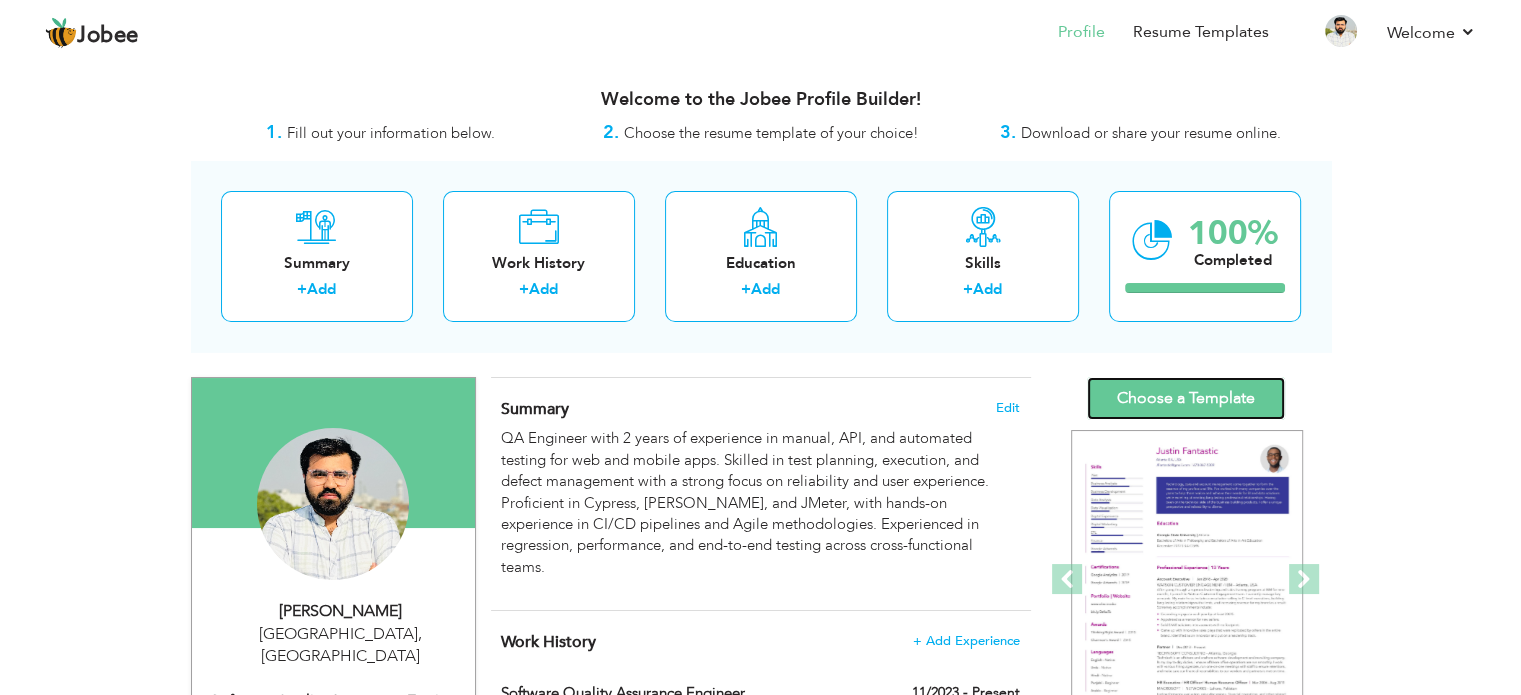 click on "Choose a Template" at bounding box center (1186, 398) 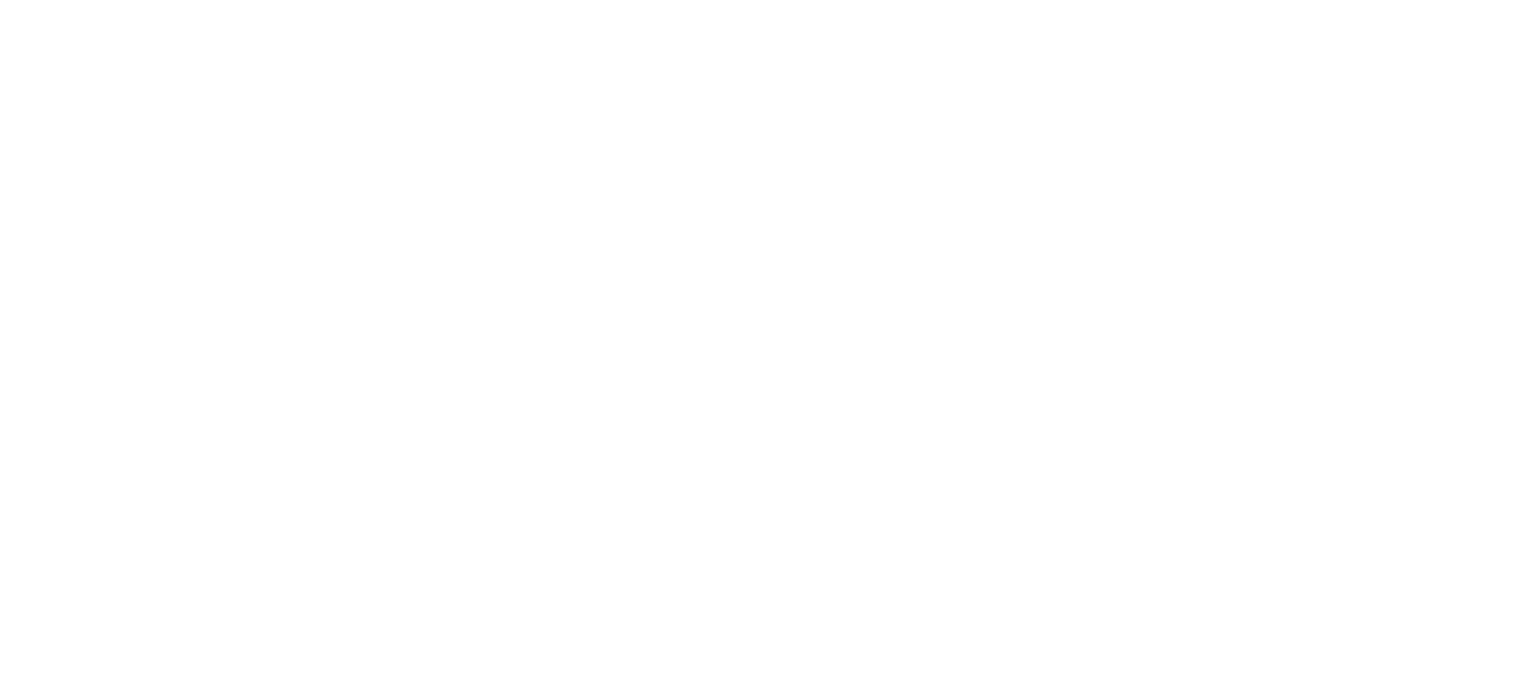 scroll, scrollTop: 0, scrollLeft: 0, axis: both 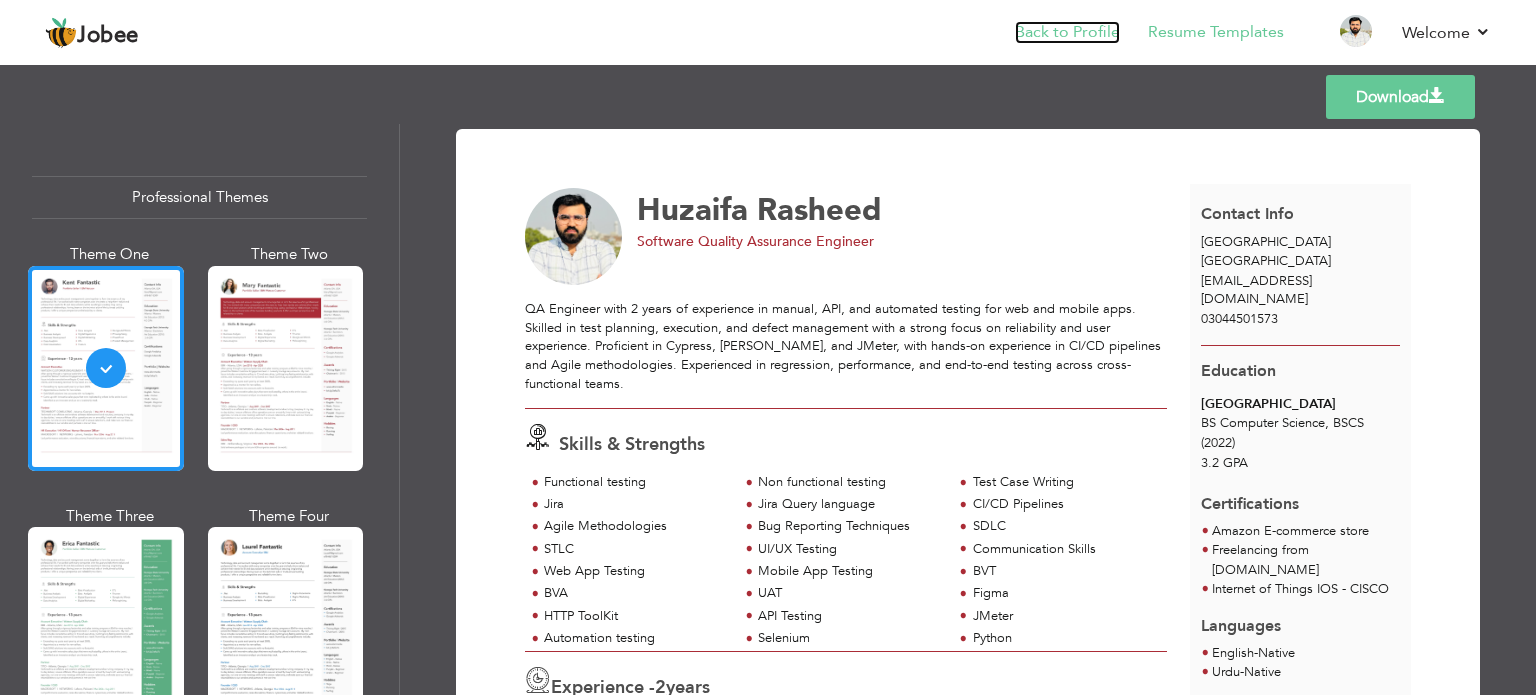 click on "Back to Profile" at bounding box center [1067, 32] 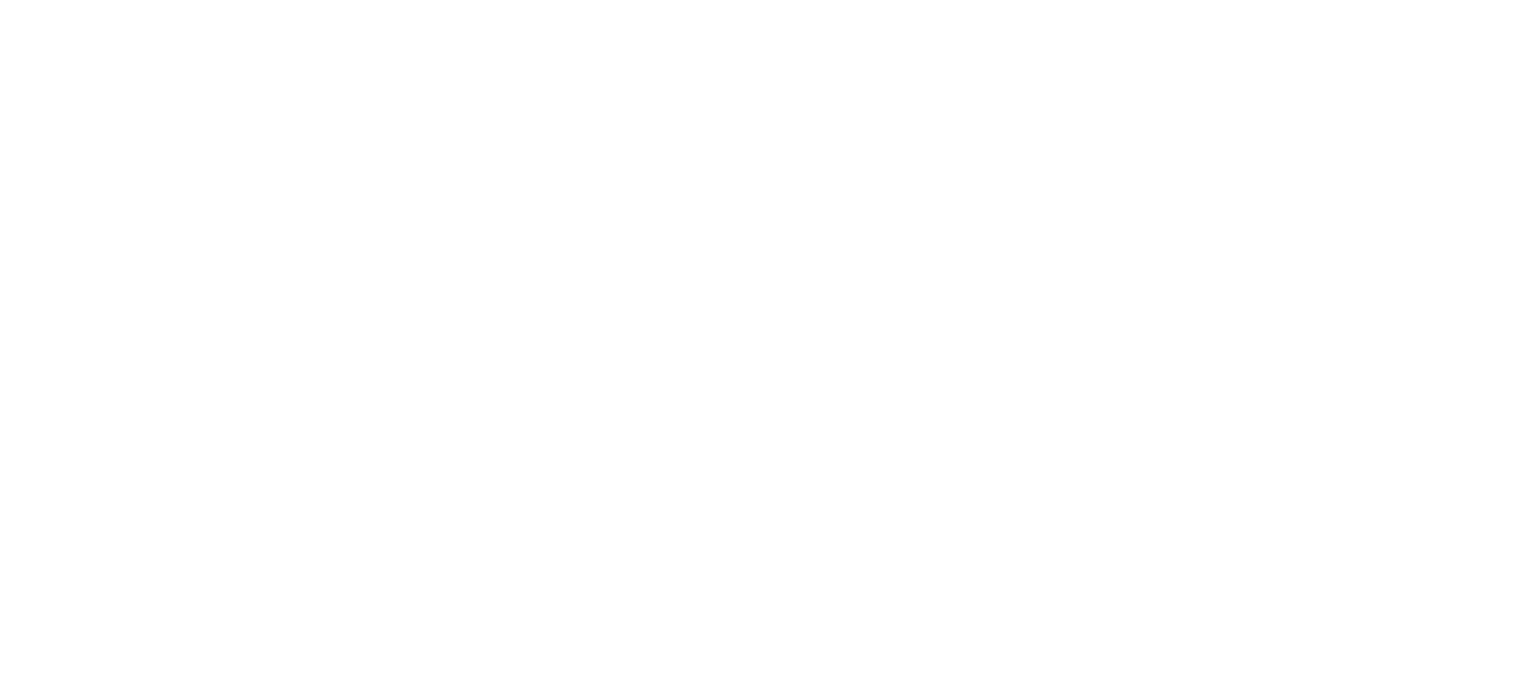 scroll, scrollTop: 0, scrollLeft: 0, axis: both 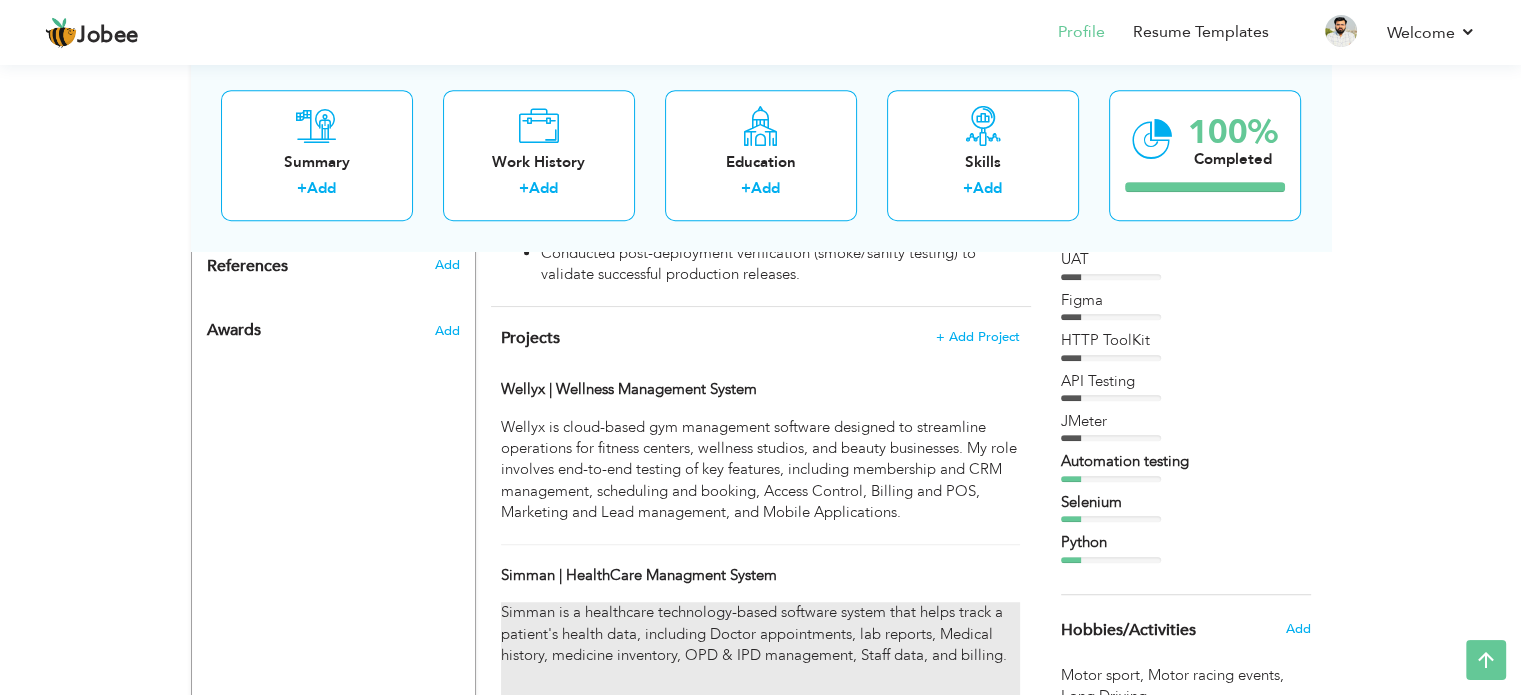 click on "Simman is a healthcare technology-based software system that helps track a patient's health data, including Doctor appointments, lab reports, Medical history, medicine inventory, OPD & IPD management, Staff data, and billing." at bounding box center (760, 634) 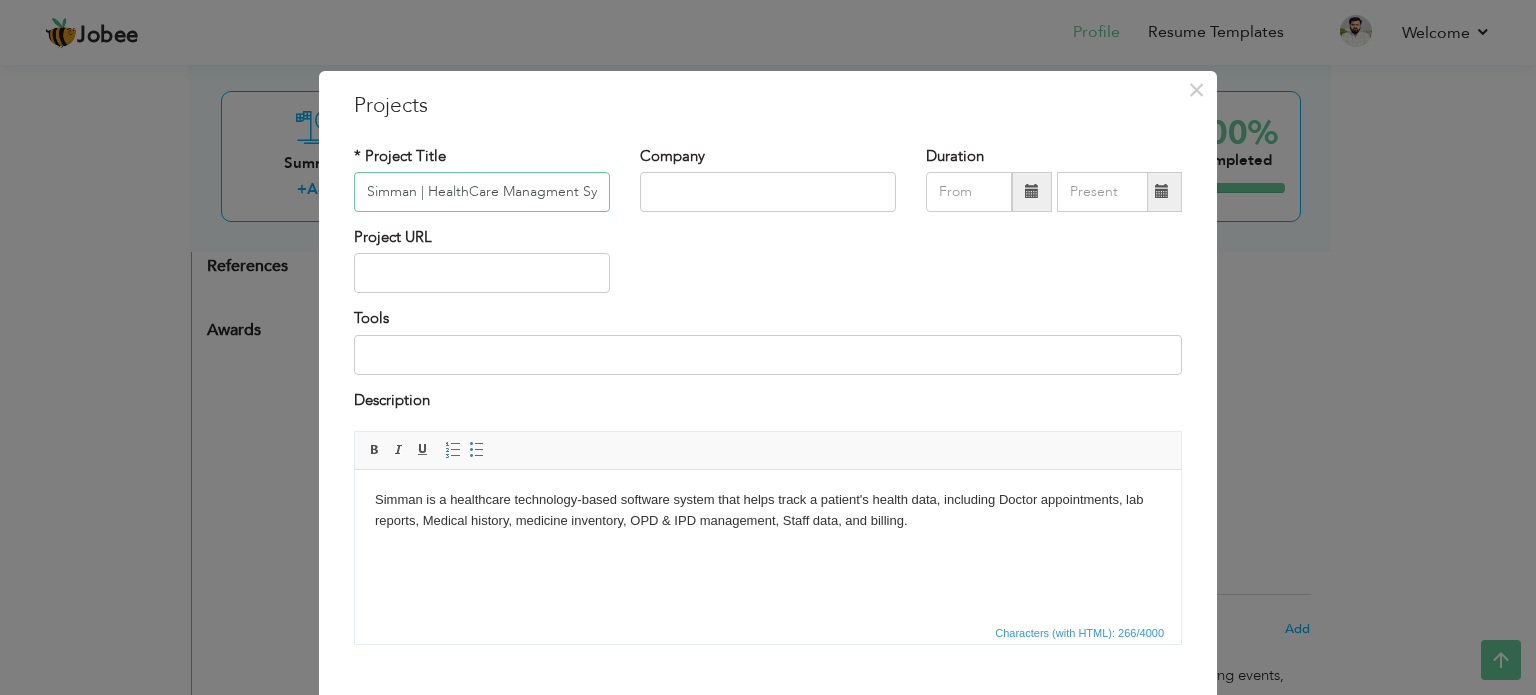 scroll, scrollTop: 0, scrollLeft: 28, axis: horizontal 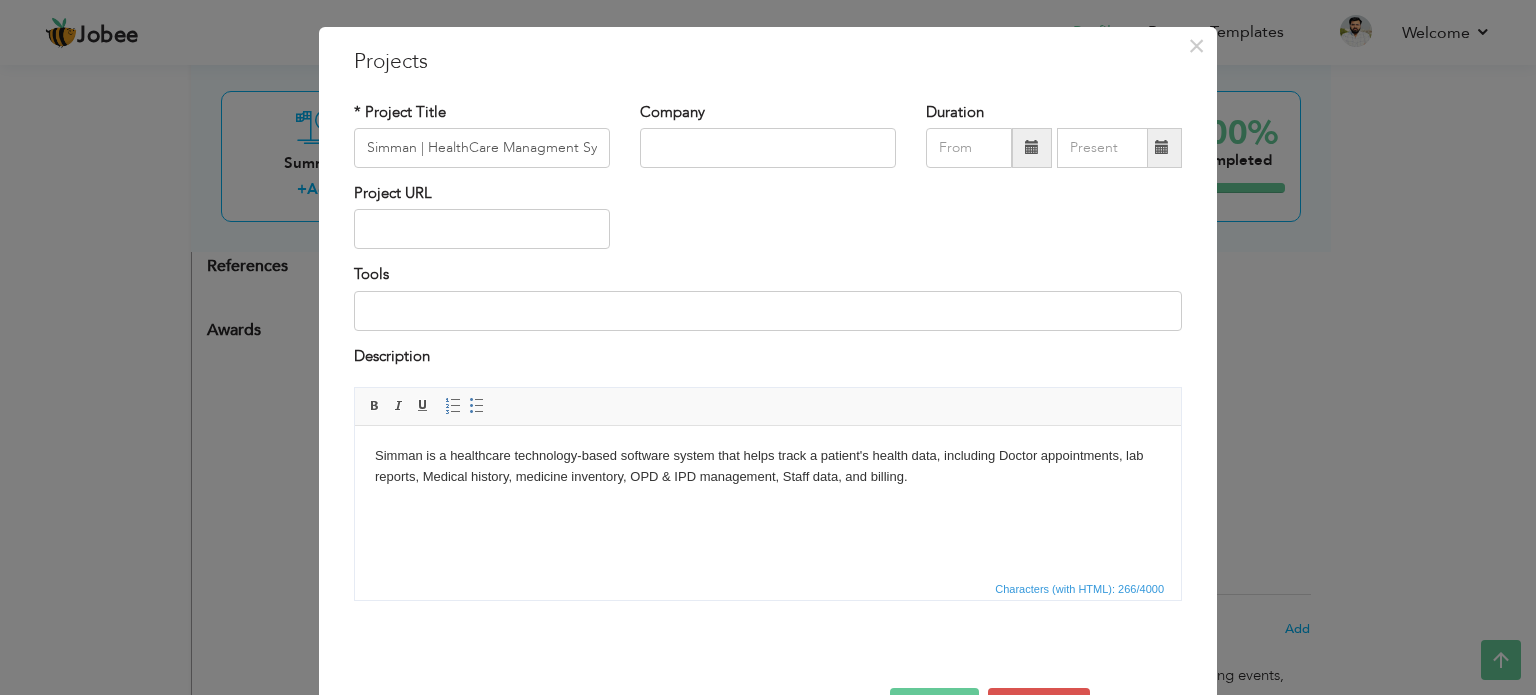 click on "Simman is a healthcare technology-based software system that helps track a patient's health data, including Doctor appointments, lab reports, Medical history, medicine inventory, OPD & IPD management, Staff data, and billing." at bounding box center [768, 467] 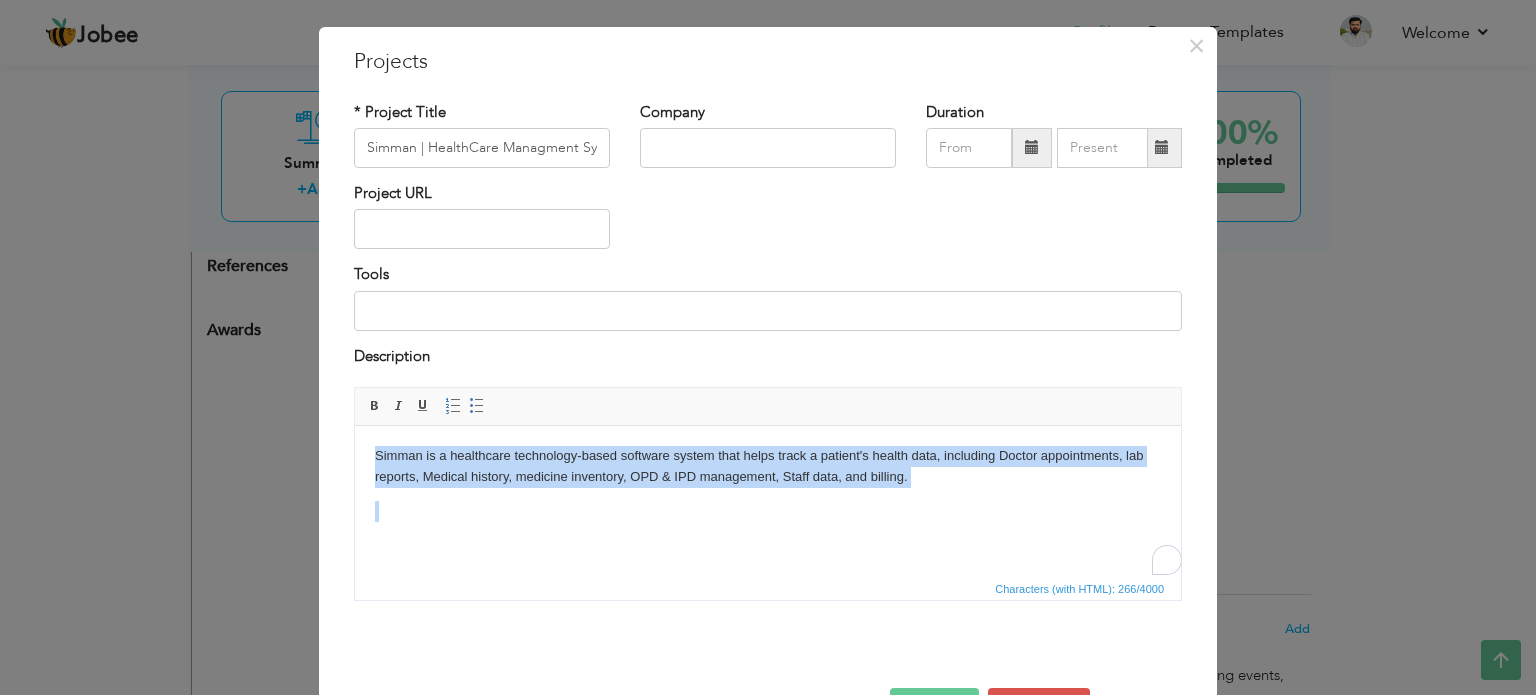 copy on "Simman is a healthcare technology-based software system that helps track a patient's health data, including Doctor appointments, lab reports, Medical history, medicine inventory, OPD & IPD management, Staff data, and billing." 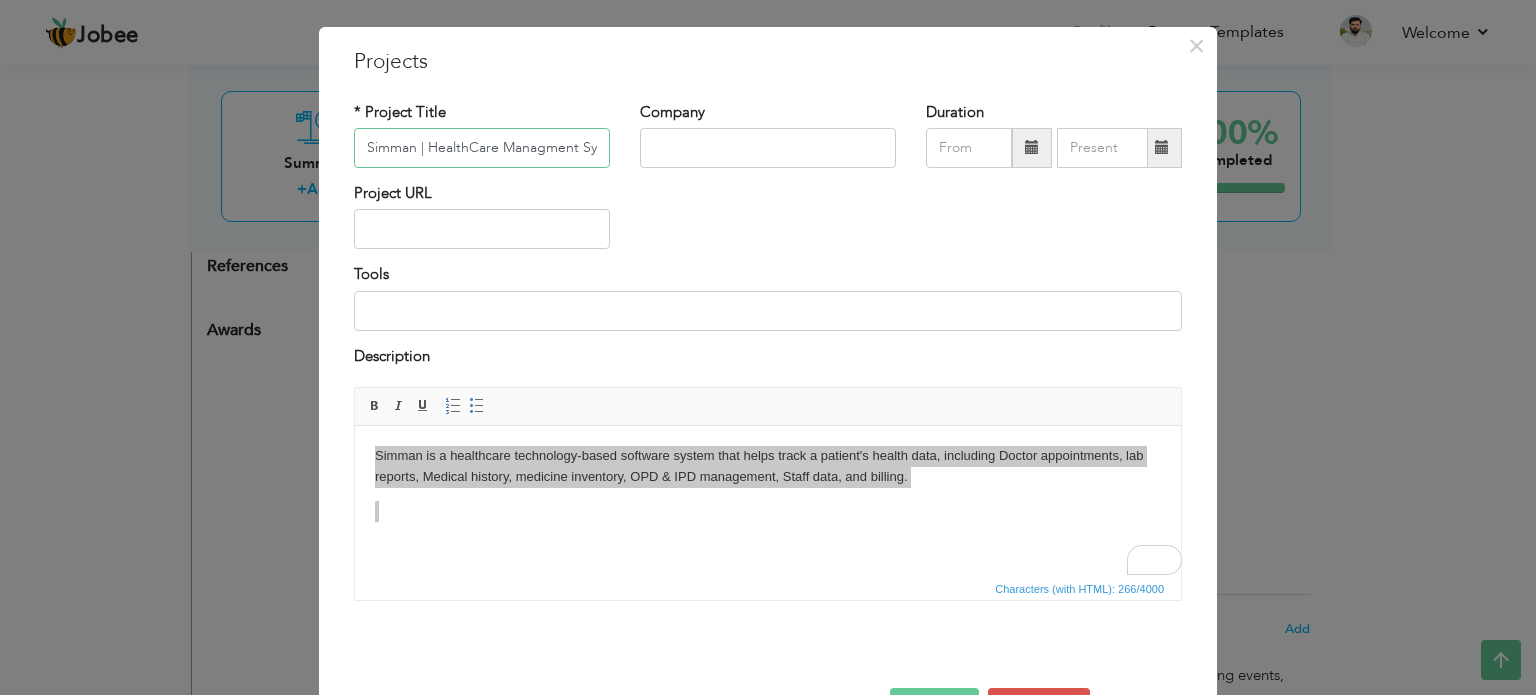click on "Simman | HealthCare Managment System" at bounding box center (482, 148) 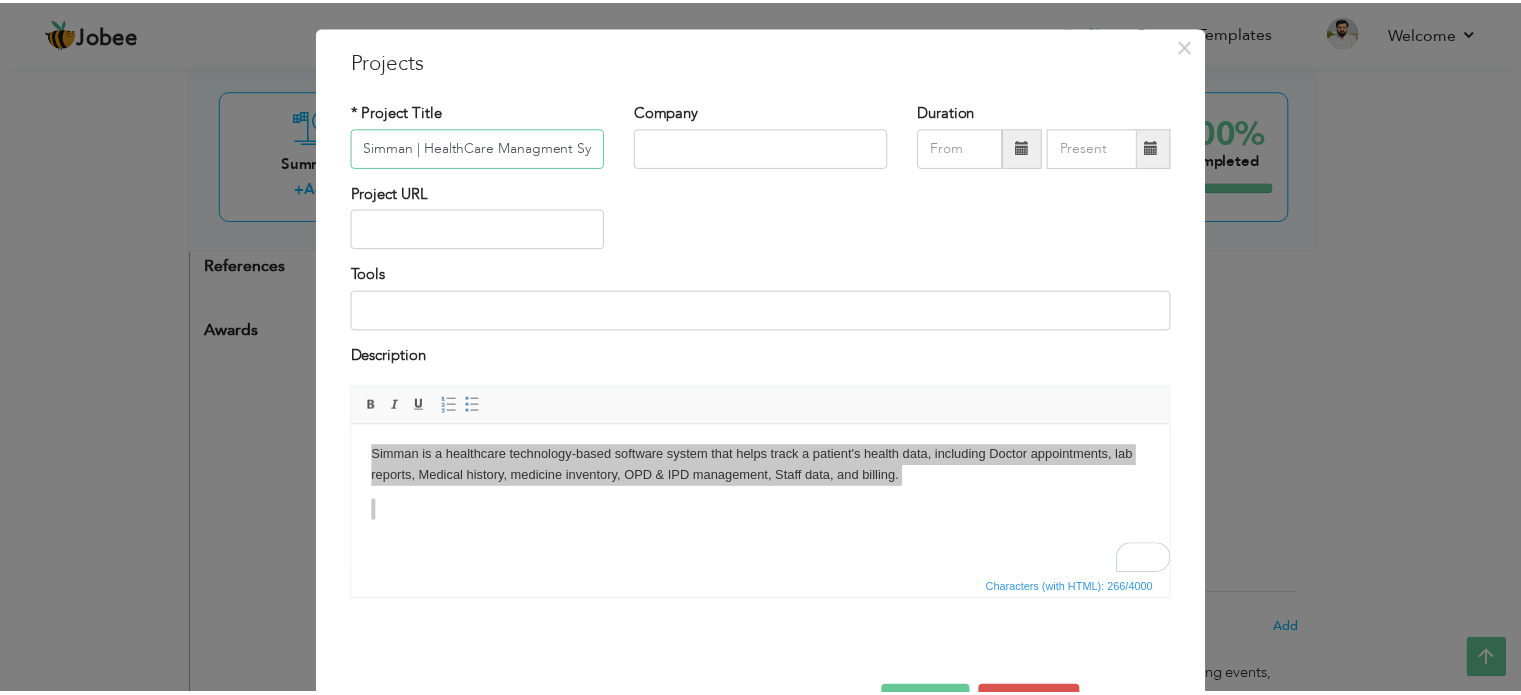 scroll, scrollTop: 111, scrollLeft: 0, axis: vertical 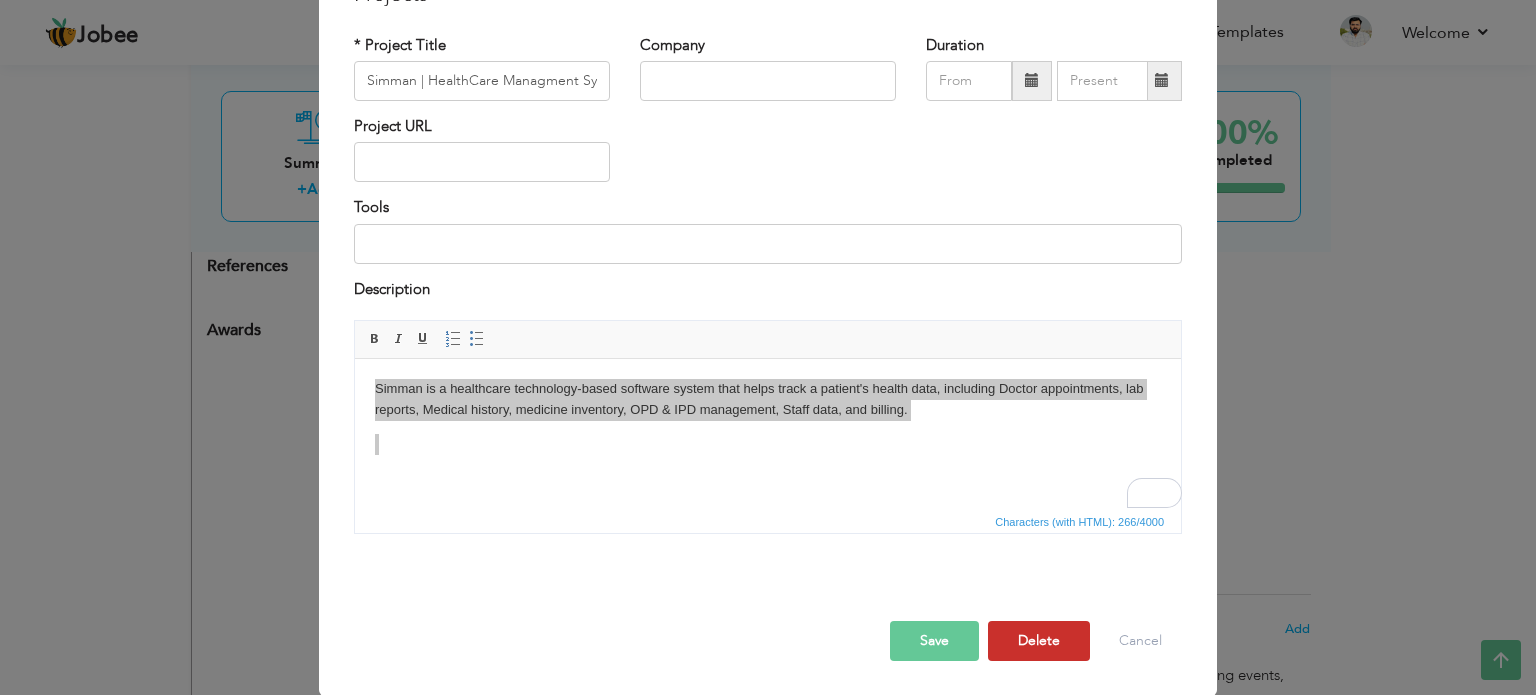 click on "Delete" at bounding box center [1039, 641] 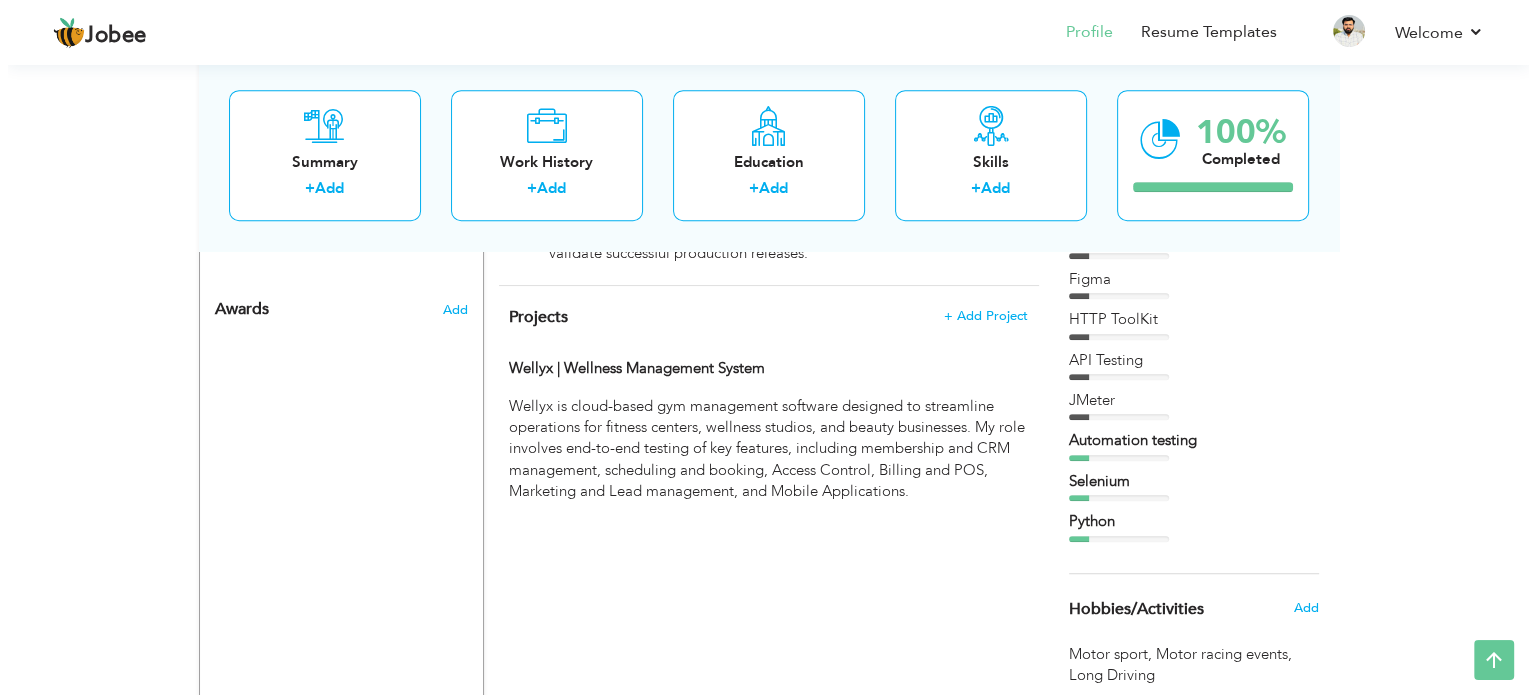 scroll, scrollTop: 1246, scrollLeft: 0, axis: vertical 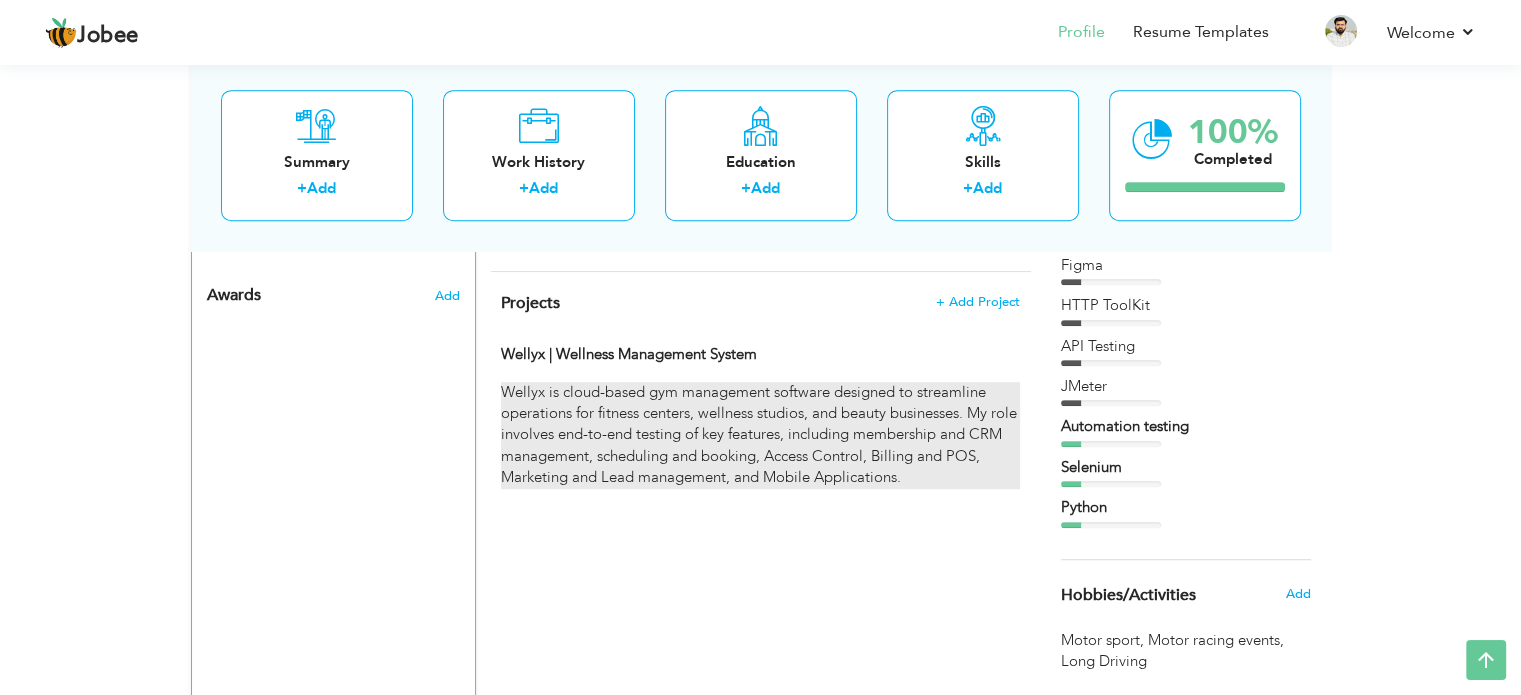 click on "Wellyx is cloud-based gym management software designed to streamline operations for fitness centers, wellness studios, and beauty businesses. My role involves end-to-end testing of key features, including membership and CRM management, scheduling and booking, Access Control, Billing and POS, Marketing and Lead management, and Mobile Applications." at bounding box center (760, 435) 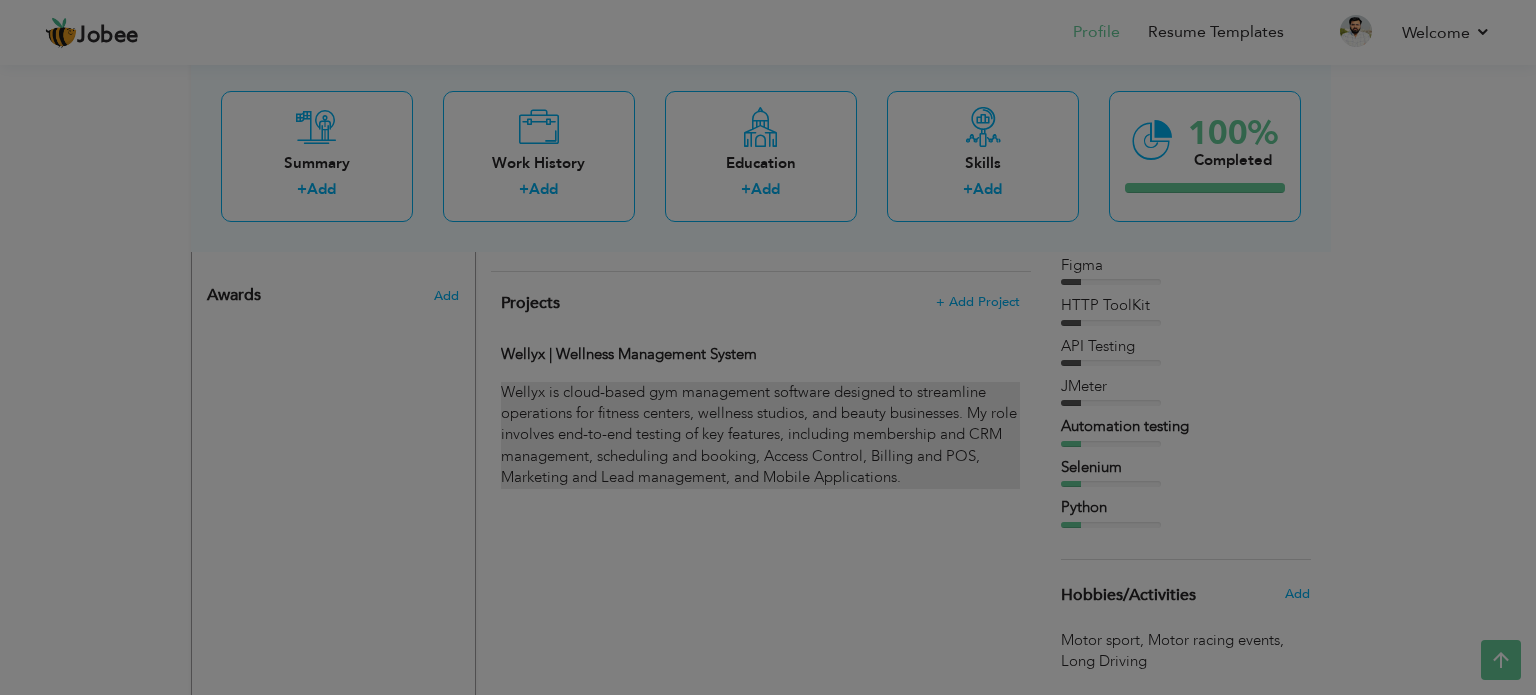 scroll, scrollTop: 0, scrollLeft: 0, axis: both 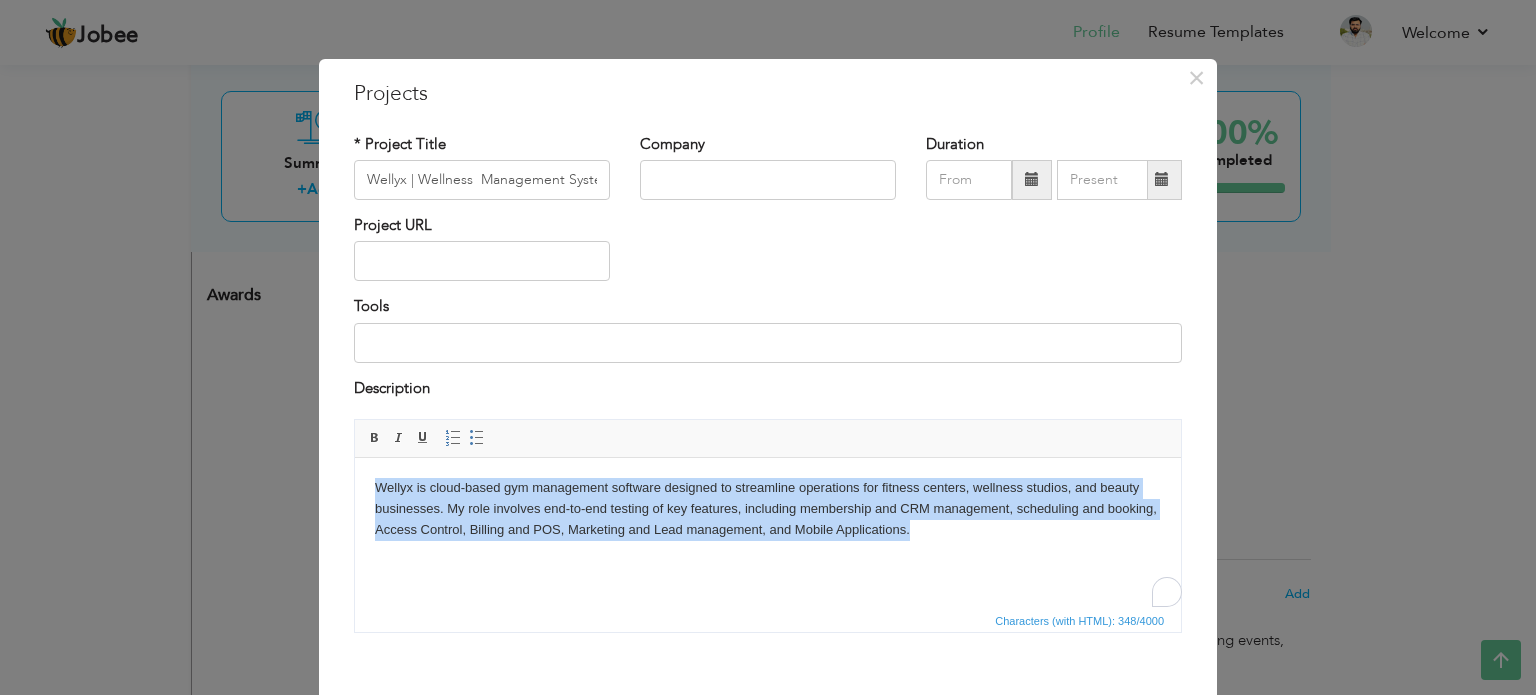 copy on "Wellyx is cloud-based gym management software designed to streamline operations for fitness centers, wellness studios, and beauty businesses. My role involves end-to-end testing of key features, including membership and CRM management, scheduling and booking, Access Control, Billing and POS, Marketing and Lead management, and Mobile Applications." 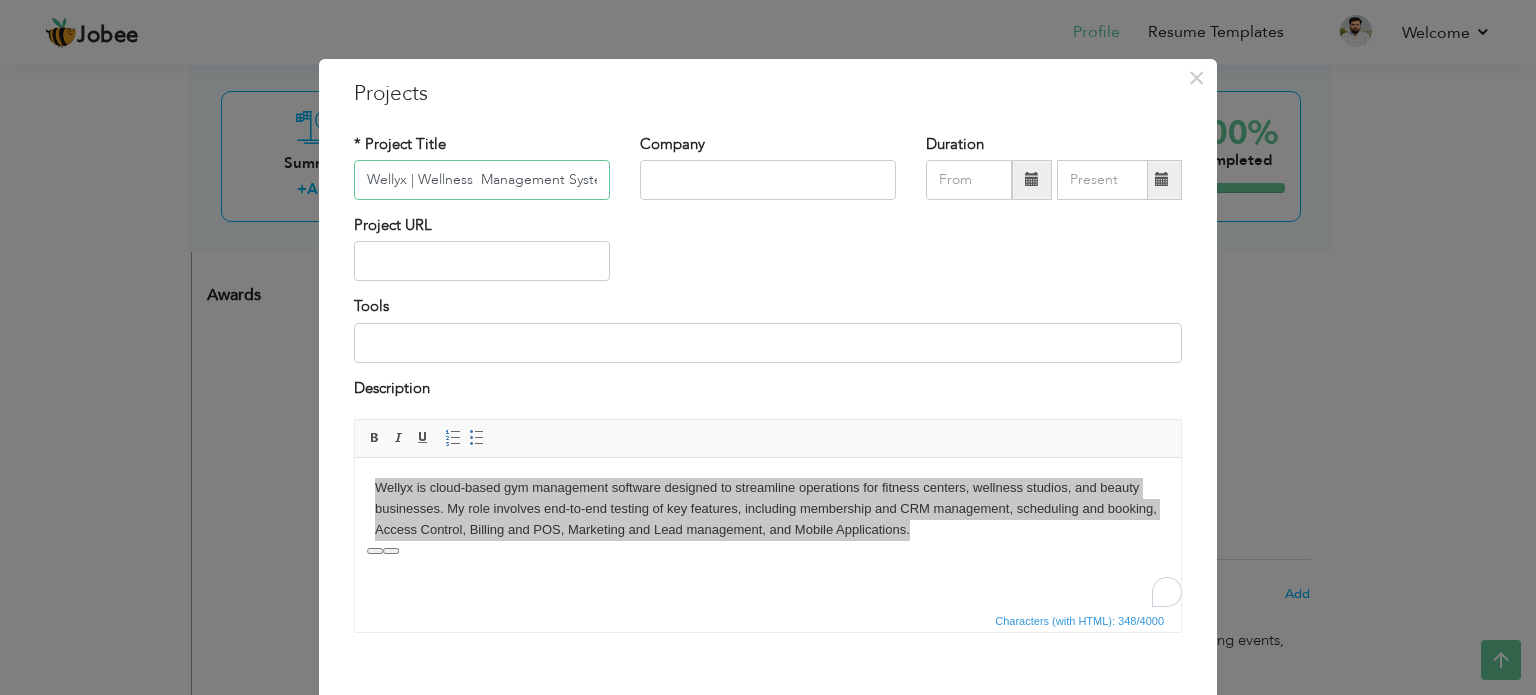 click on "Wellyx | Wellness  Management System" at bounding box center (482, 180) 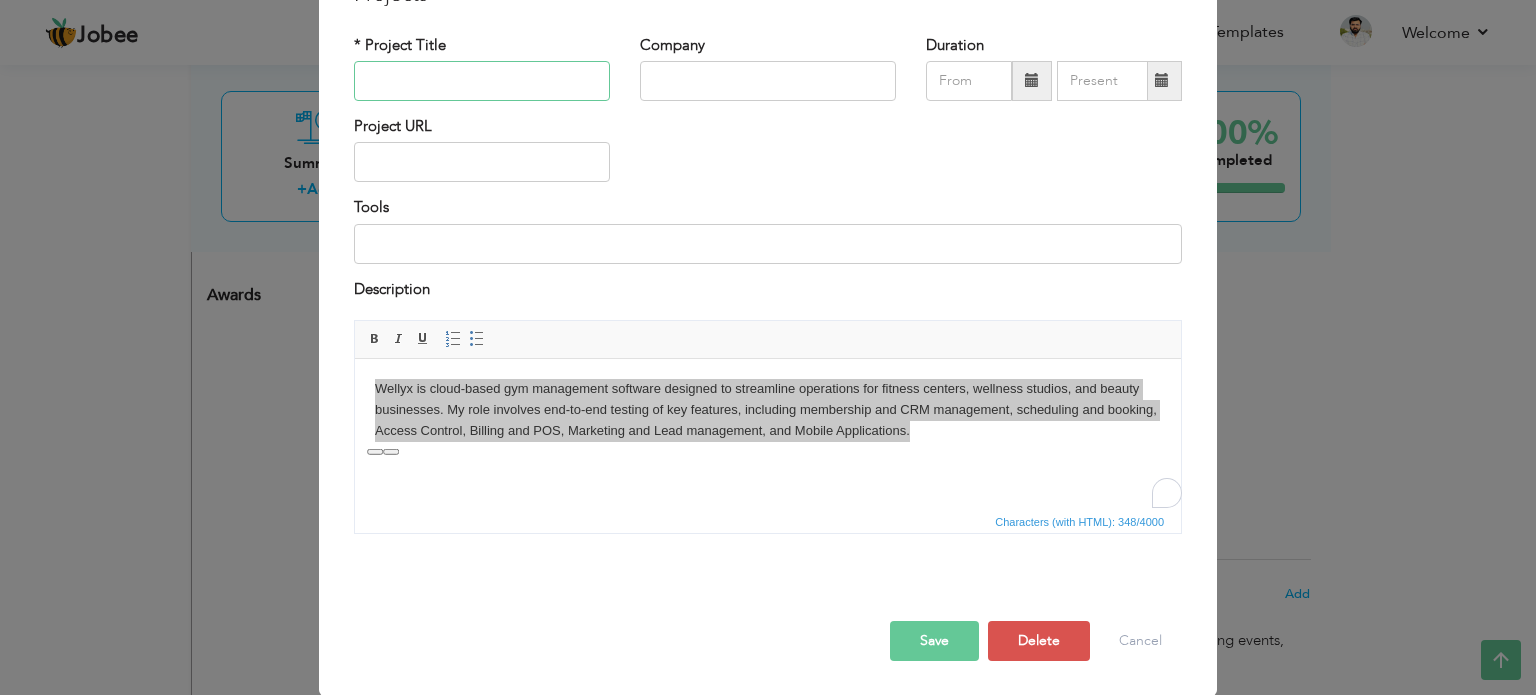 click at bounding box center [482, 81] 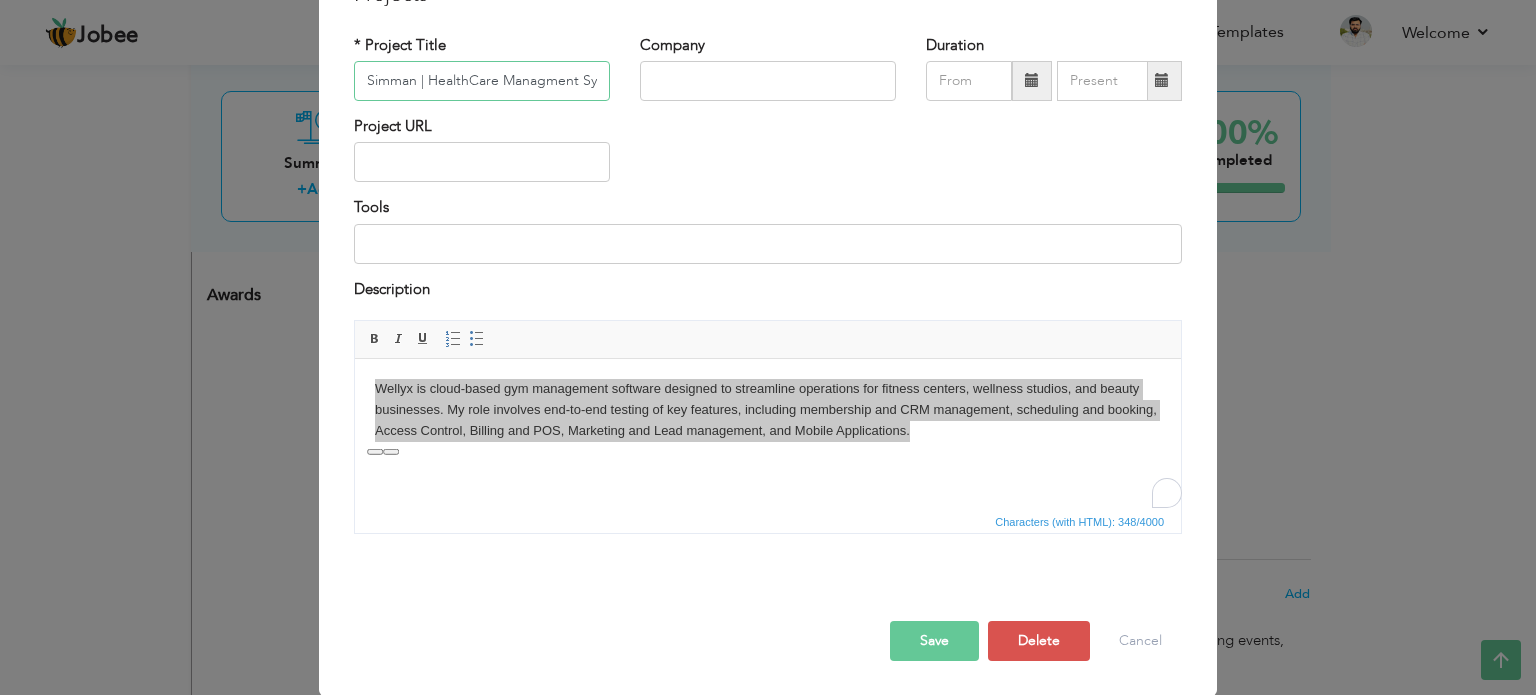 scroll, scrollTop: 0, scrollLeft: 27, axis: horizontal 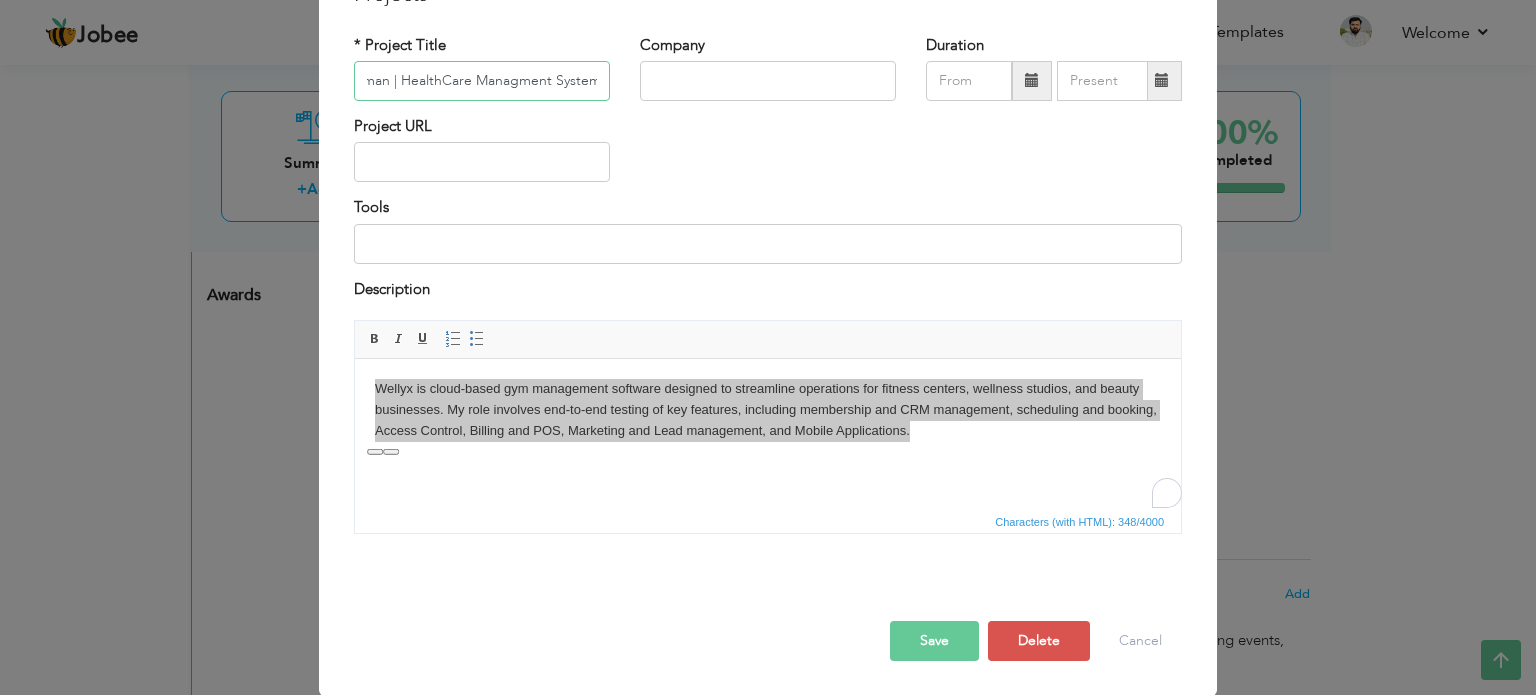 type on "Simman | HealthCare Managment System" 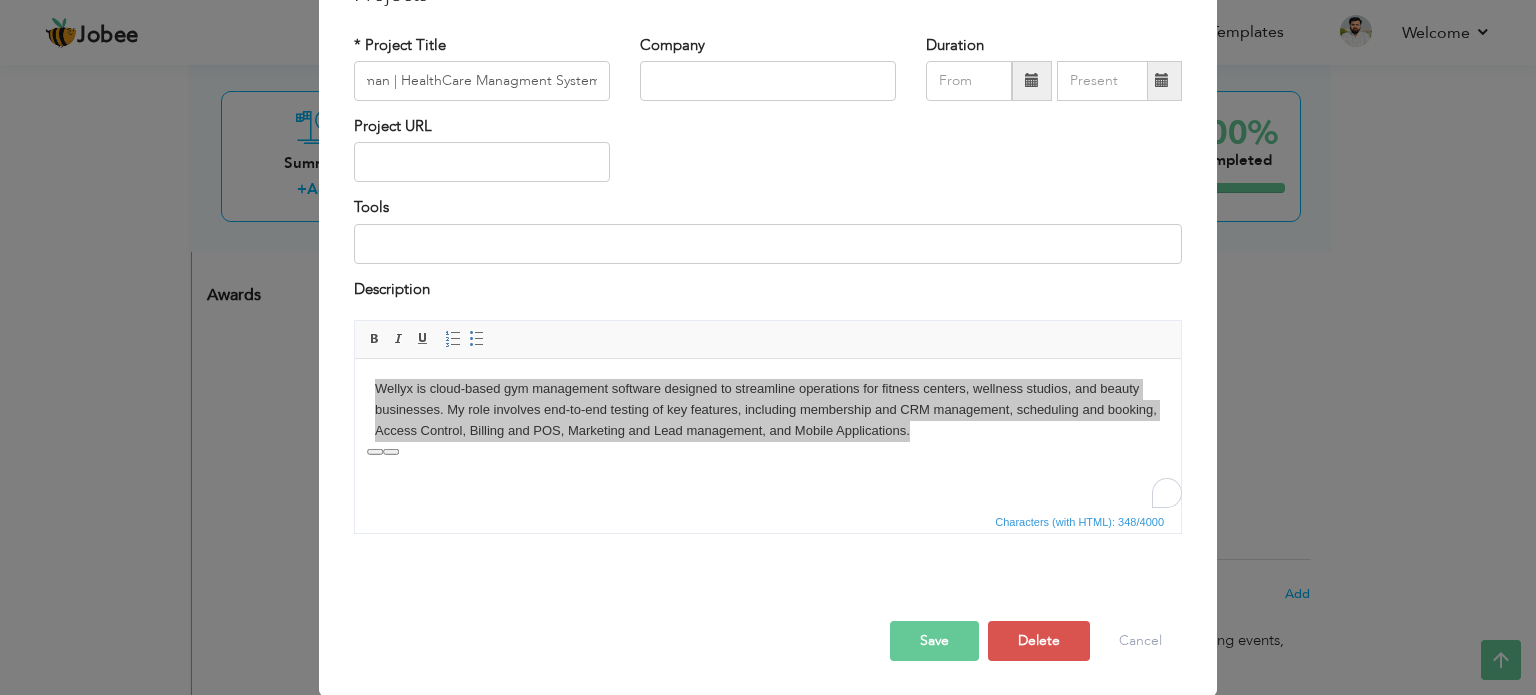 scroll, scrollTop: 0, scrollLeft: 0, axis: both 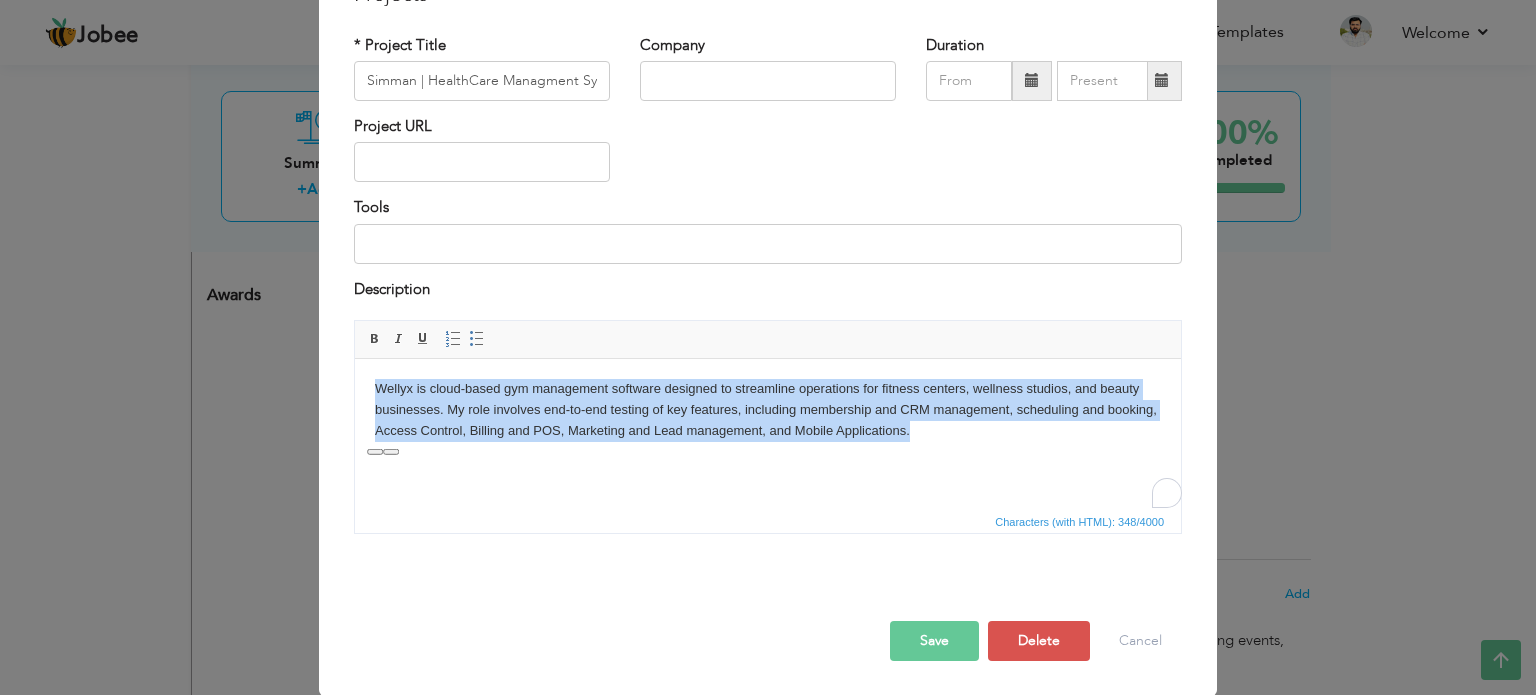 click on "Wellyx is cloud-based gym management software designed to streamline operations for fitness centers, wellness studios, and beauty businesses. My role involves end-to-end testing of key features, including membership and CRM management, scheduling and booking, Access Control, Billing and POS, Marketing and Lead management, and Mobile Applications." at bounding box center [768, 410] 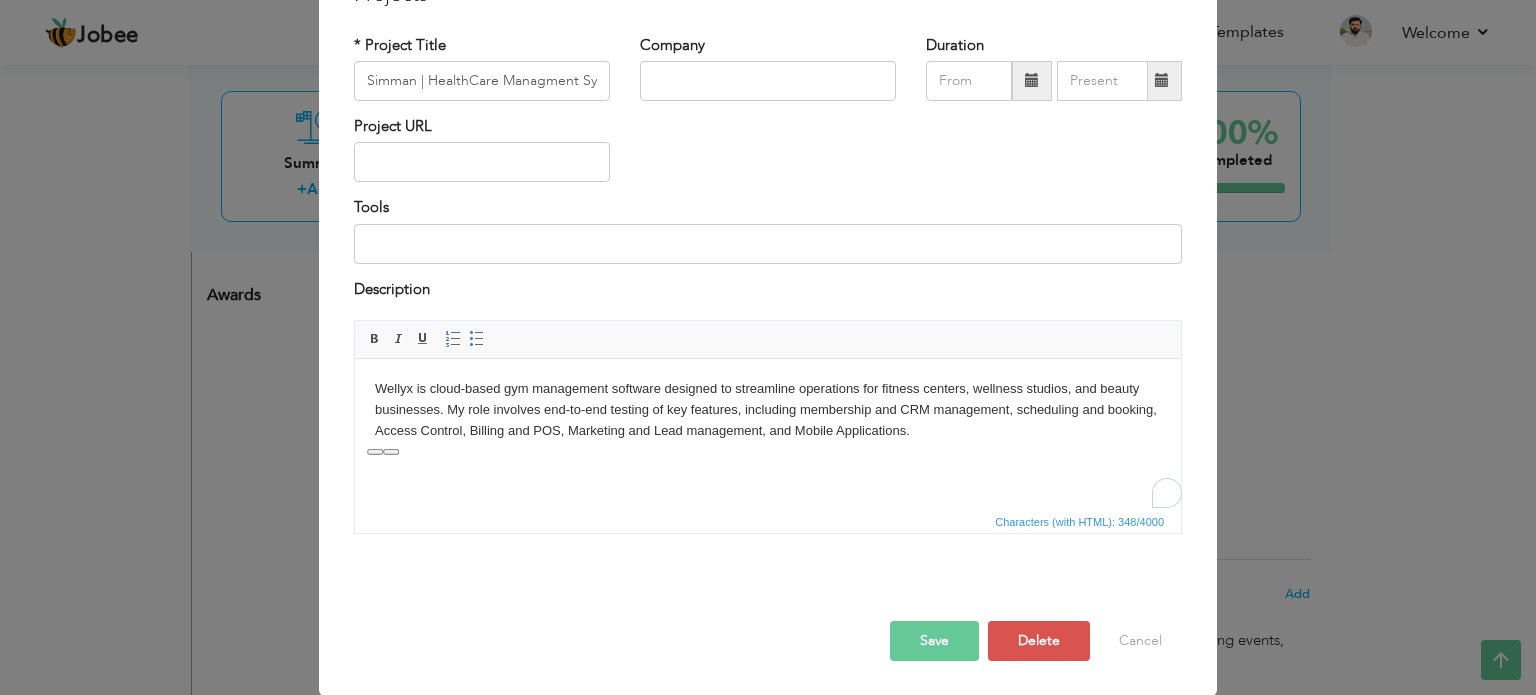 click on "Wellyx is cloud-based gym management software designed to streamline operations for fitness centers, wellness studios, and beauty businesses. My role involves end-to-end testing of key features, including membership and CRM management, scheduling and booking, Access Control, Billing and POS, Marketing and Lead management, and Mobile Applications." at bounding box center [768, 410] 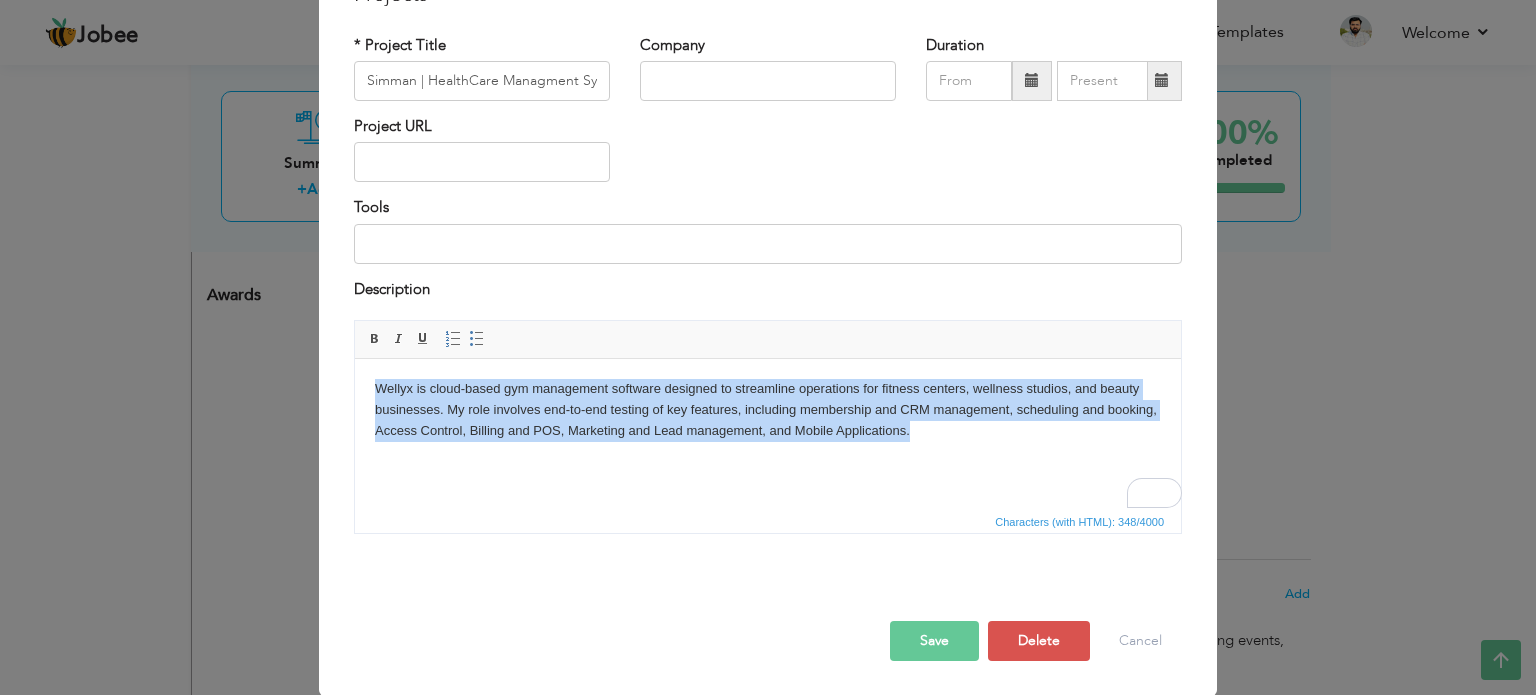 drag, startPoint x: 921, startPoint y: 434, endPoint x: 368, endPoint y: 379, distance: 555.72833 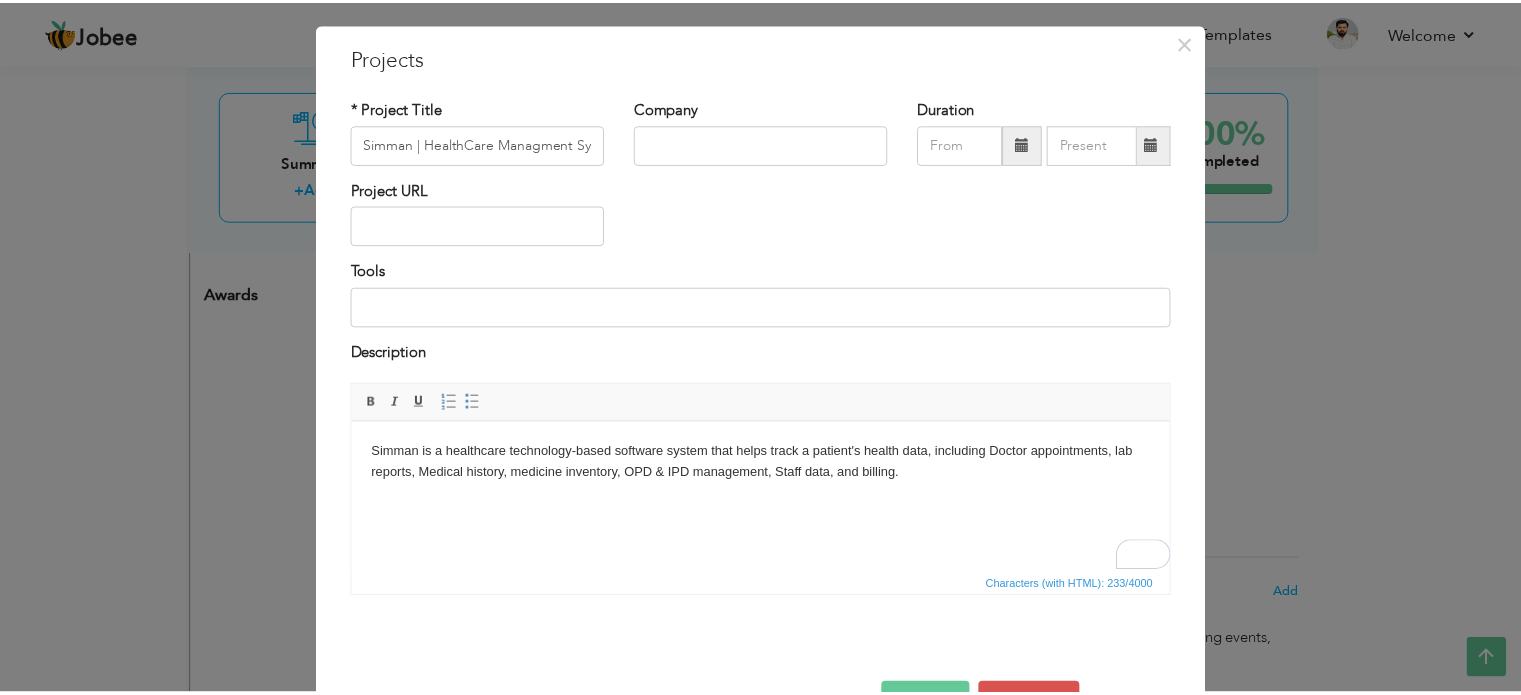 scroll, scrollTop: 111, scrollLeft: 0, axis: vertical 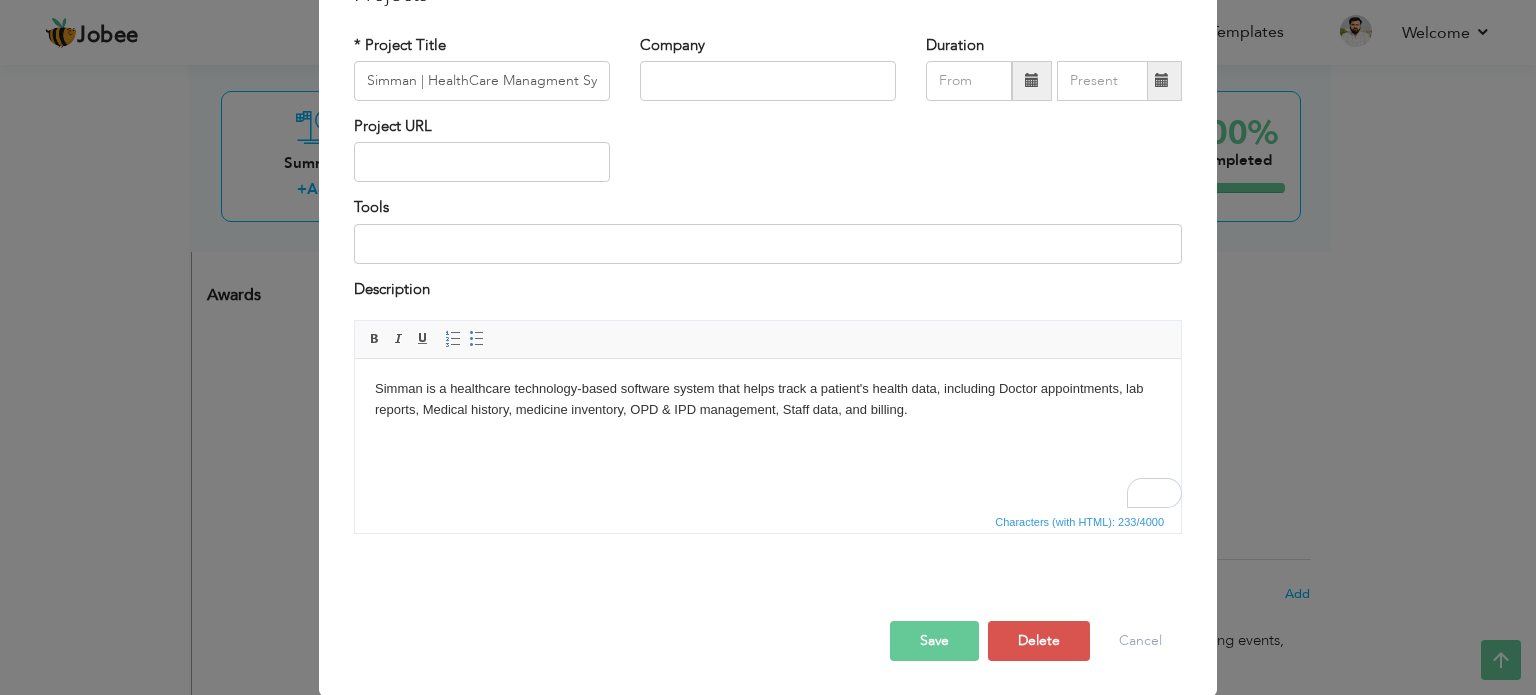 click on "Save" at bounding box center [934, 641] 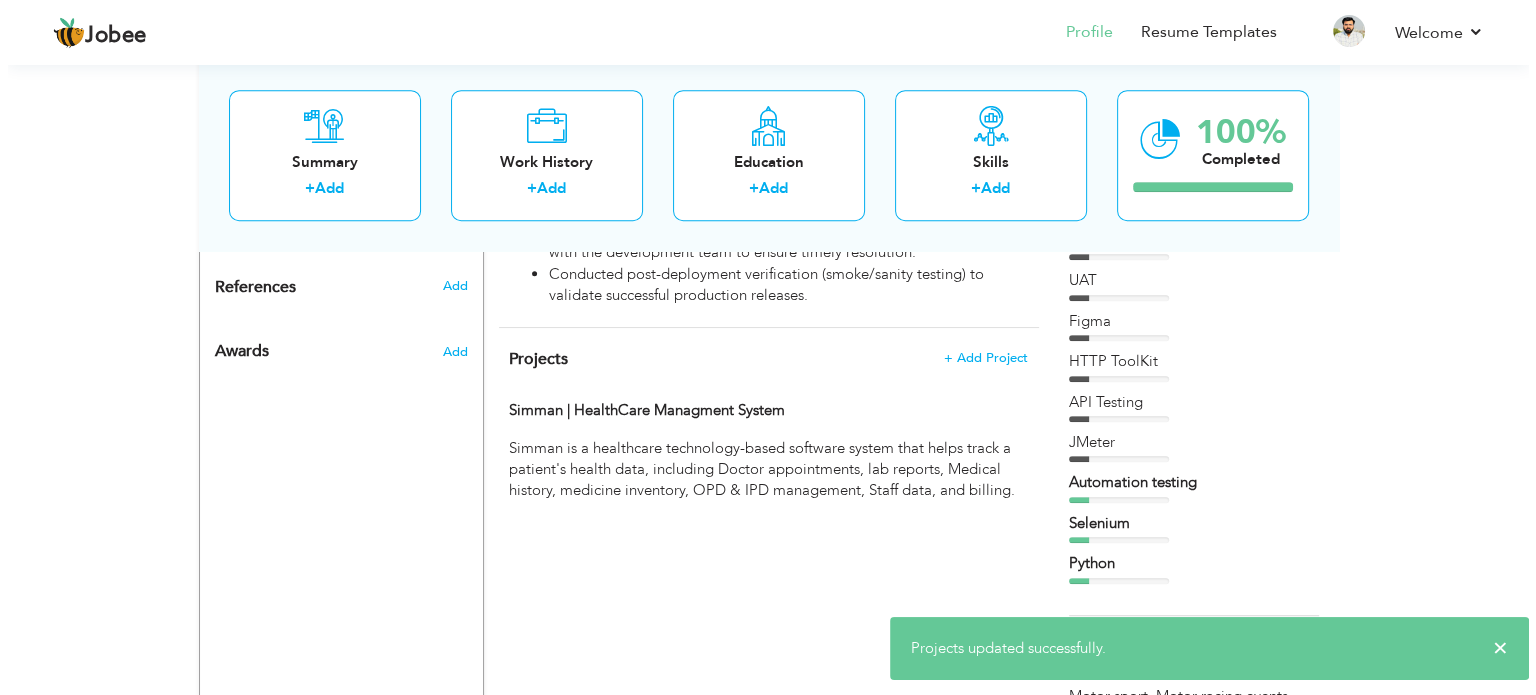 scroll, scrollTop: 1180, scrollLeft: 0, axis: vertical 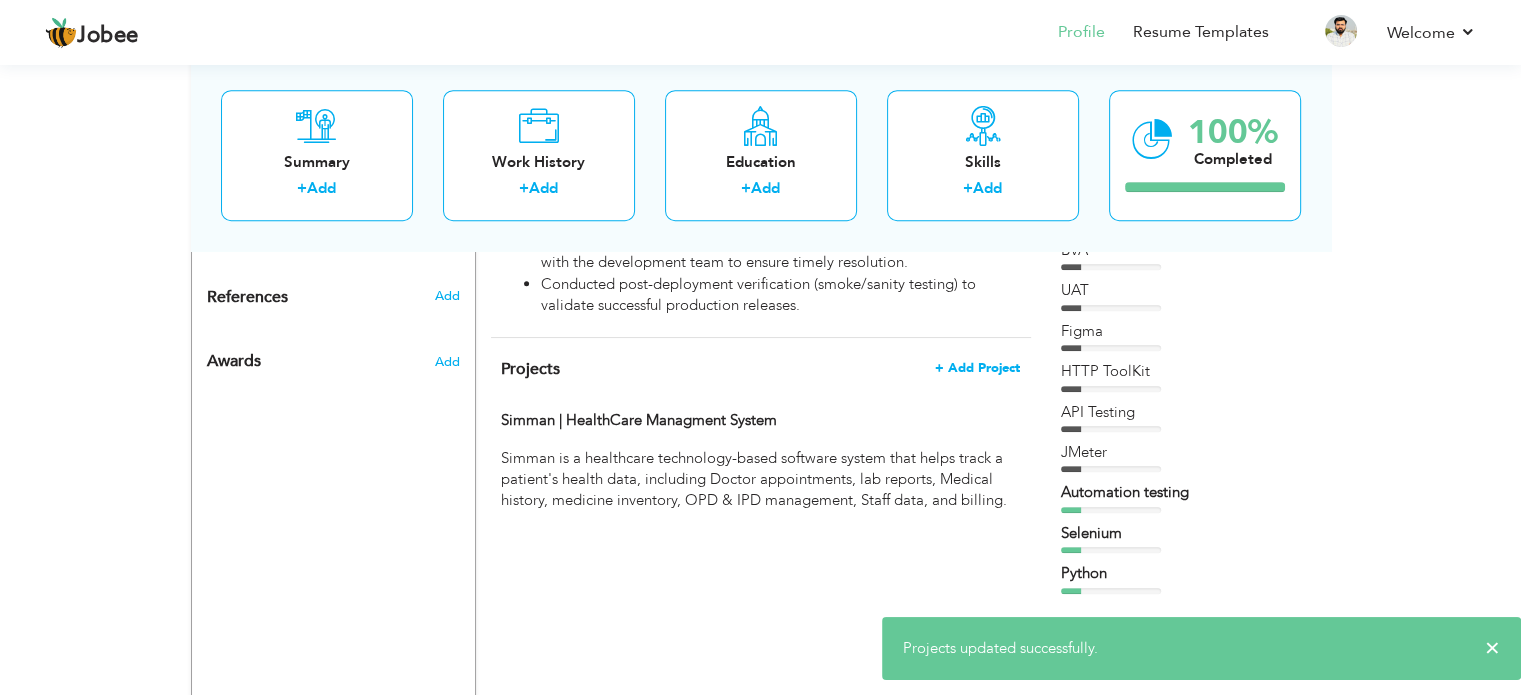 click on "+ Add Project" at bounding box center (977, 368) 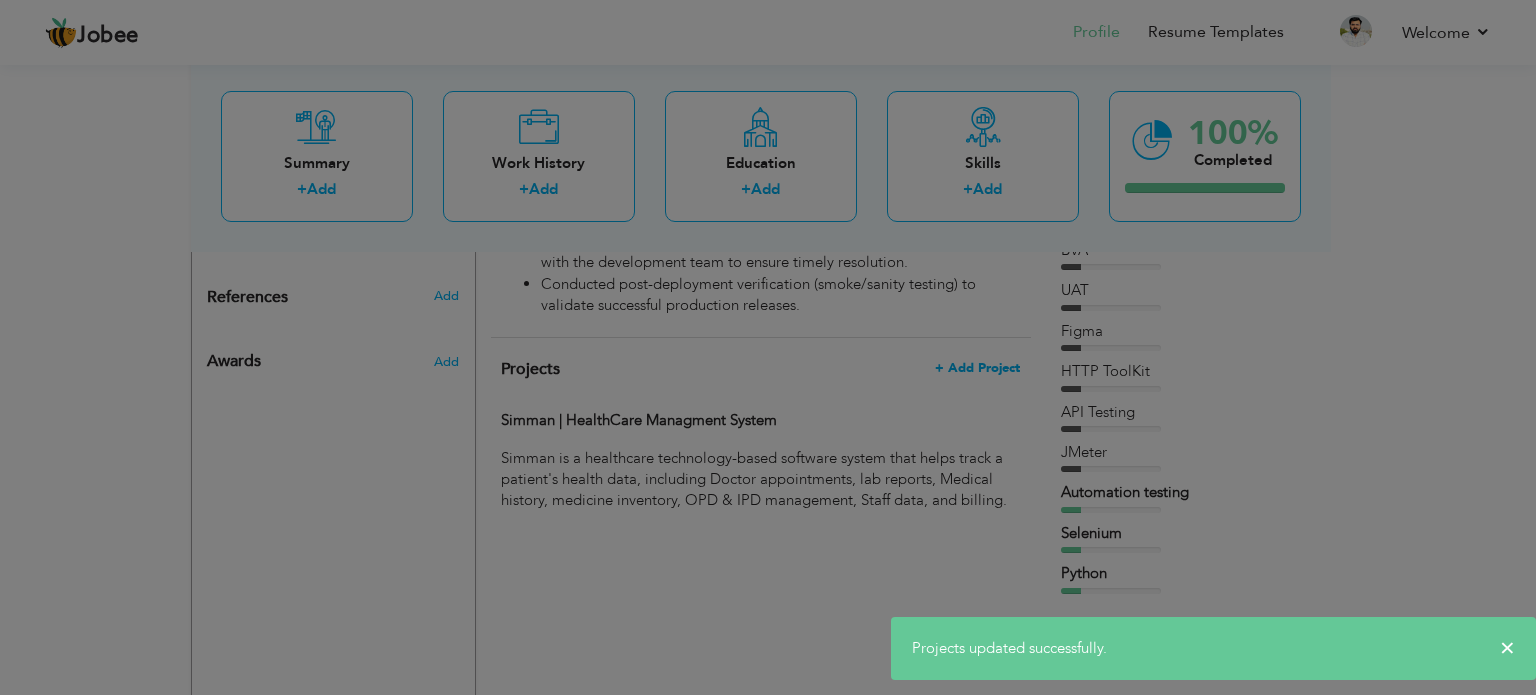 scroll, scrollTop: 0, scrollLeft: 0, axis: both 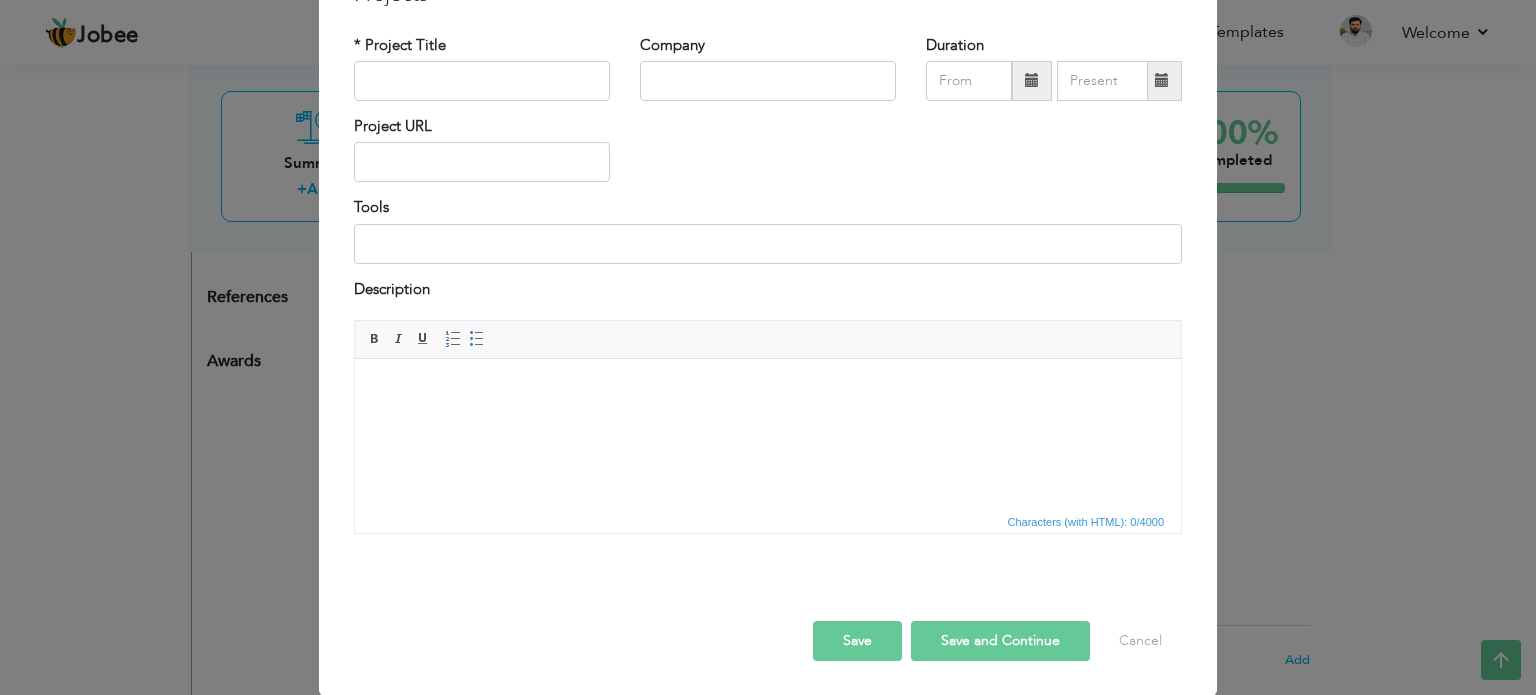 click at bounding box center (768, 389) 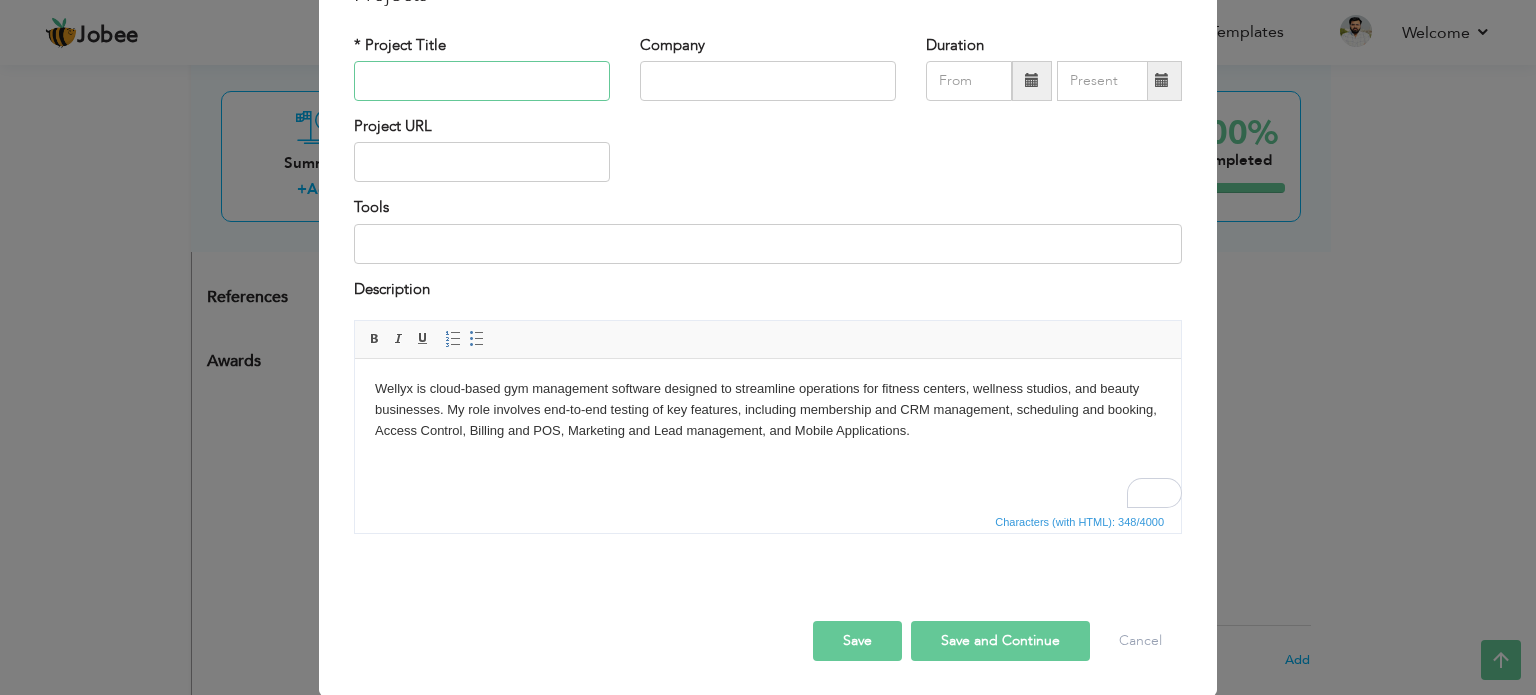 click at bounding box center (482, 81) 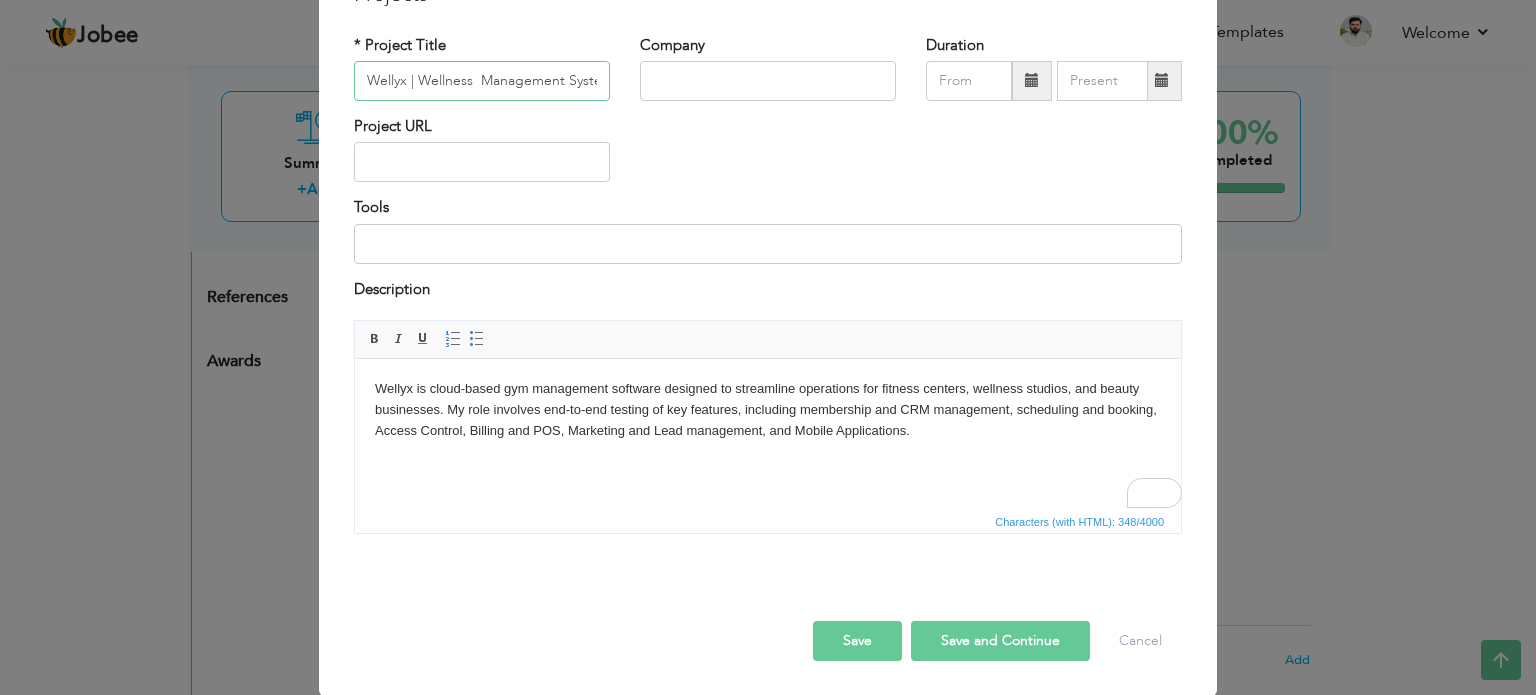 scroll, scrollTop: 0, scrollLeft: 13, axis: horizontal 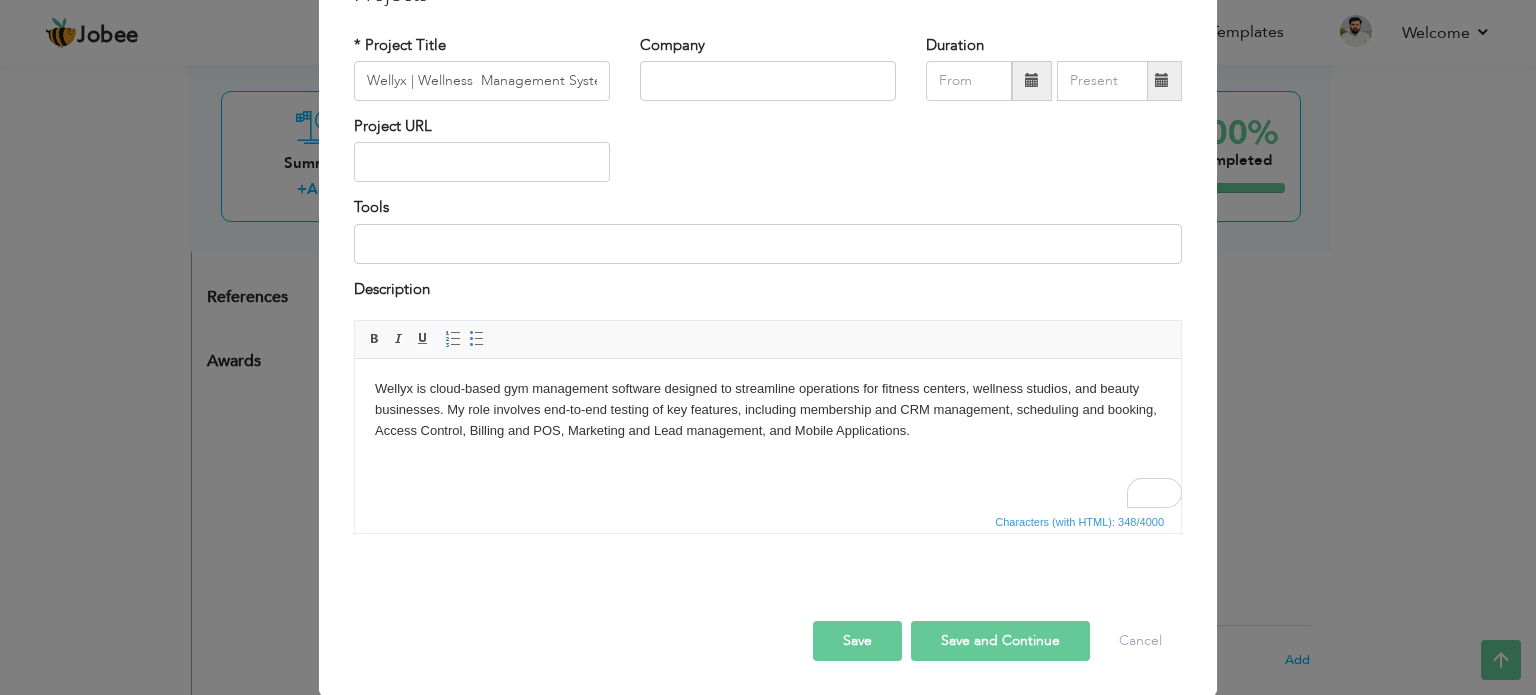 click on "Save" at bounding box center (857, 641) 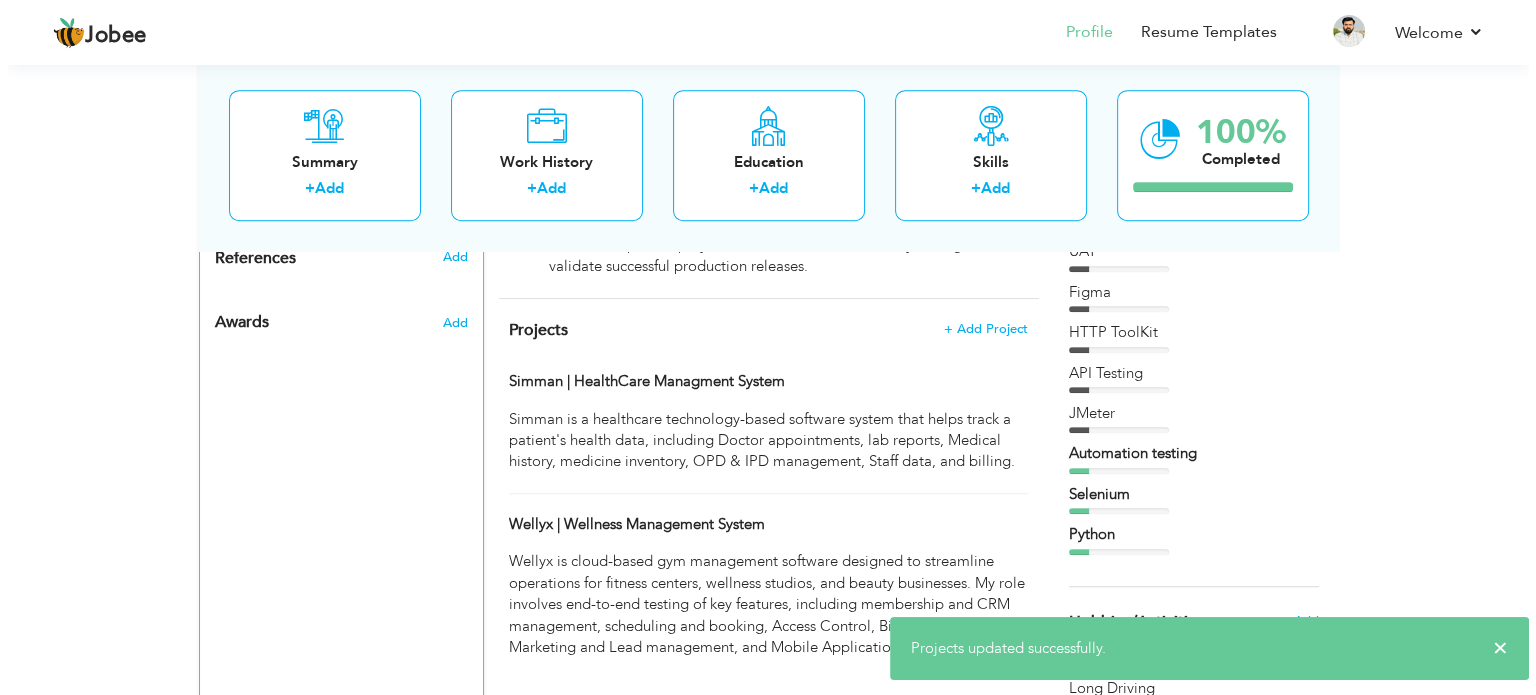 scroll, scrollTop: 1220, scrollLeft: 0, axis: vertical 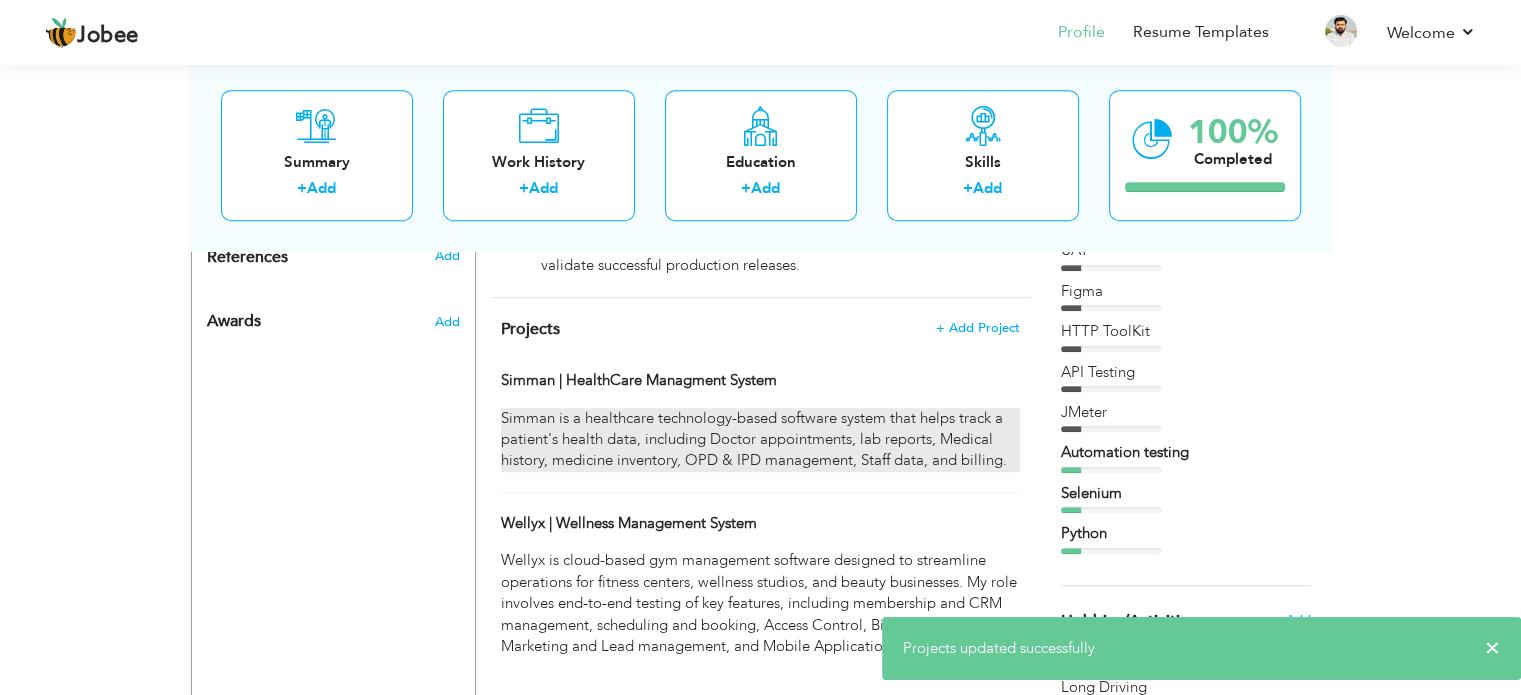 click on "Simman is a healthcare technology-based software system that helps track a patient's health data, including Doctor appointments, lab reports, Medical history, medicine inventory, OPD & IPD management, Staff data, and billing." at bounding box center (760, 440) 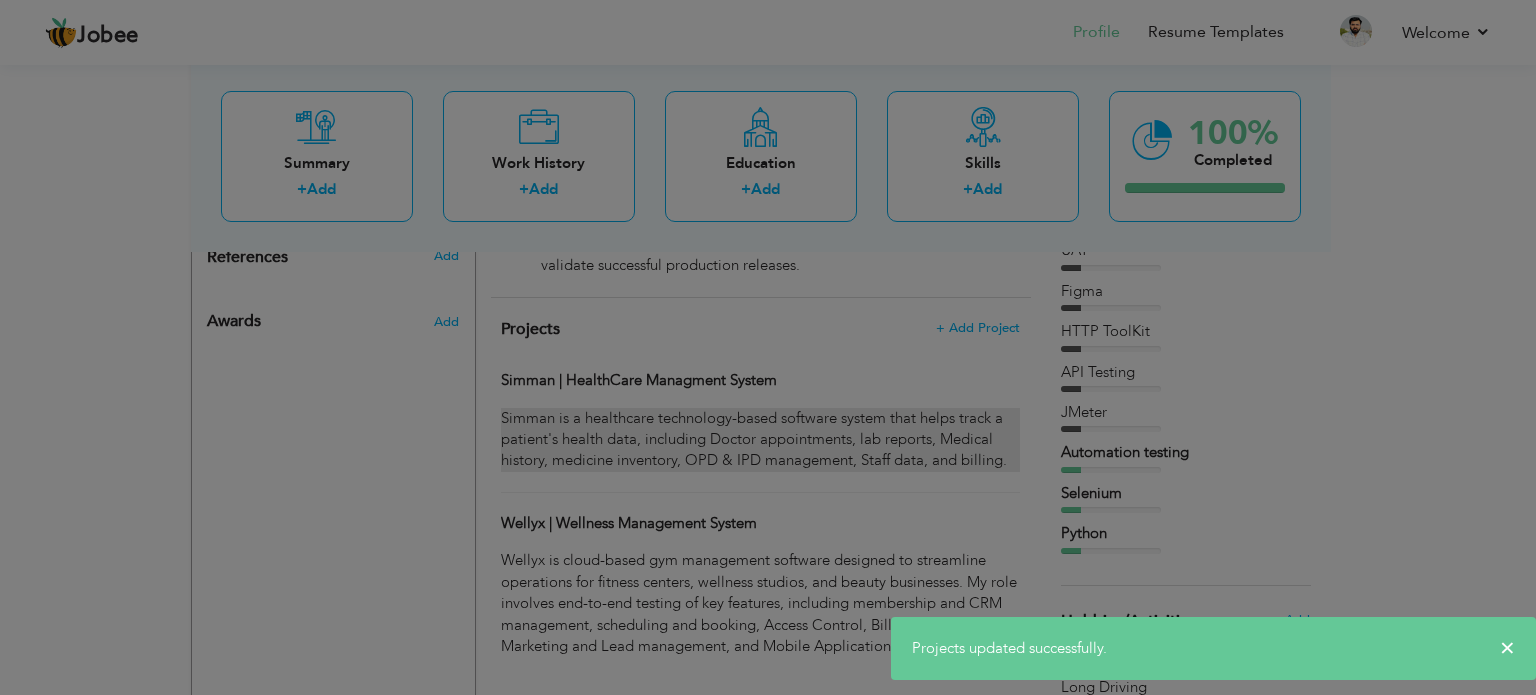 scroll, scrollTop: 0, scrollLeft: 0, axis: both 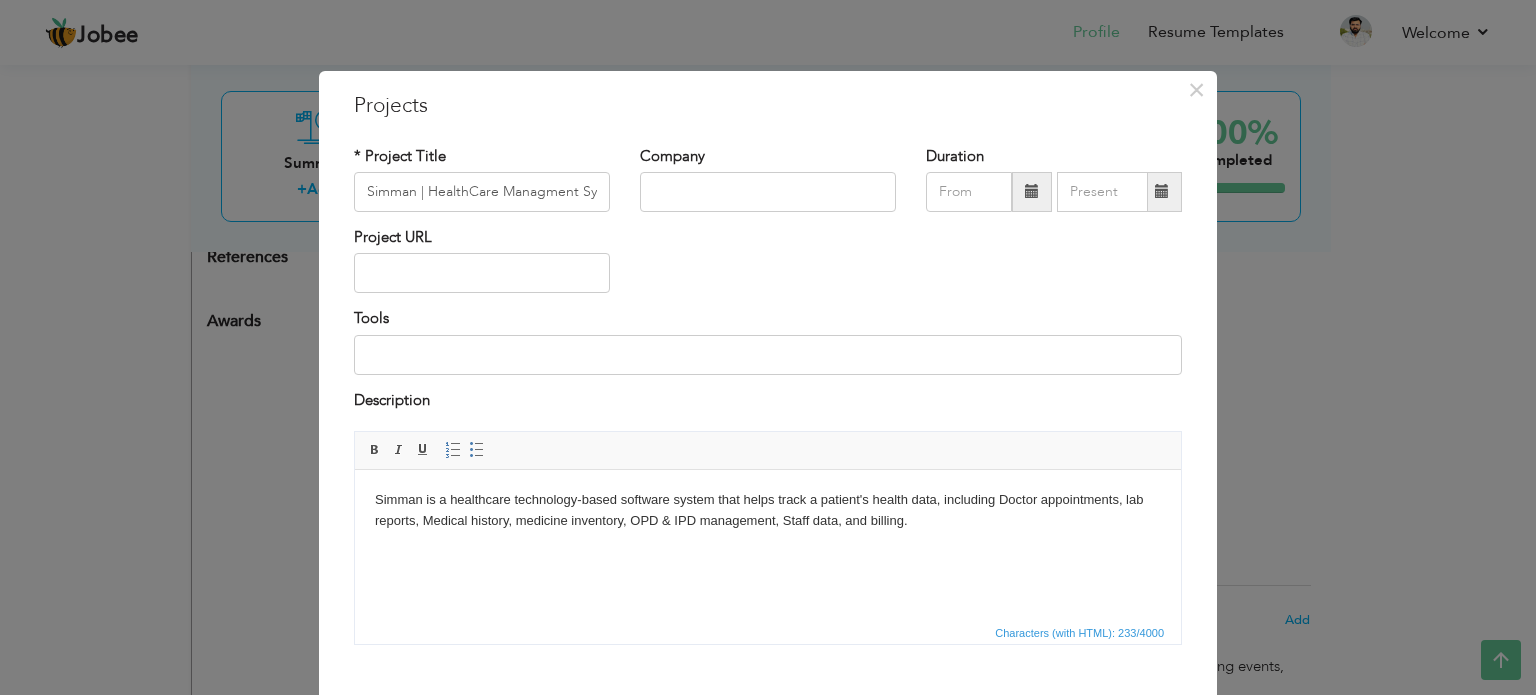 click on "Simman is a healthcare technology-based software system that helps track a patient's health data, including Doctor appointments, lab reports, Medical history, medicine inventory, OPD & IPD management, Staff data, and billing." at bounding box center [768, 511] 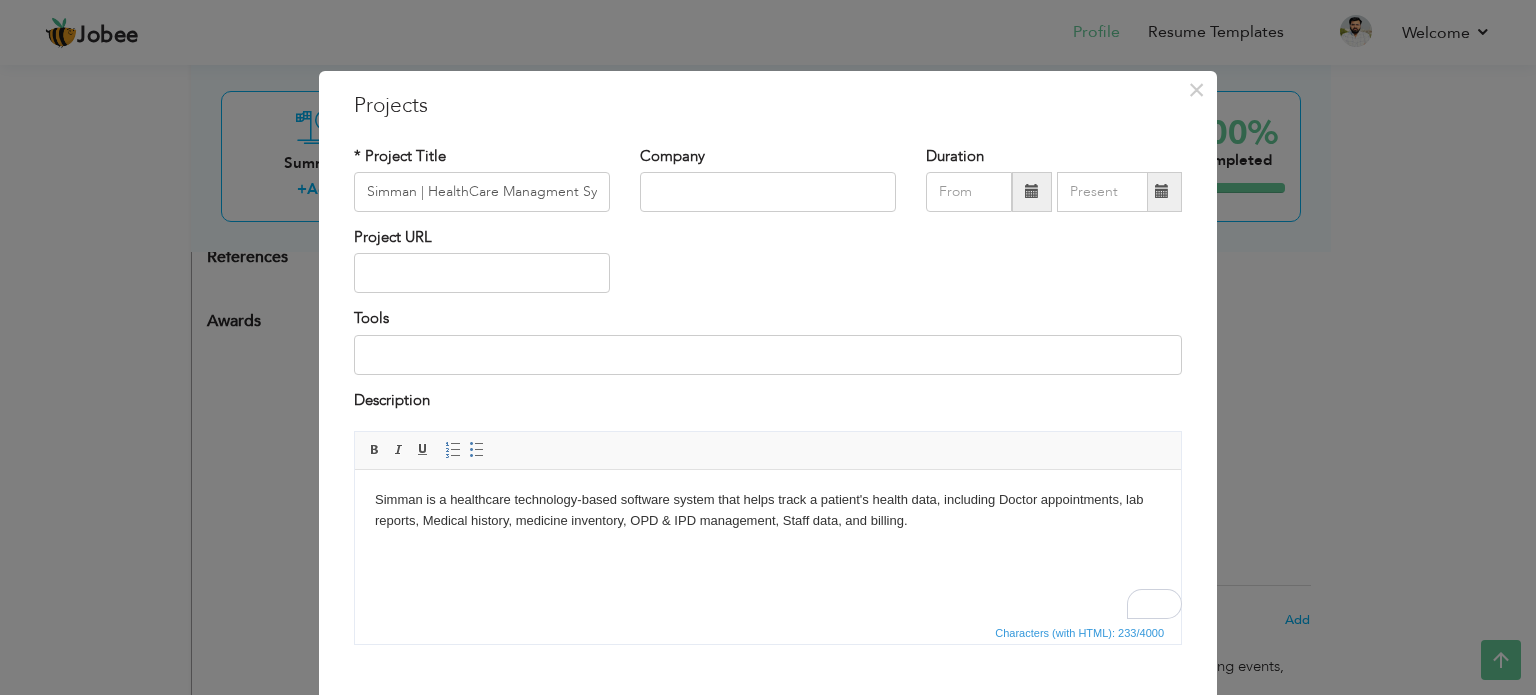 click on "Simman is a healthcare technology-based software system that helps track a patient's health data, including Doctor appointments, lab reports, Medical history, medicine inventory, OPD & IPD management, Staff data, and billing." at bounding box center [768, 511] 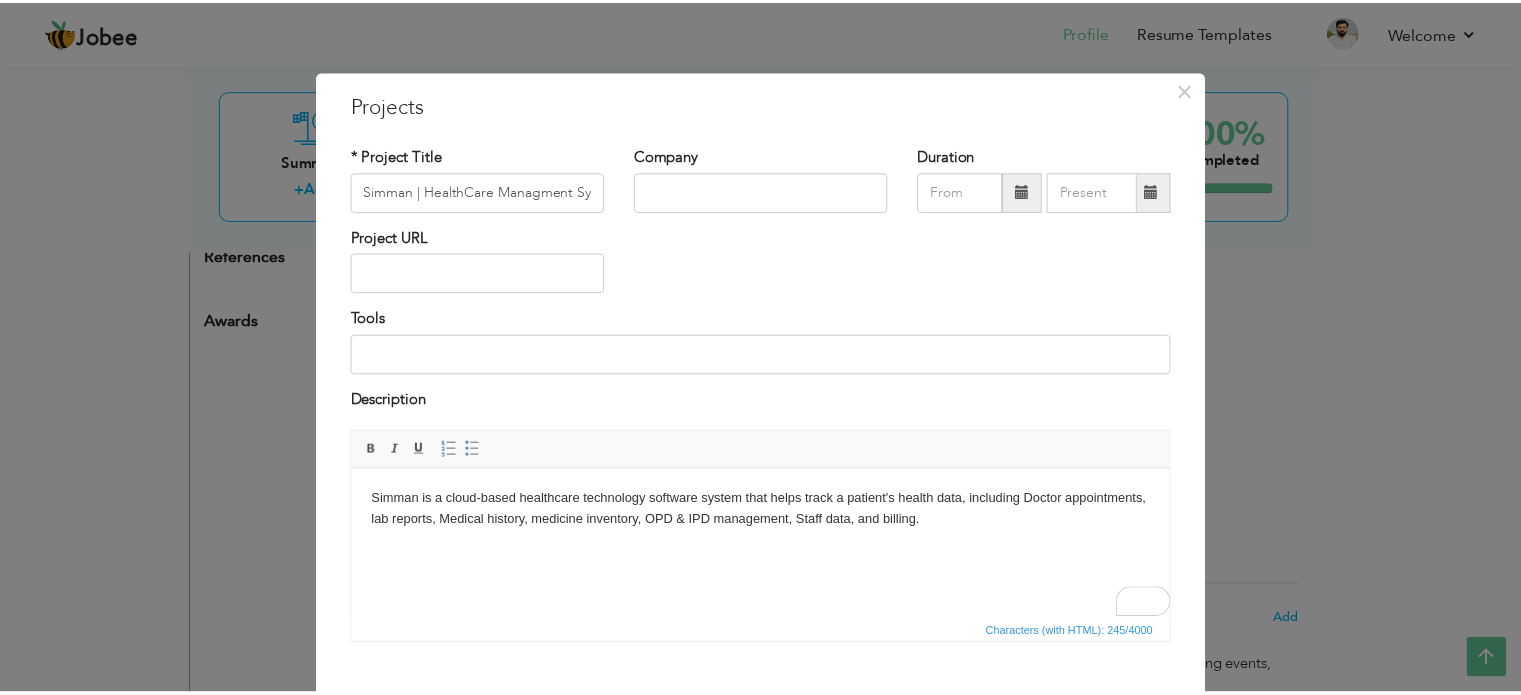 scroll, scrollTop: 111, scrollLeft: 0, axis: vertical 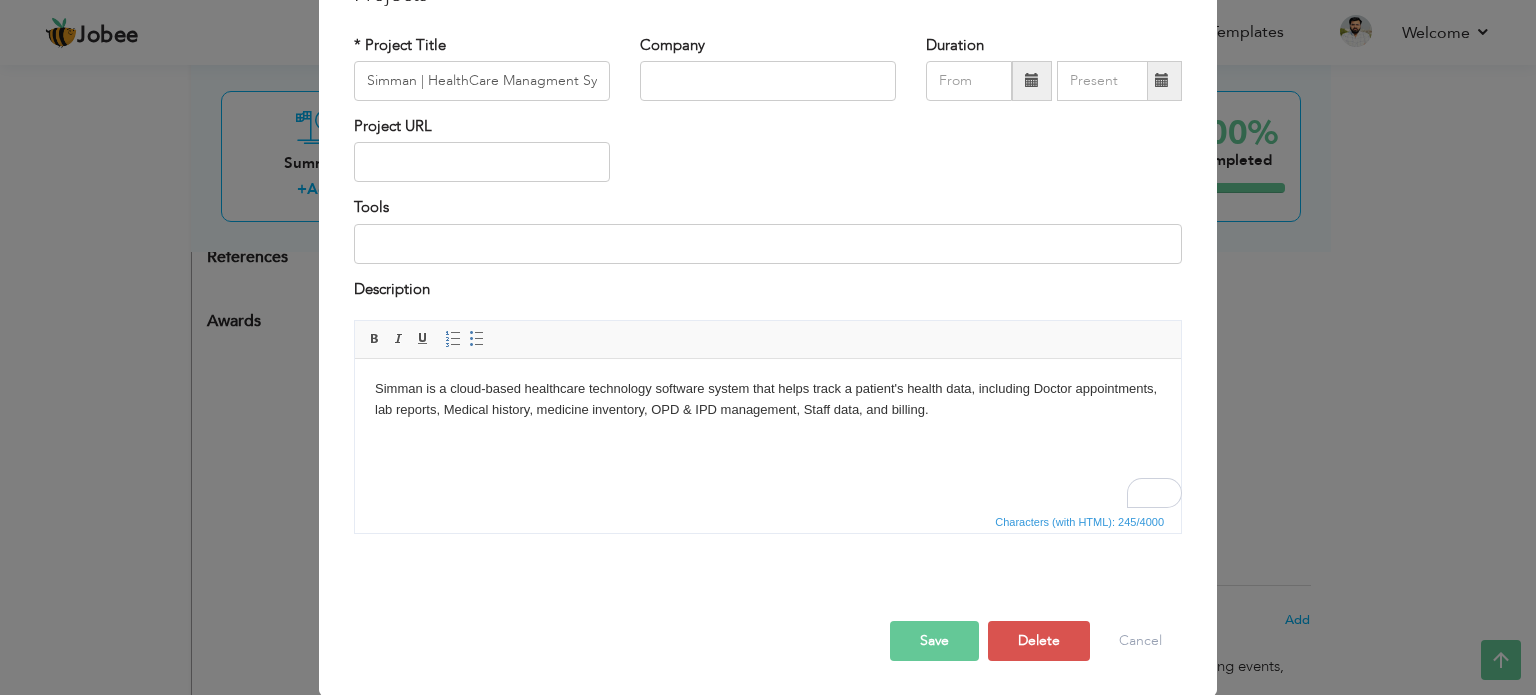 click on "Save" at bounding box center [934, 641] 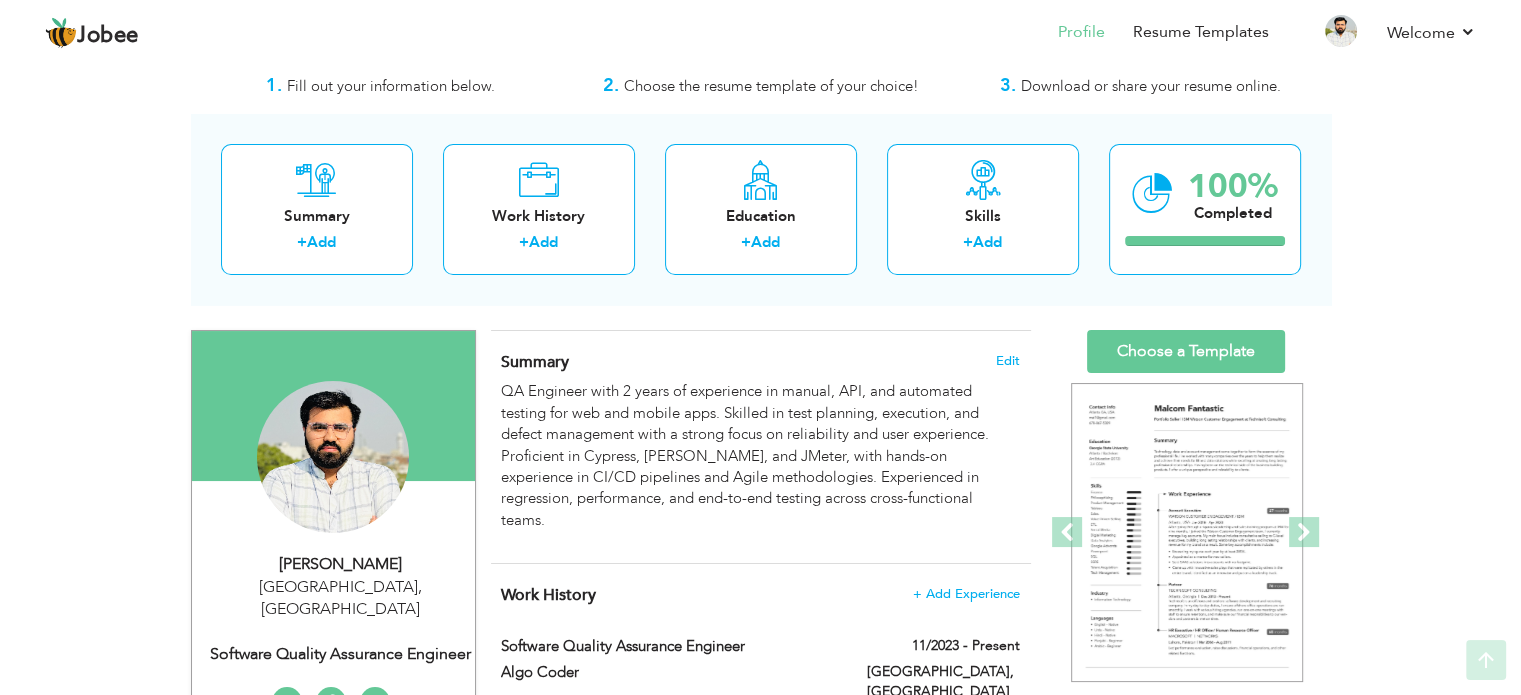 scroll, scrollTop: 0, scrollLeft: 0, axis: both 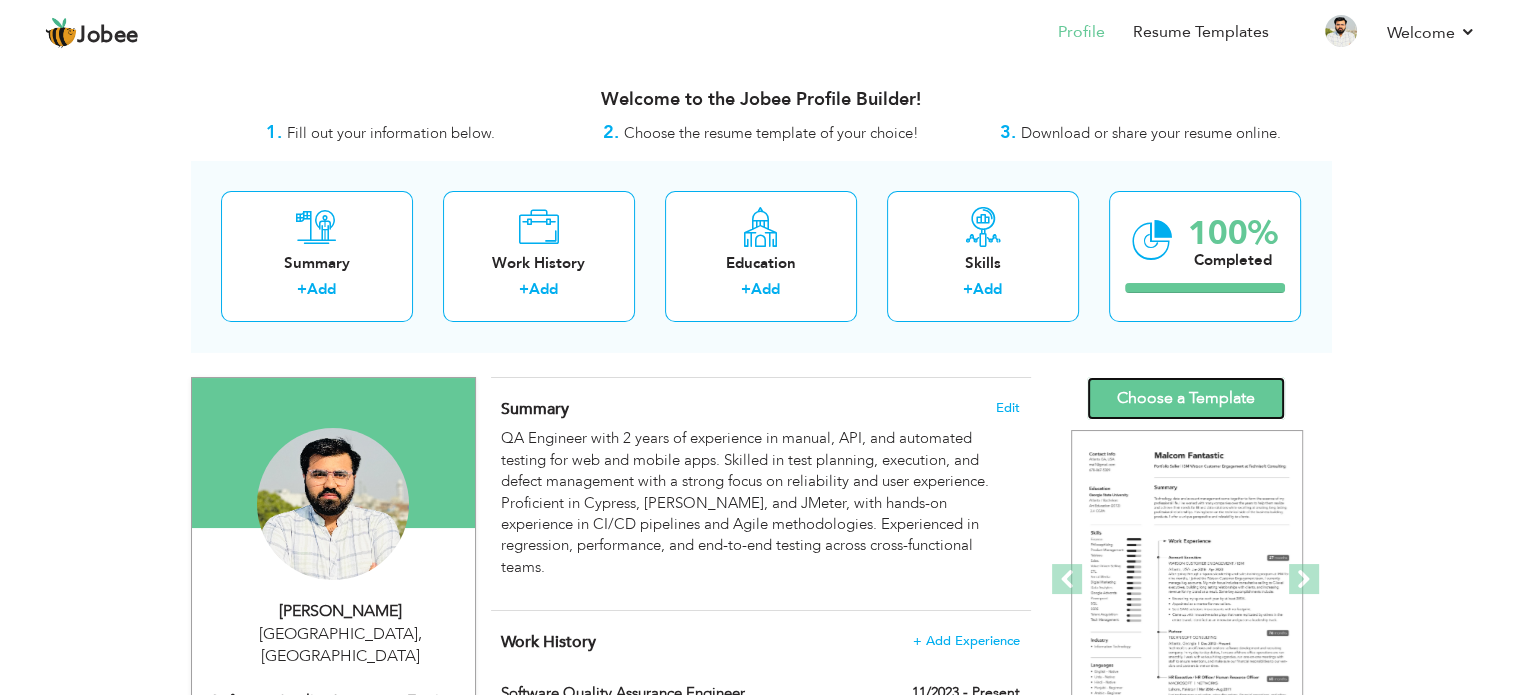 click on "Choose a Template" at bounding box center [1186, 398] 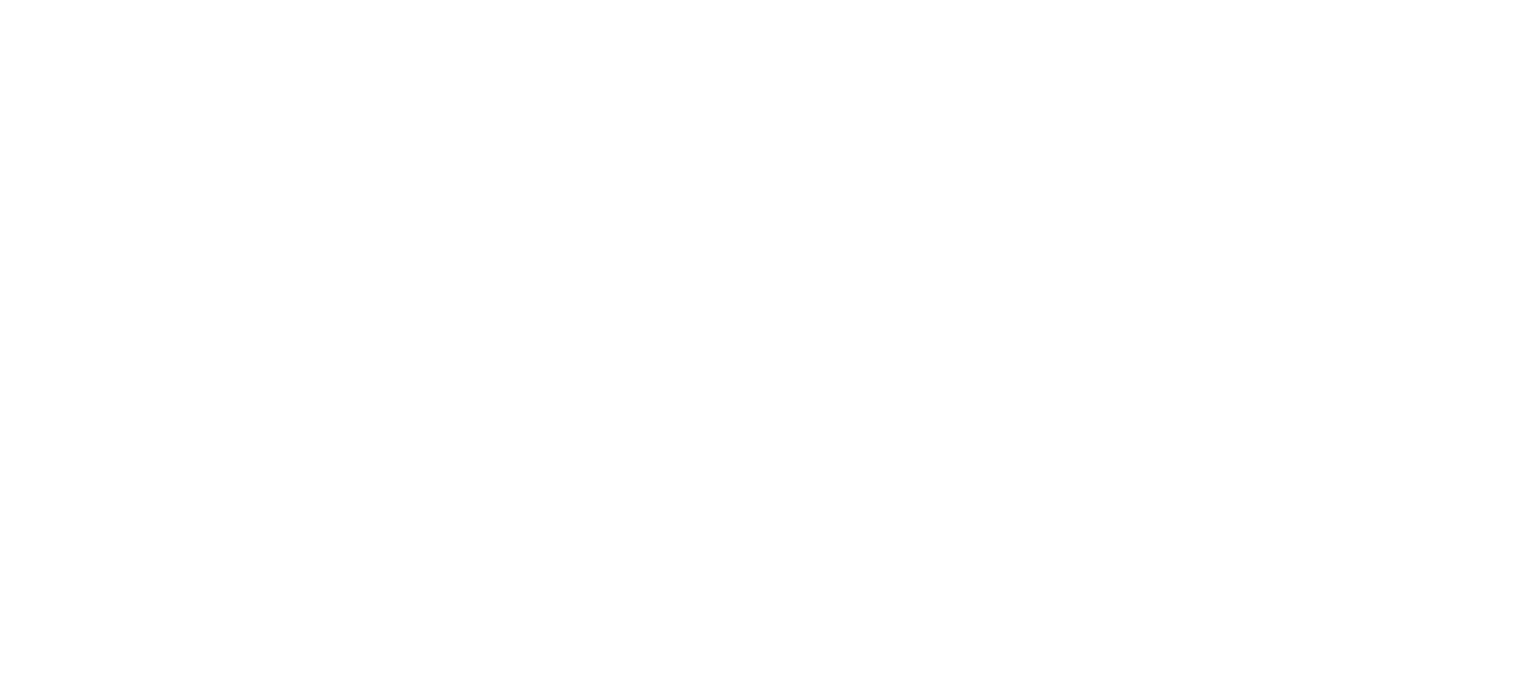 scroll, scrollTop: 0, scrollLeft: 0, axis: both 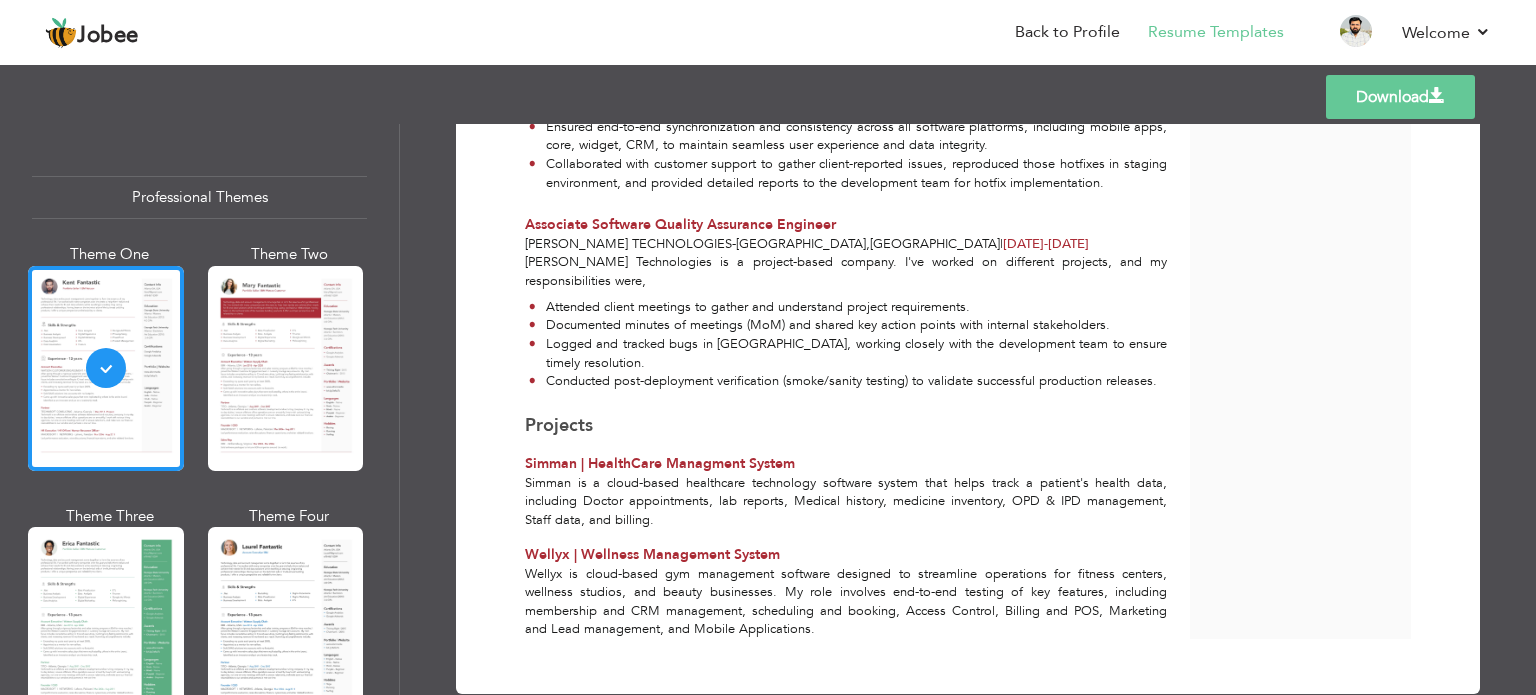 click on "Download" at bounding box center (1400, 97) 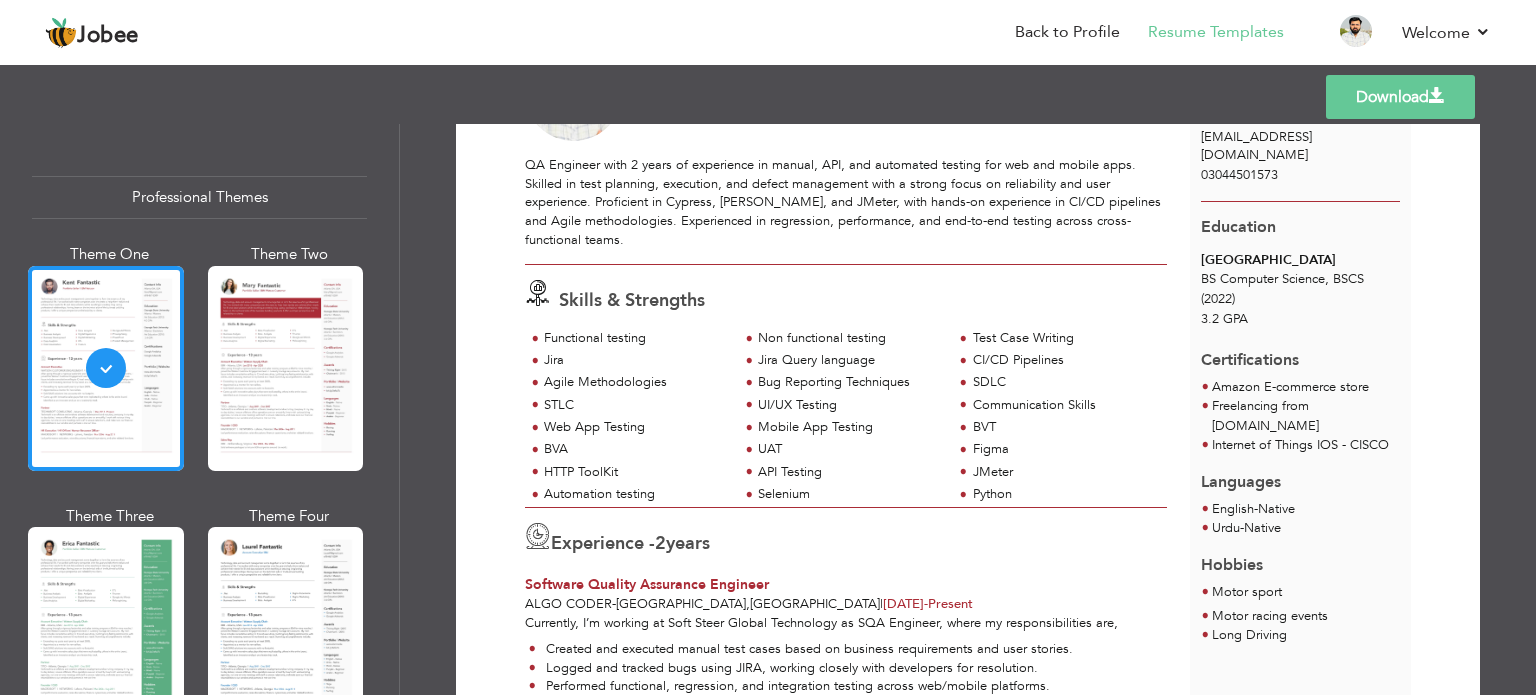 scroll, scrollTop: 0, scrollLeft: 0, axis: both 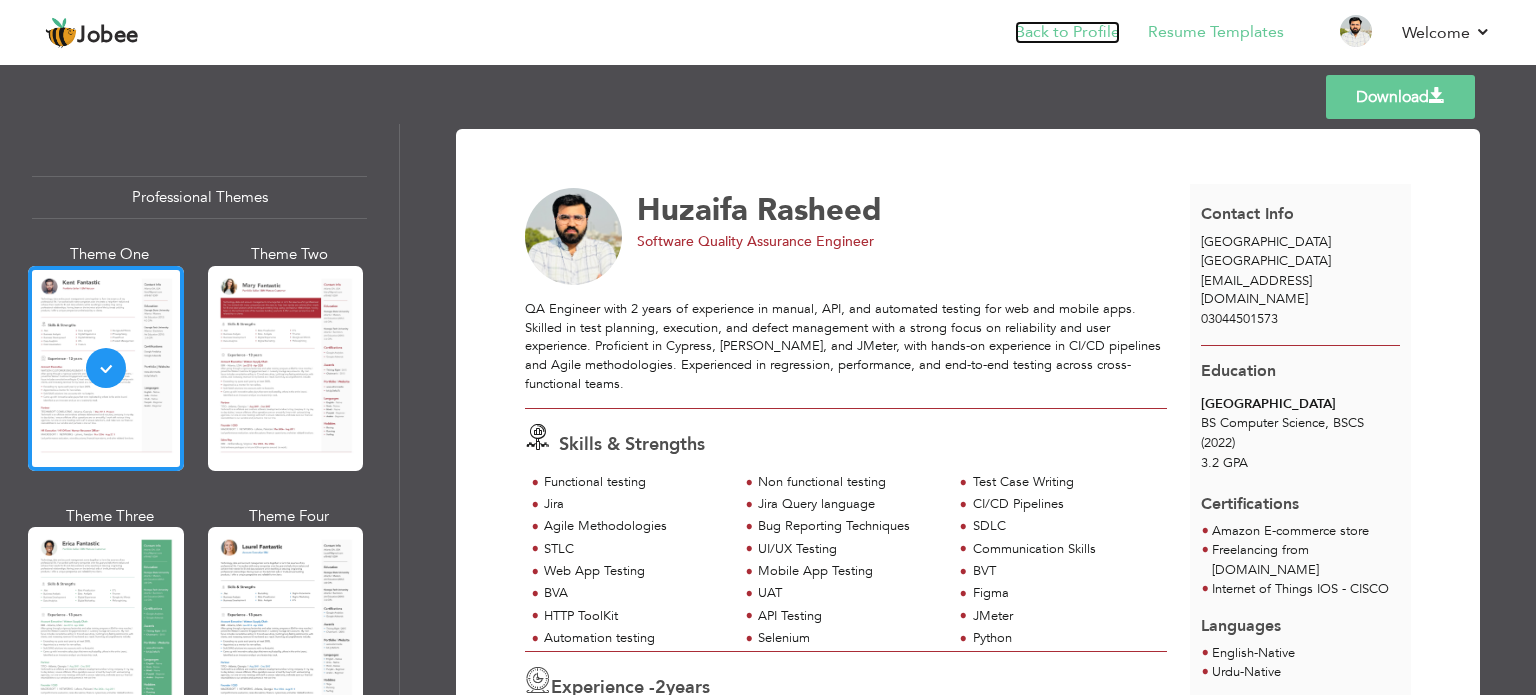 click on "Back to Profile" at bounding box center (1067, 32) 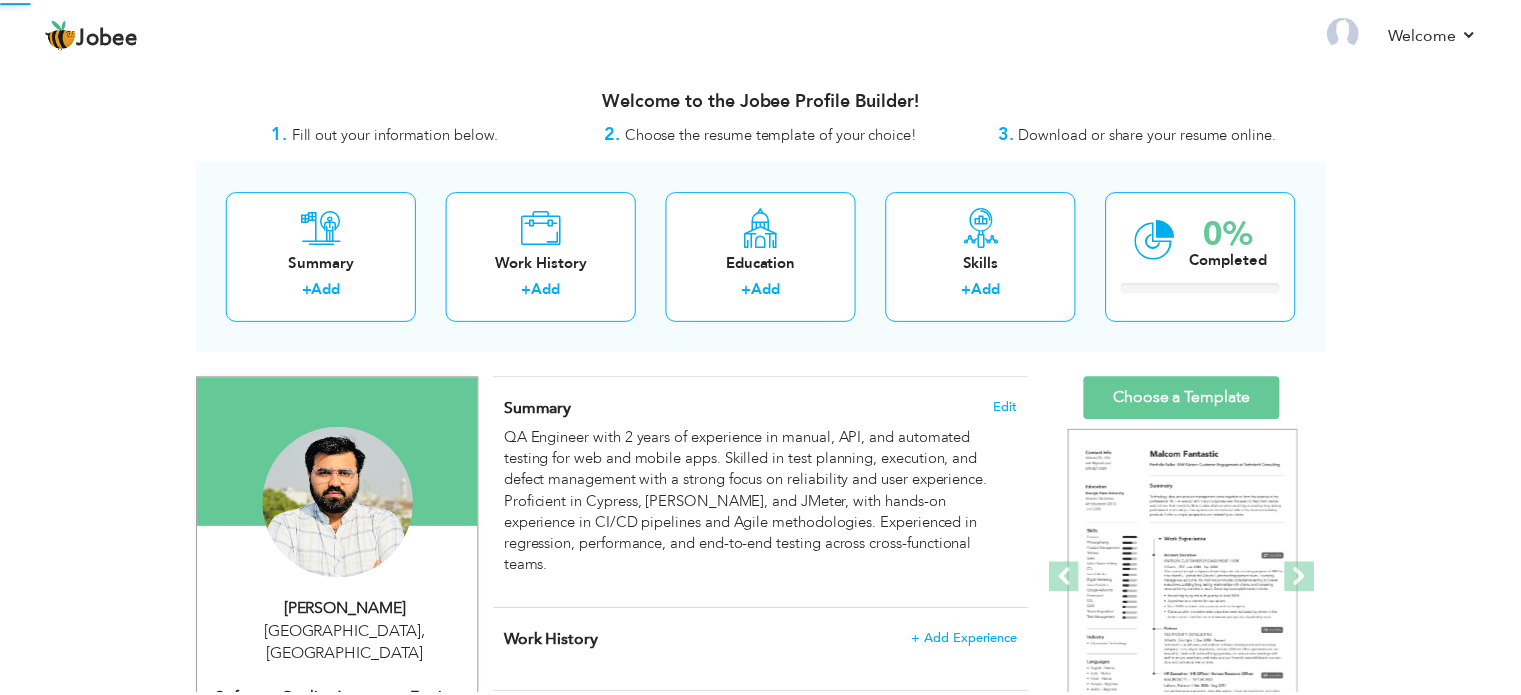 scroll, scrollTop: 0, scrollLeft: 0, axis: both 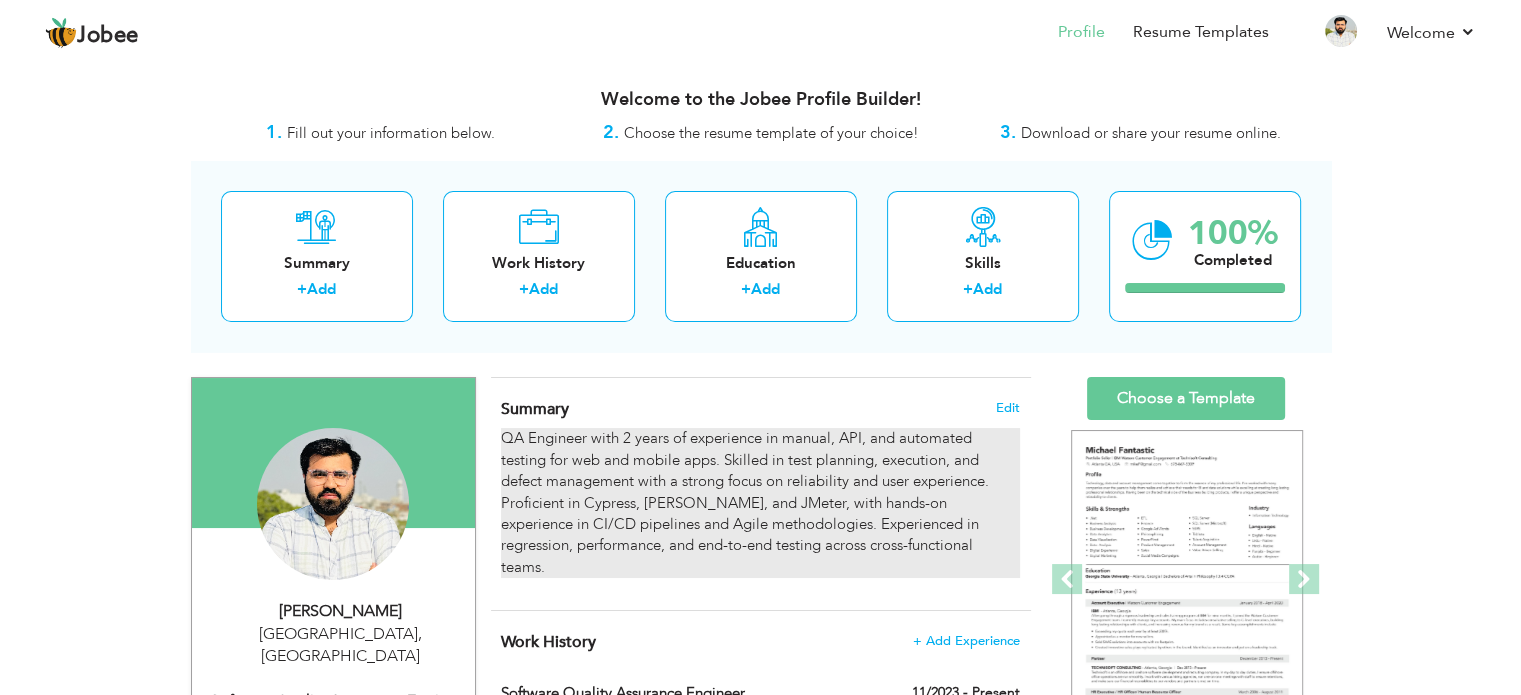 click on "QA Engineer with 2 years of experience in manual, API, and automated testing for web and mobile apps. Skilled in test planning, execution, and defect management with a strong focus on reliability and user experience. Proficient in Cypress, [PERSON_NAME], and JMeter, with hands-on experience in CI/CD pipelines and Agile methodologies. Experienced in regression, performance, and end-to-end testing across cross-functional teams." at bounding box center [760, 503] 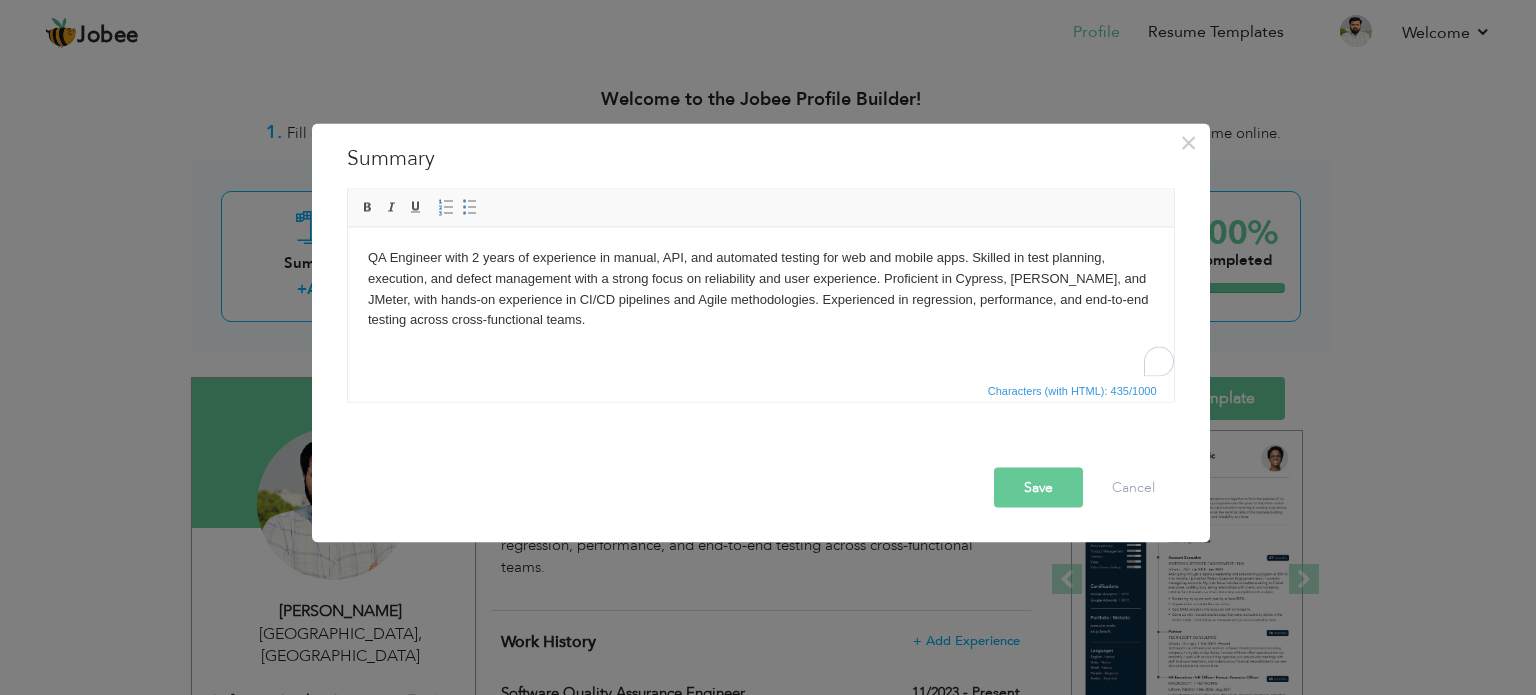 click on "QA Engineer with 2 years of experience in manual, API, and automated testing for web and mobile apps. Skilled in test planning, execution, and defect management with a strong focus on reliability and user experience. Proficient in Cypress, Postman, and JMeter, with hands-on experience in CI/CD pipelines and Agile methodologies. Experienced in regression, performance, and end-to-end testing across cross-functional teams." at bounding box center [760, 288] 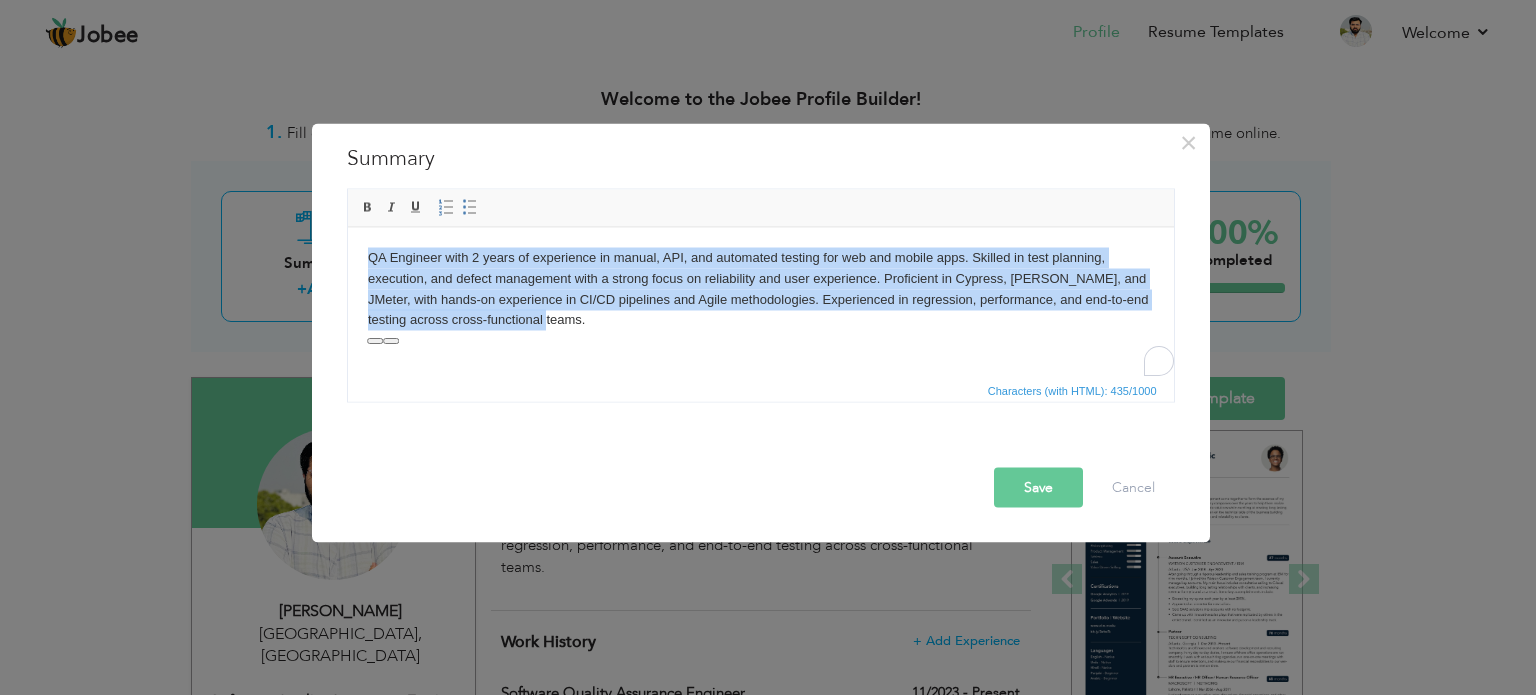 type 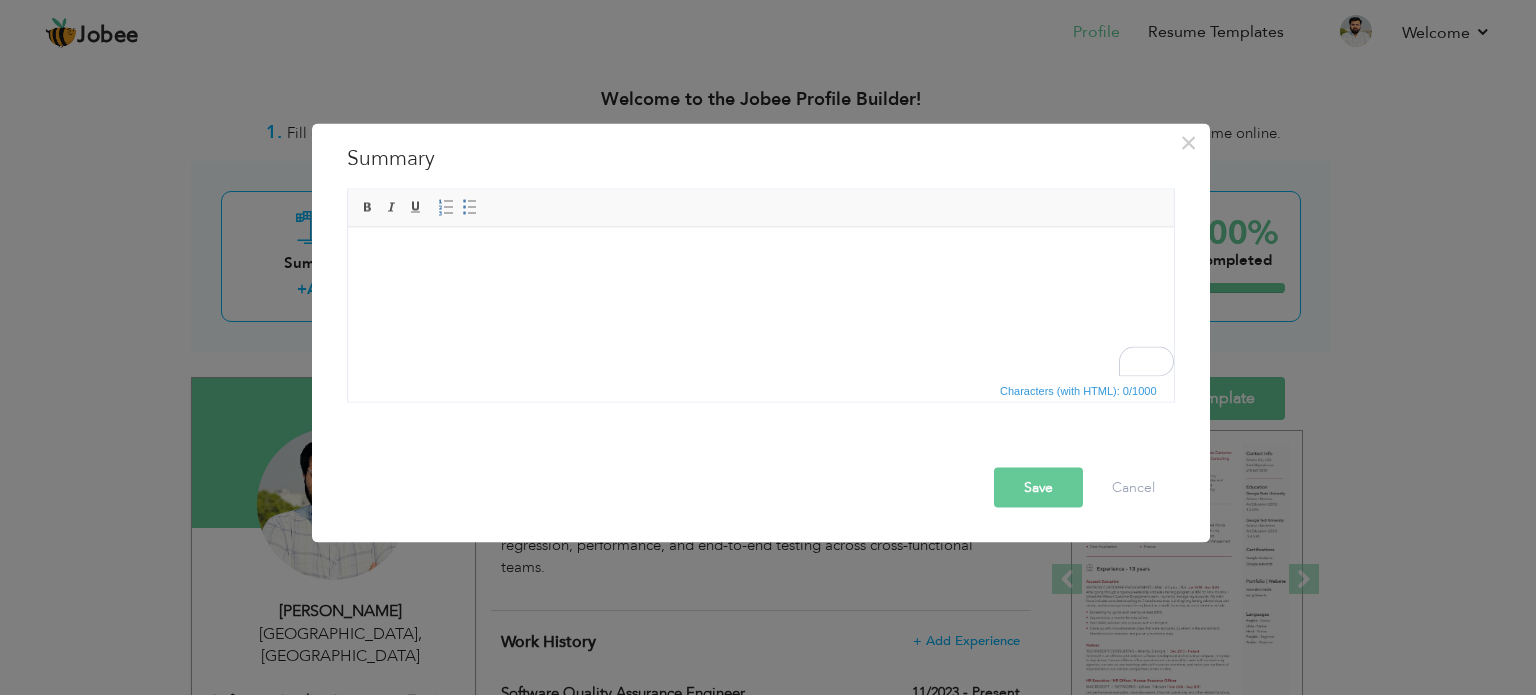 click at bounding box center (760, 257) 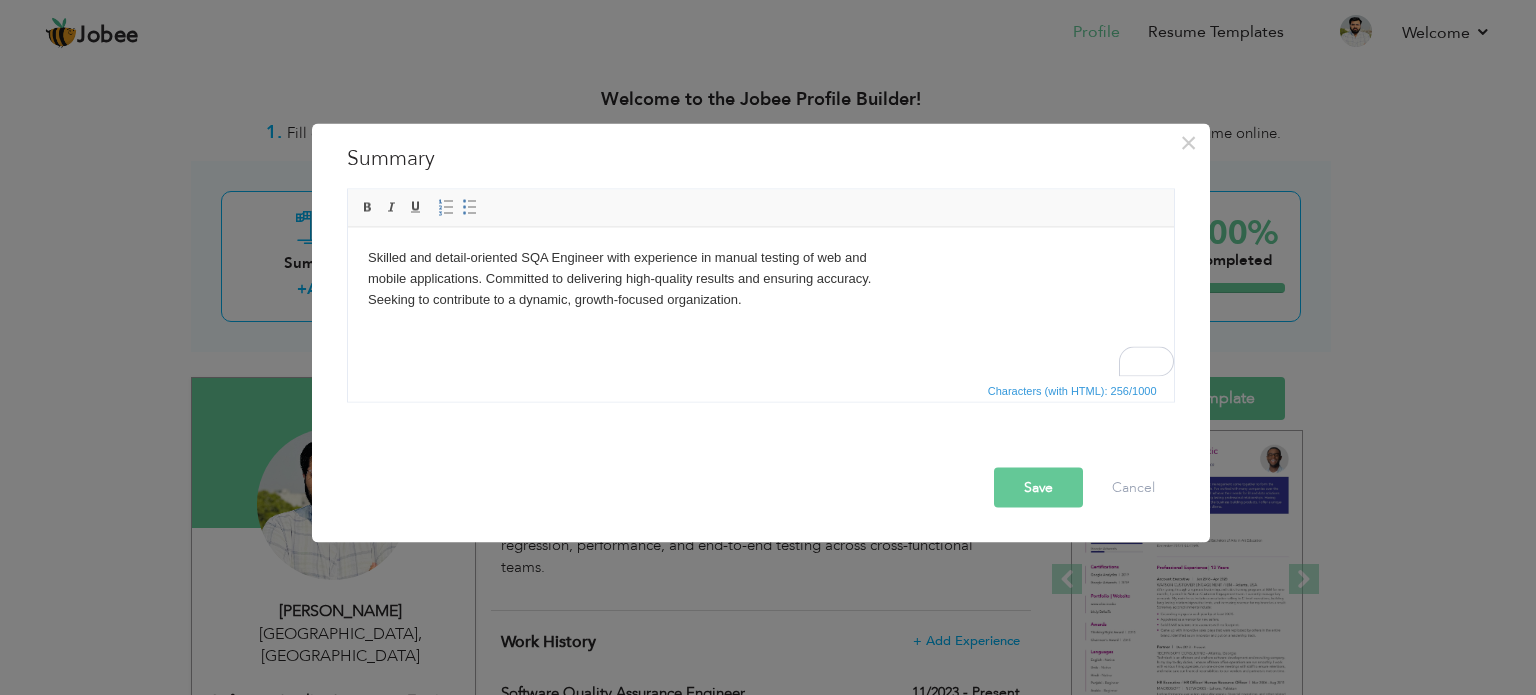 click on "Save" at bounding box center [1038, 487] 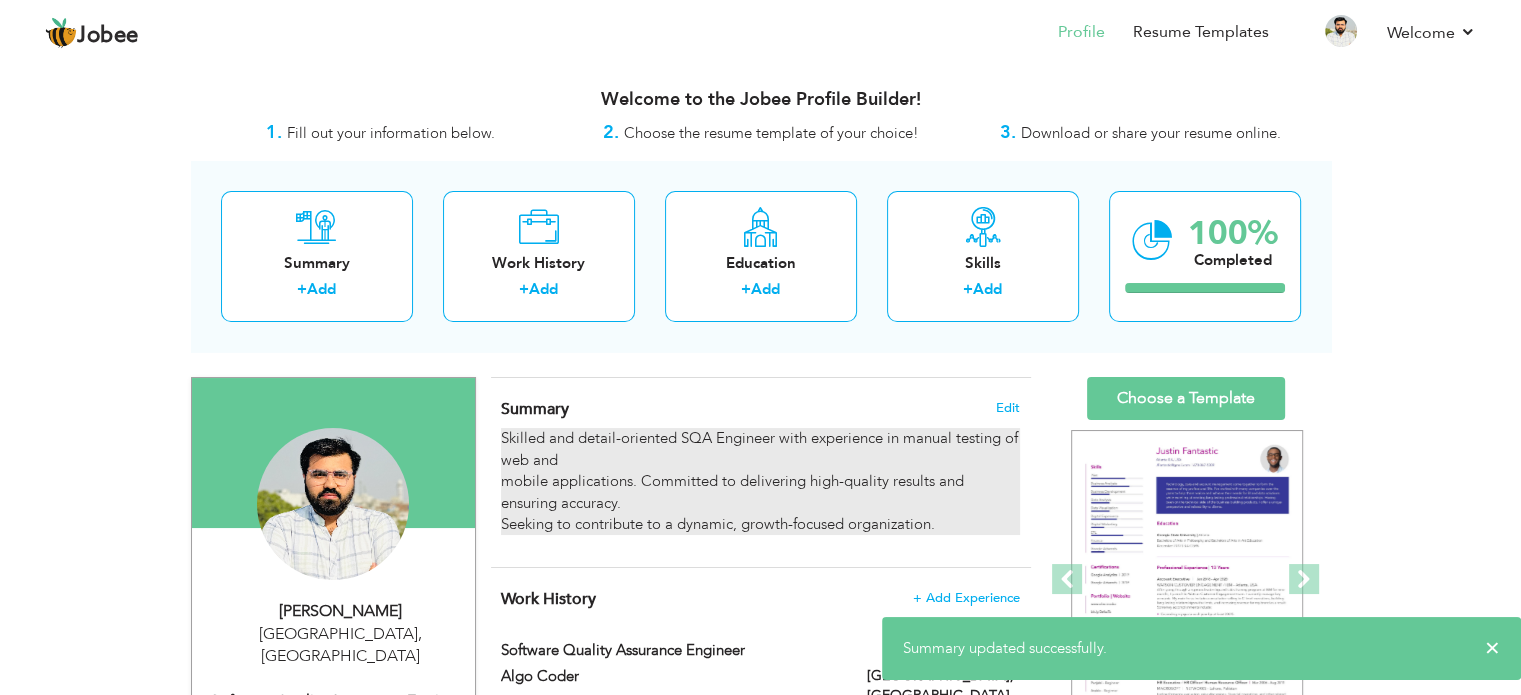 click on "Skilled and detail-oriented SQA Engineer with experience in manual testing of web and
mobile applications. Committed to delivering high-quality results and ensuring accuracy.
Seeking to contribute to a dynamic, growth-focused organization." at bounding box center (760, 481) 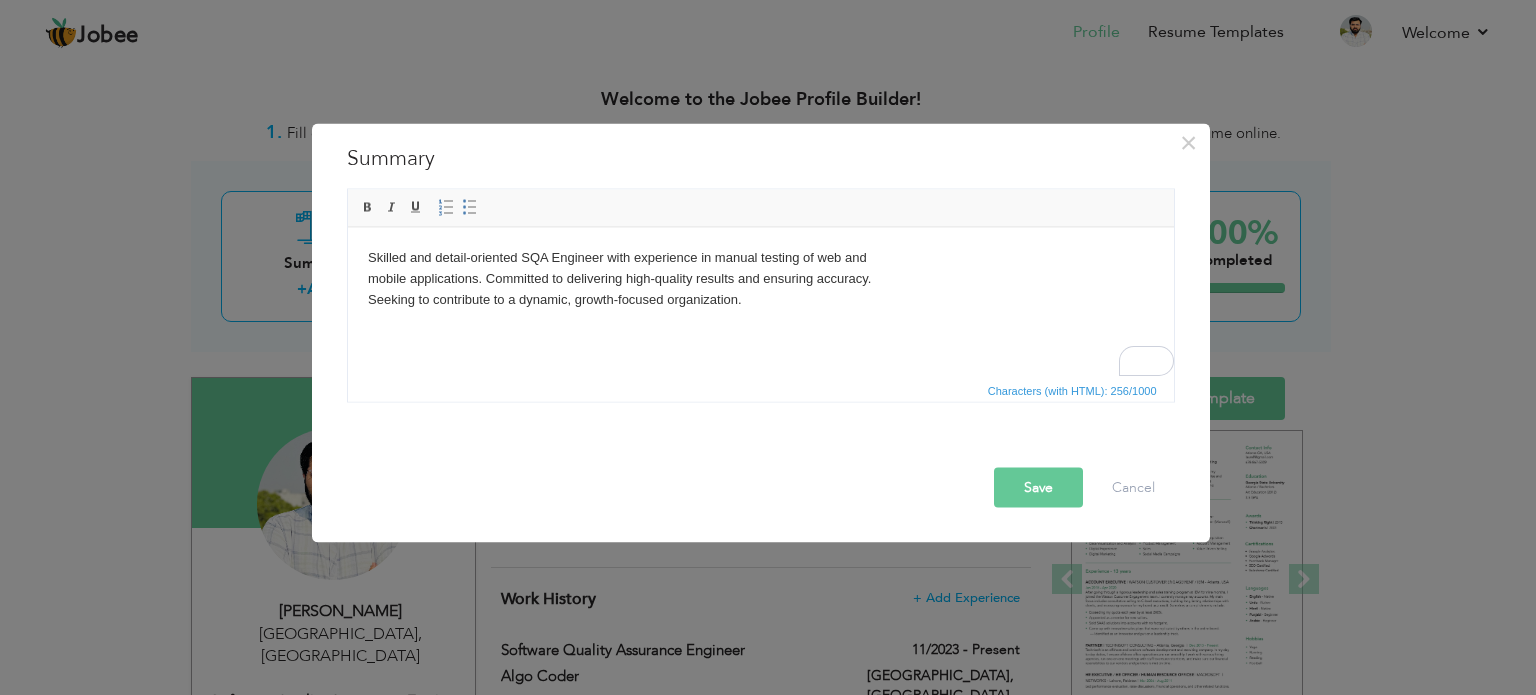 click on "Skilled and detail-oriented SQA Engineer with experience in manual testing of web and mobile applications. Committed to delivering high-quality results and ensuring accuracy. Seeking to contribute to a dynamic, growth-focused organization." at bounding box center [760, 278] 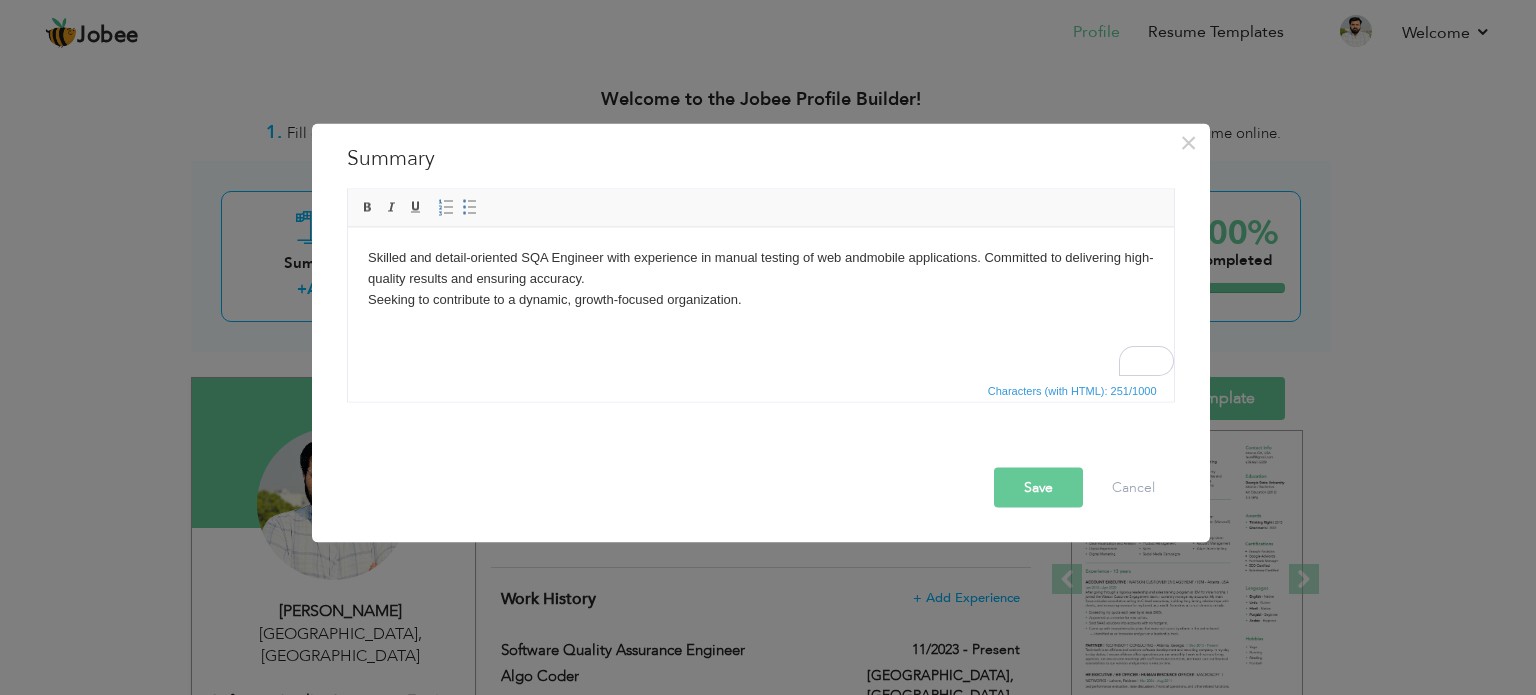click on "Skilled and detail-oriented SQA Engineer with experience in manual testing of web and  mobile applications. Committed to delivering high-quality results and ensuring accuracy. Seeking to contribute to a dynamic, growth-focused organization." at bounding box center (760, 278) 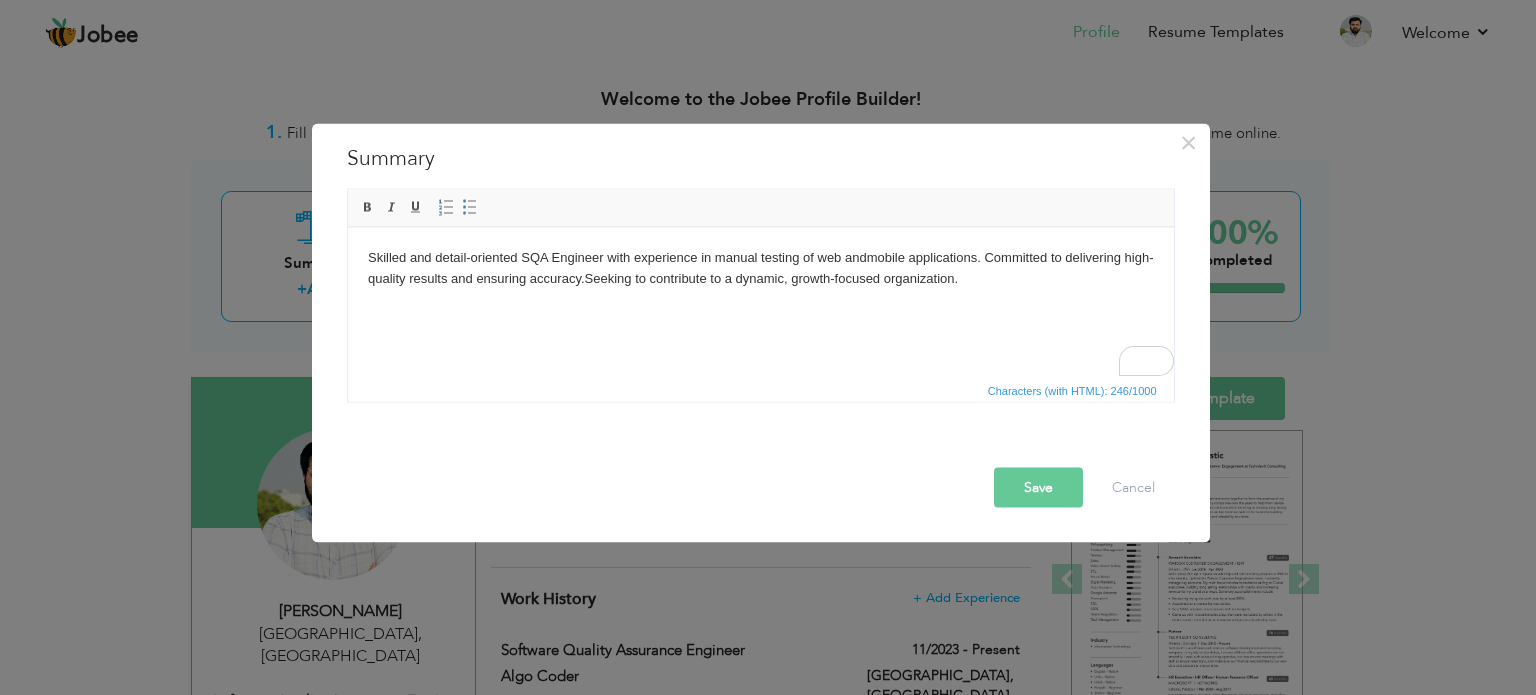 click on "Save
Cancel" at bounding box center (761, 469) 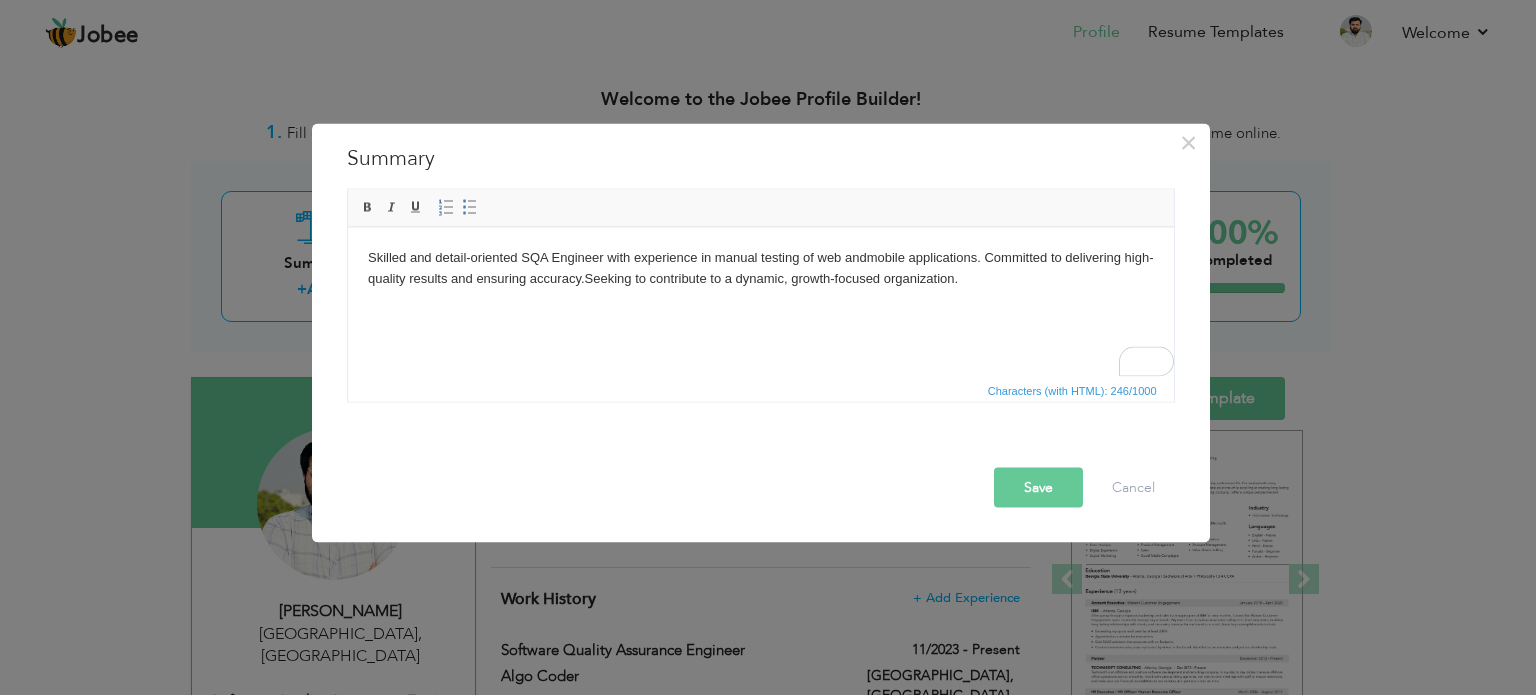 click on "Save" at bounding box center (1038, 487) 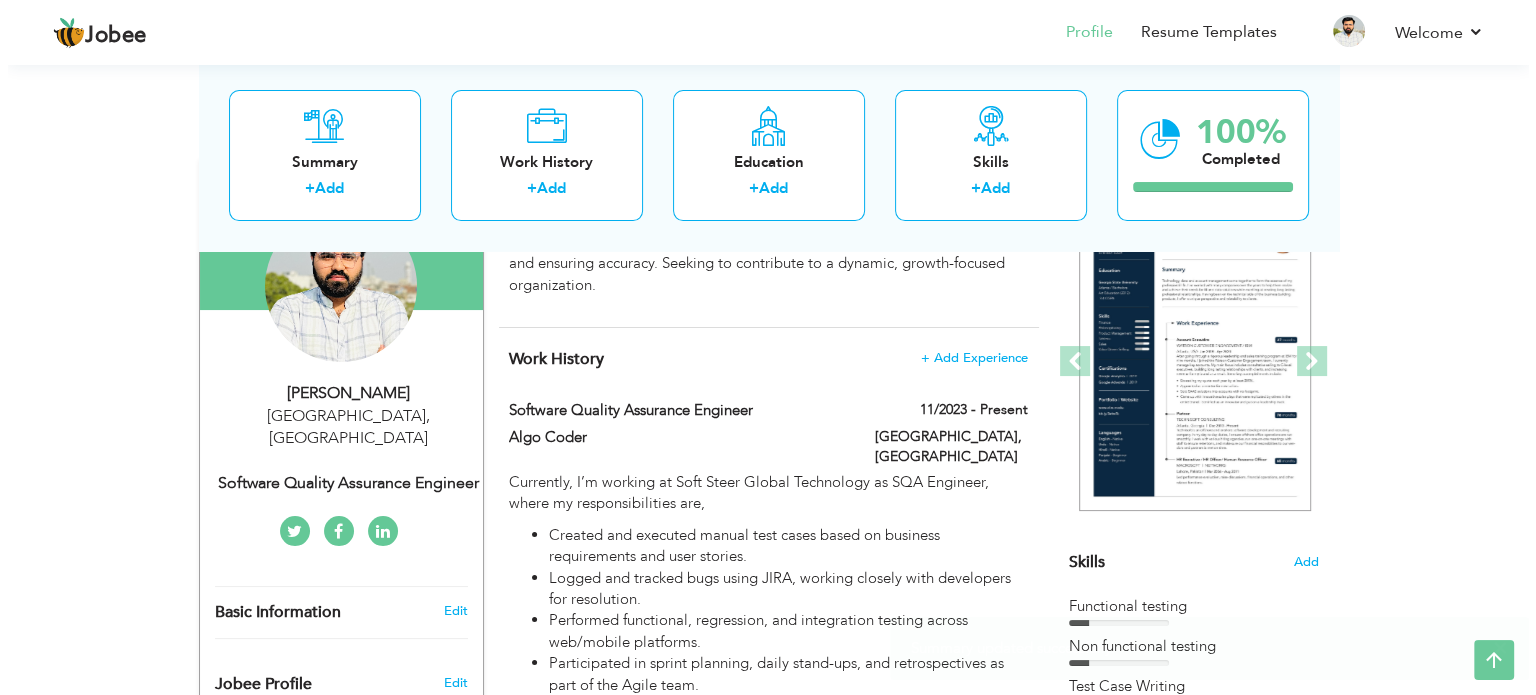 scroll, scrollTop: 219, scrollLeft: 0, axis: vertical 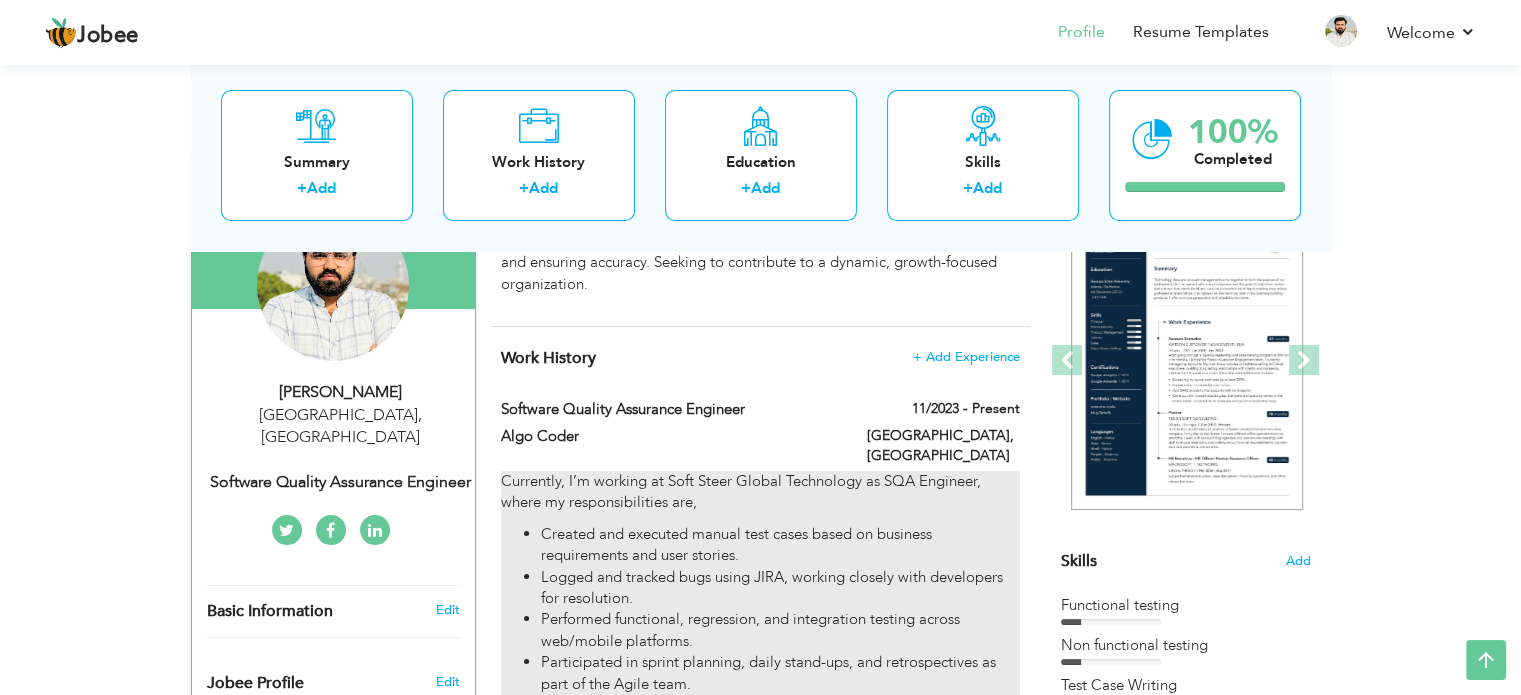 click on "Currently, I’m working at Soft Steer Global Technology as SQA Engineer, where my responsibilities are,
Created and executed manual test cases based on business requirements and user stories.
Logged and tracked bugs using JIRA, working closely with developers for resolution.
Performed functional, regression, and integration testing across web/mobile platforms.
Participated in sprint planning, daily stand-ups, and retrospectives as part of the Agile team.
Conducted post-deployment verification (smoke/sanity testing) to validate successful production releases.
Ensured end-to-end synchronization and consistency across all software platforms, including mobile apps, core, widget, CRM, to maintain seamless user experience and data integrity.
Collaborated with customer support to gather client-reported issues, reproduced those hotfixes in staging environment, and provided detailed reports to the development team for hotfix implementation." at bounding box center [760, 669] 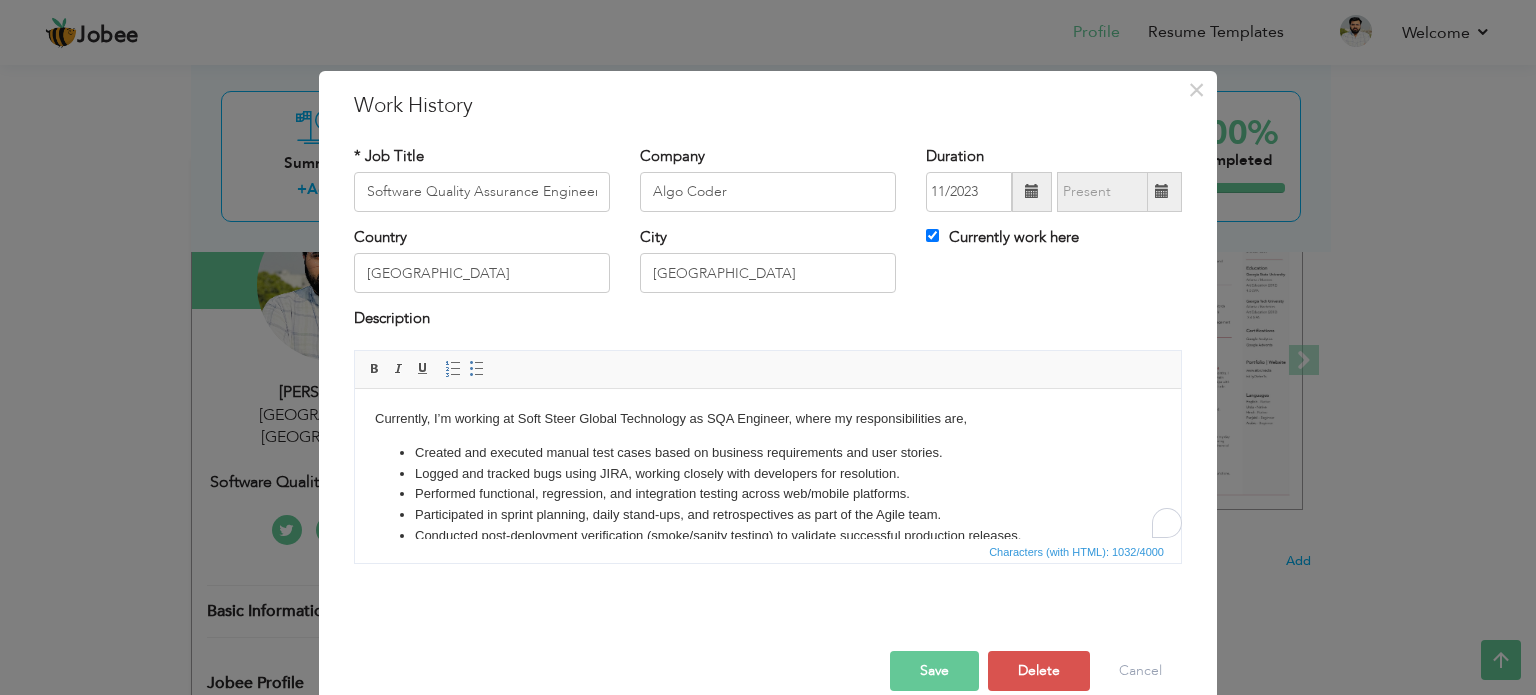 click on "Currently, I’m working at Soft Steer Global Technology as SQA Engineer, where my responsibilities are," at bounding box center (768, 418) 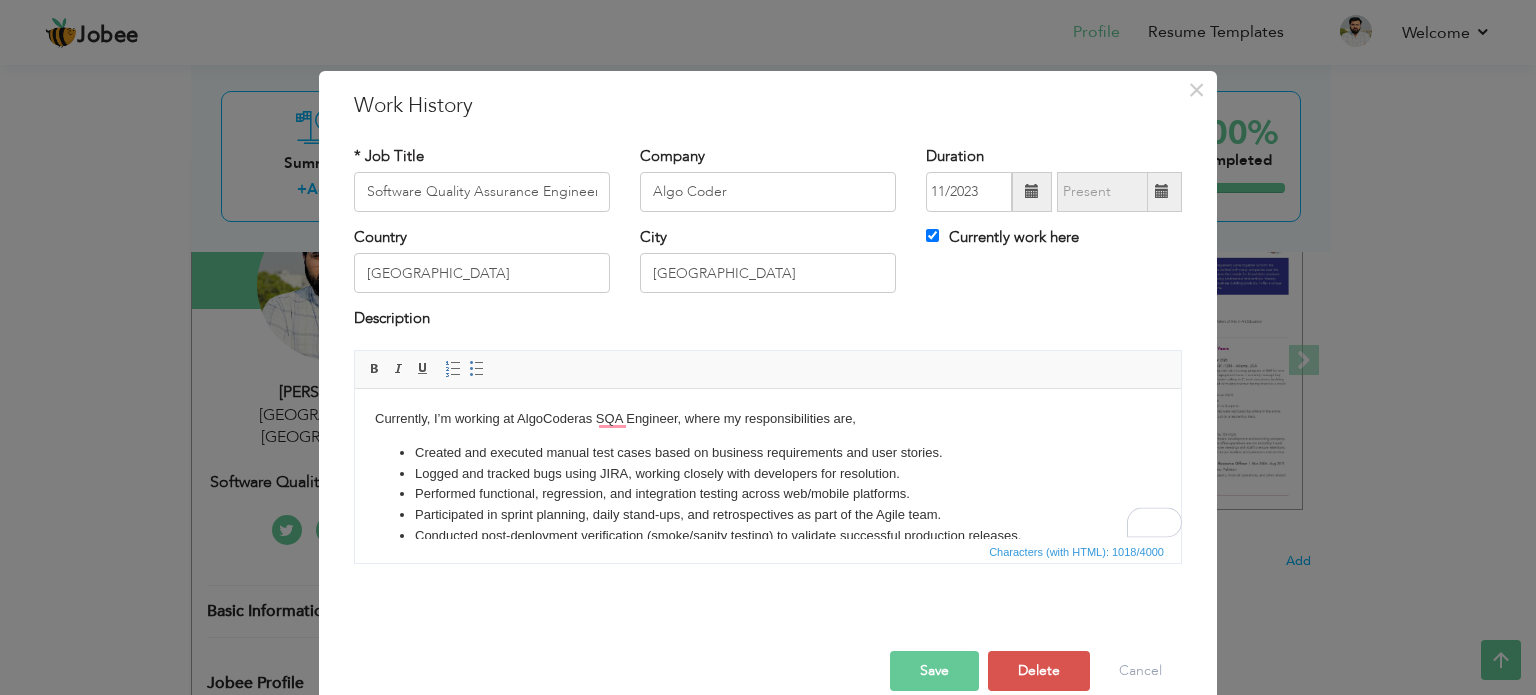 scroll, scrollTop: 26, scrollLeft: 0, axis: vertical 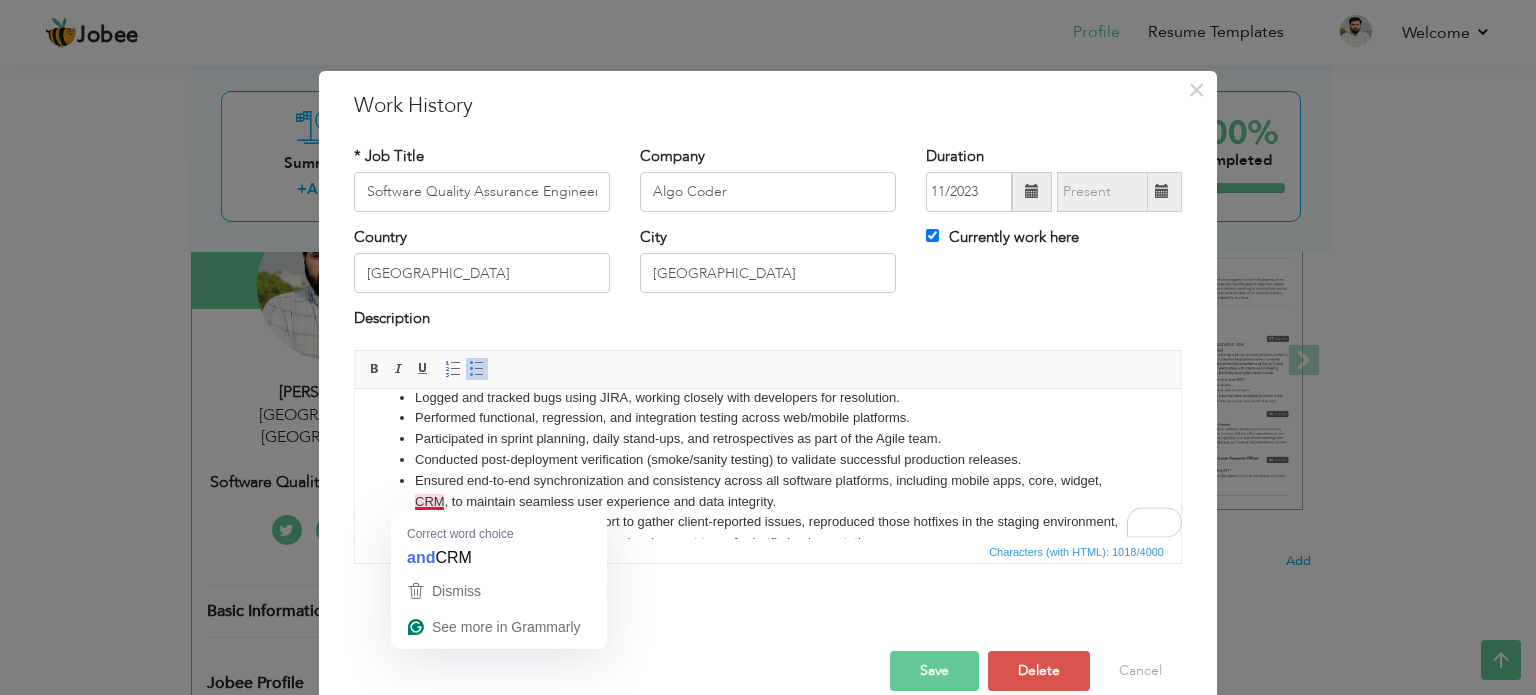 click on "Ensured end-to-end synchronization and consistency across all software platforms, including mobile apps, core, widget, CRM, to maintain seamless user experience and data integrity." at bounding box center [768, 491] 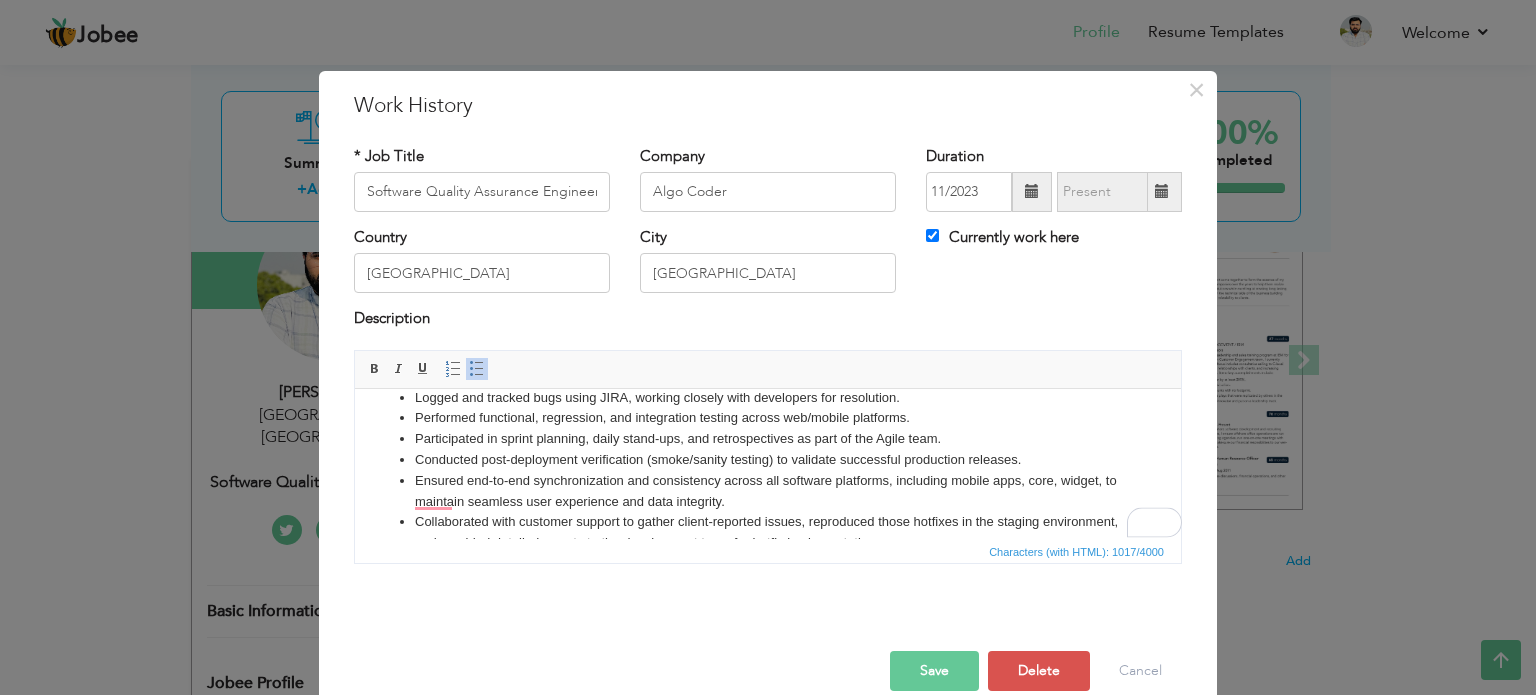 click on "Ensured end-to-end synchronization and consistency across all software platforms, including mobile apps, core, widget , to maintain seamless user experience and data integrity." at bounding box center [768, 491] 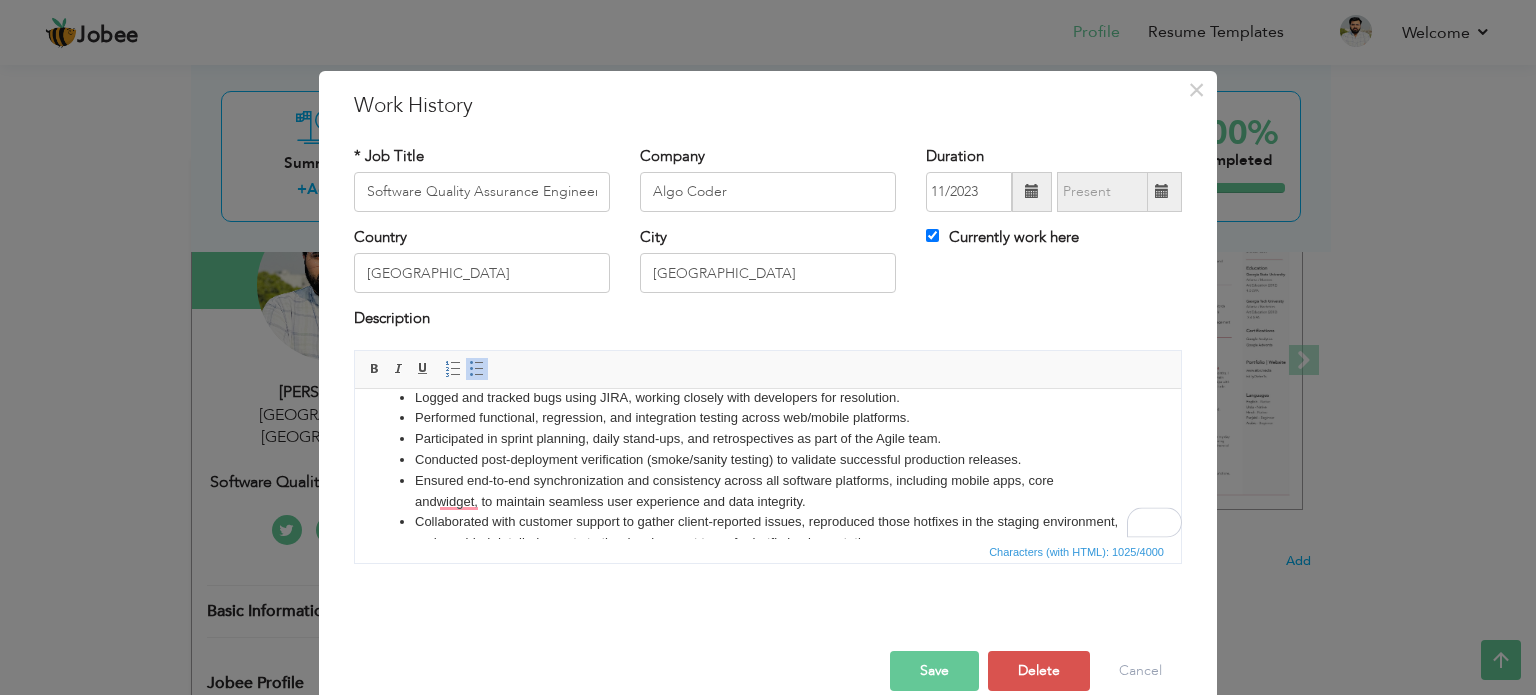 scroll, scrollTop: 110, scrollLeft: 0, axis: vertical 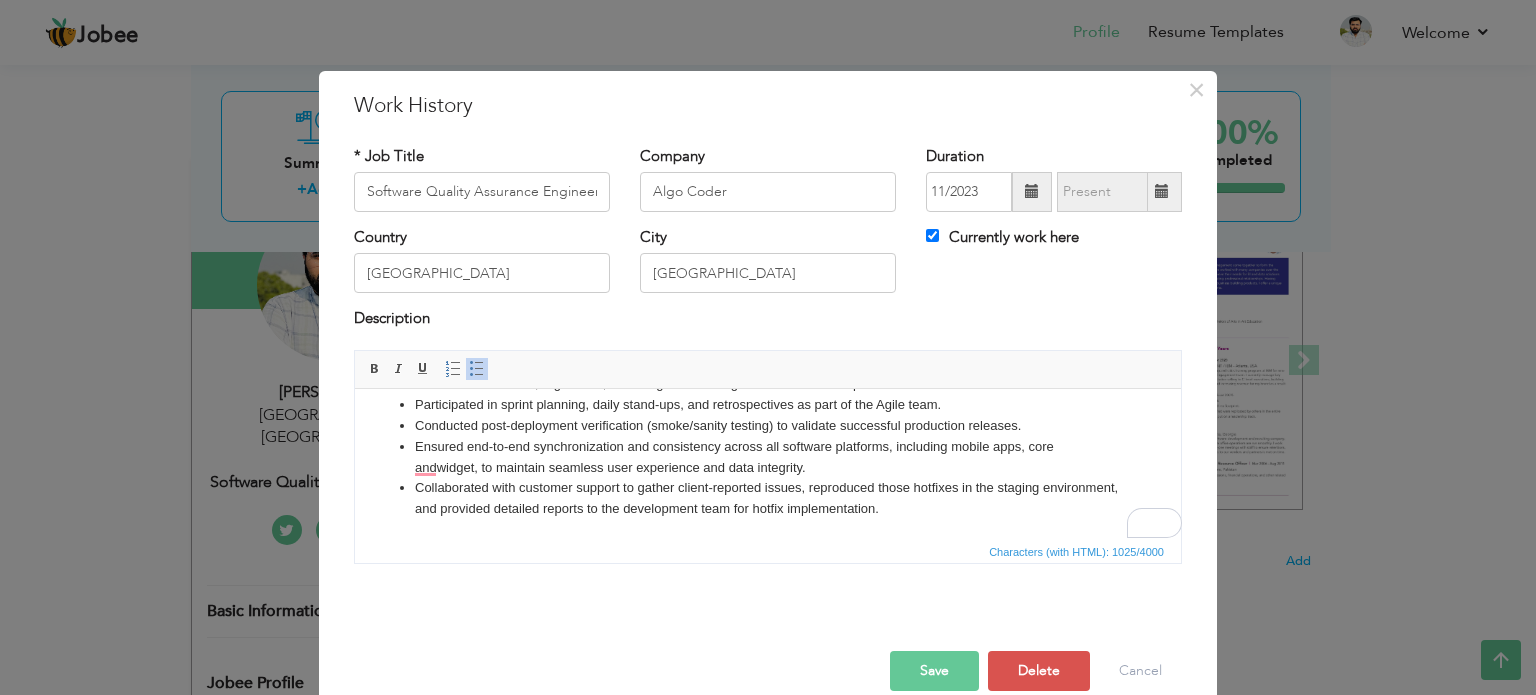 click on "Ensured end-to-end synchronization and consistency across all software platforms, including mobile apps, core and  widget , to maintain seamless user experience and data integrity." at bounding box center [768, 457] 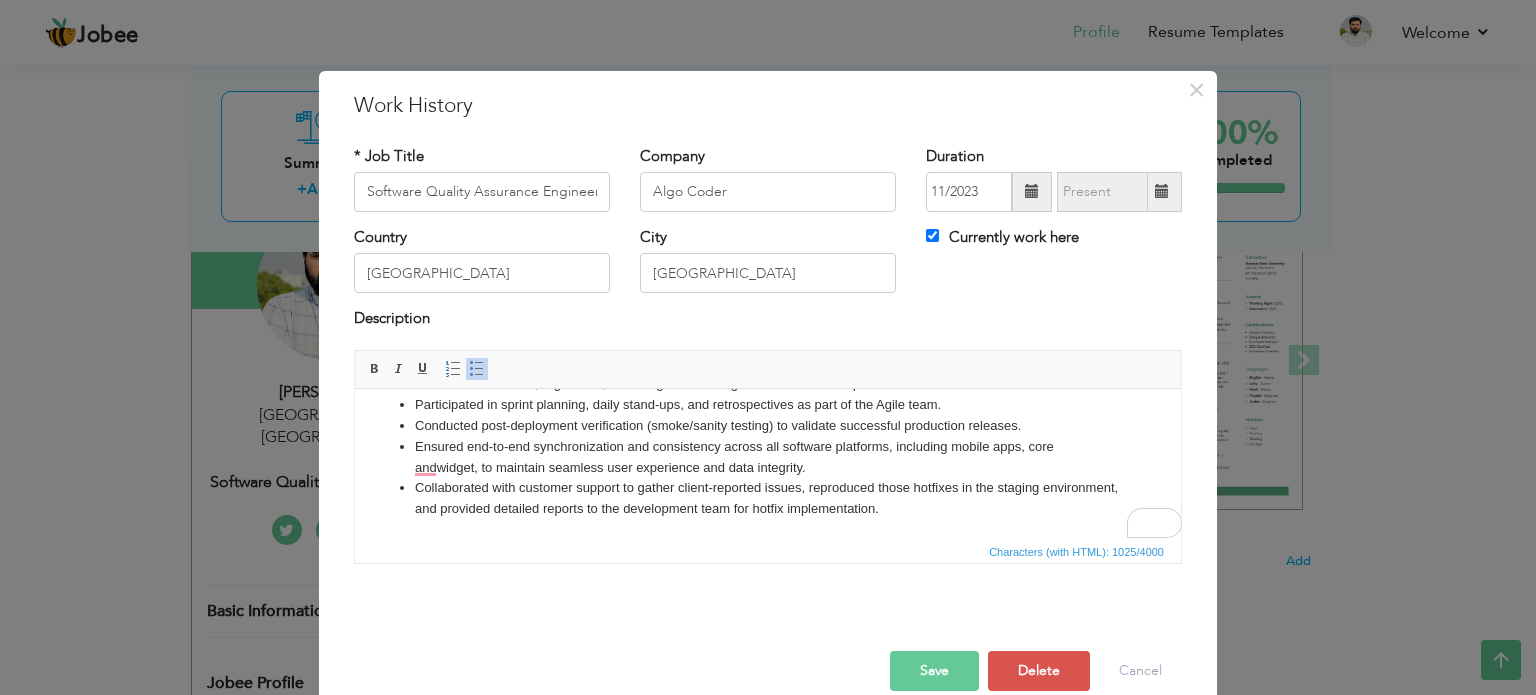 scroll, scrollTop: 0, scrollLeft: 0, axis: both 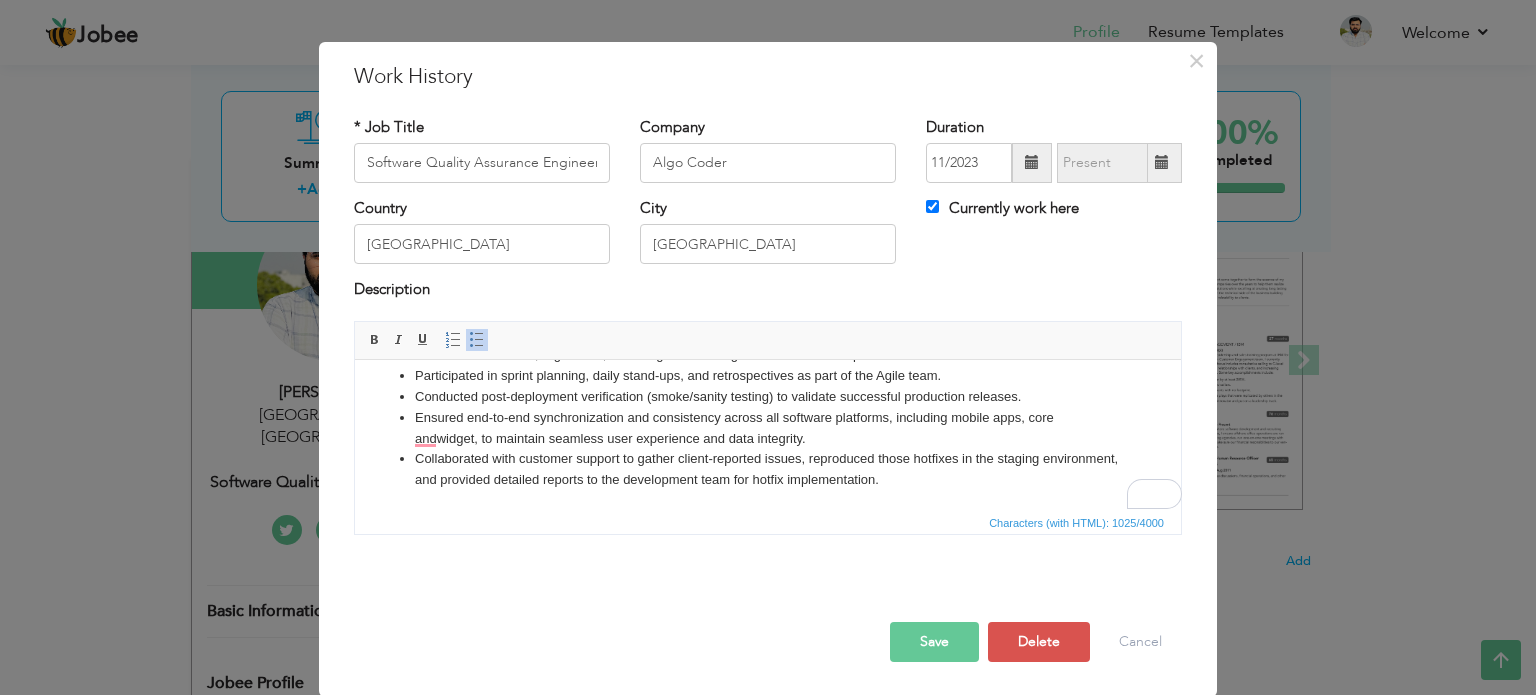 click on "Ensured end-to-end synchronization and consistency across all software platforms, including mobile apps, core and  widget , to maintain seamless user experience and data integrity." at bounding box center [768, 428] 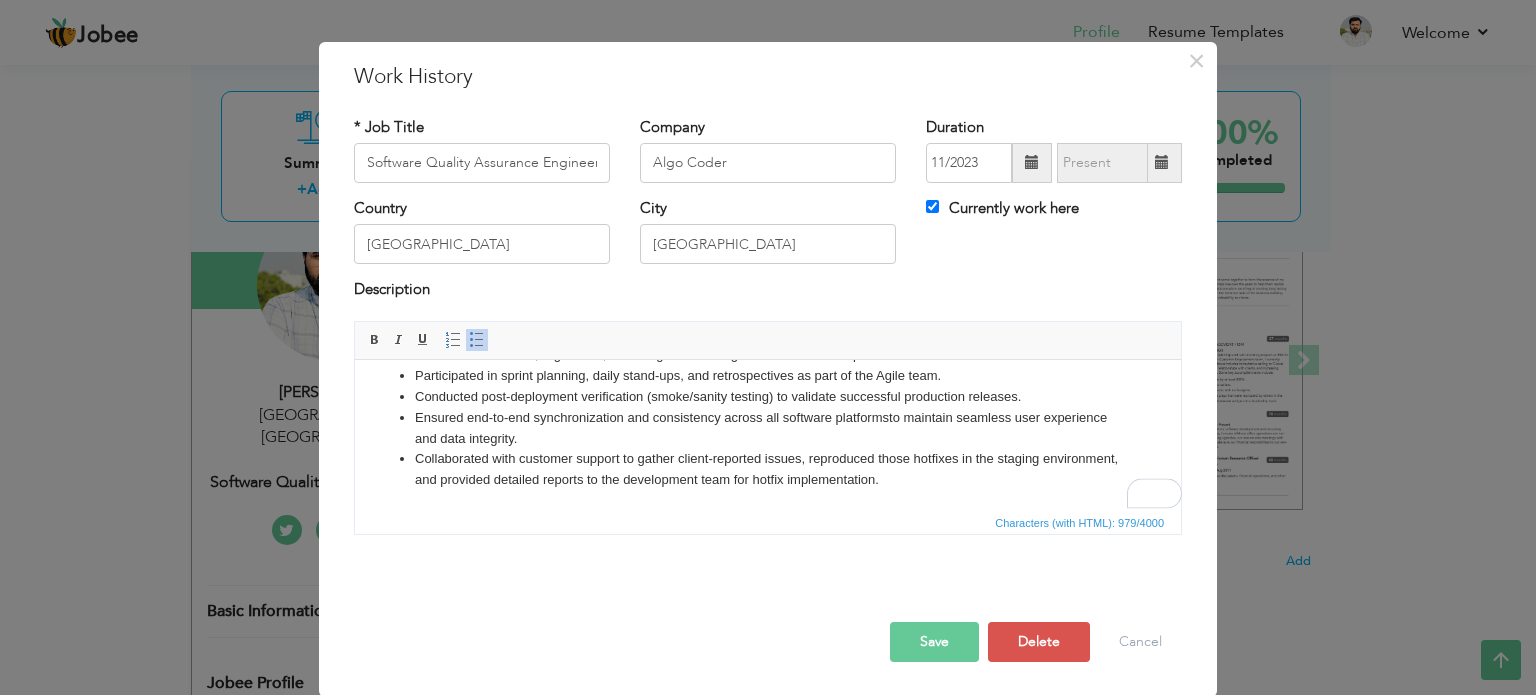 scroll, scrollTop: 29, scrollLeft: 0, axis: vertical 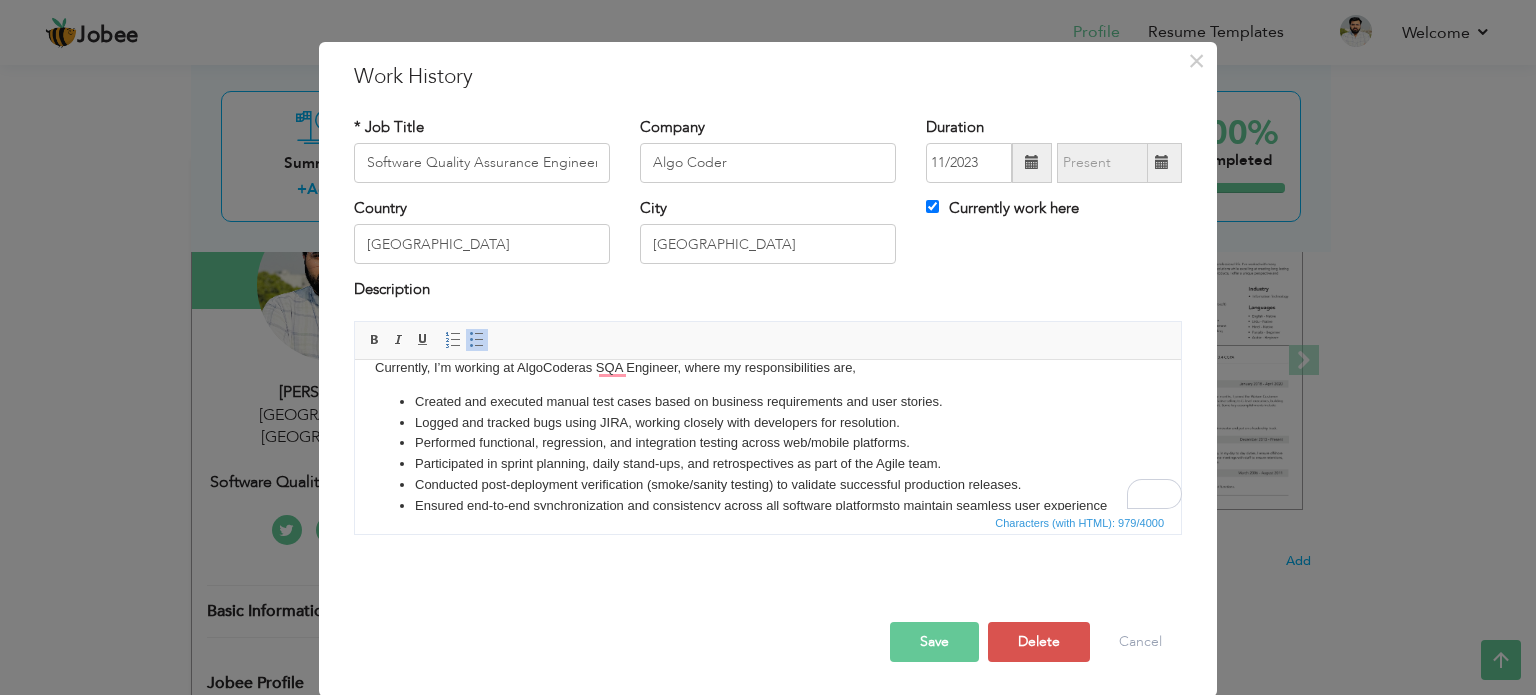 click on "Save" at bounding box center [934, 642] 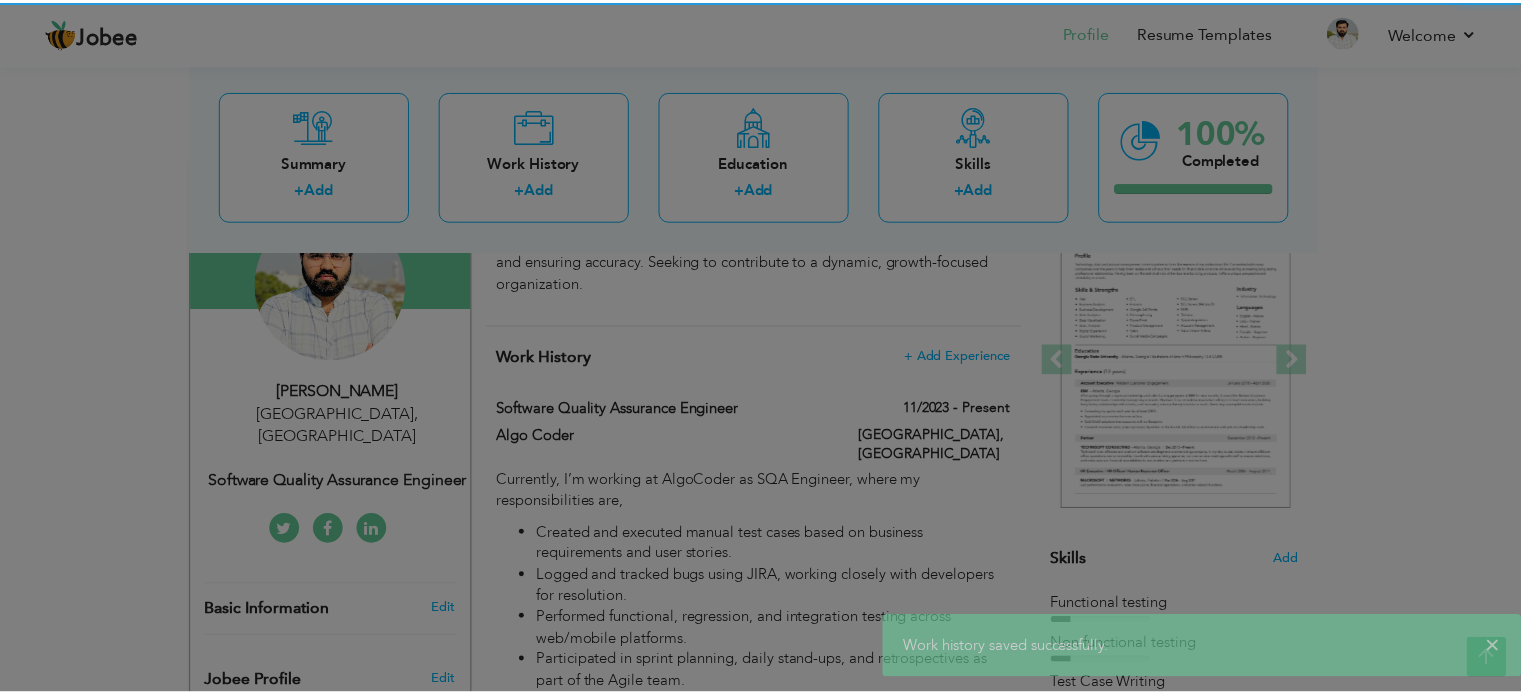 scroll, scrollTop: 0, scrollLeft: 0, axis: both 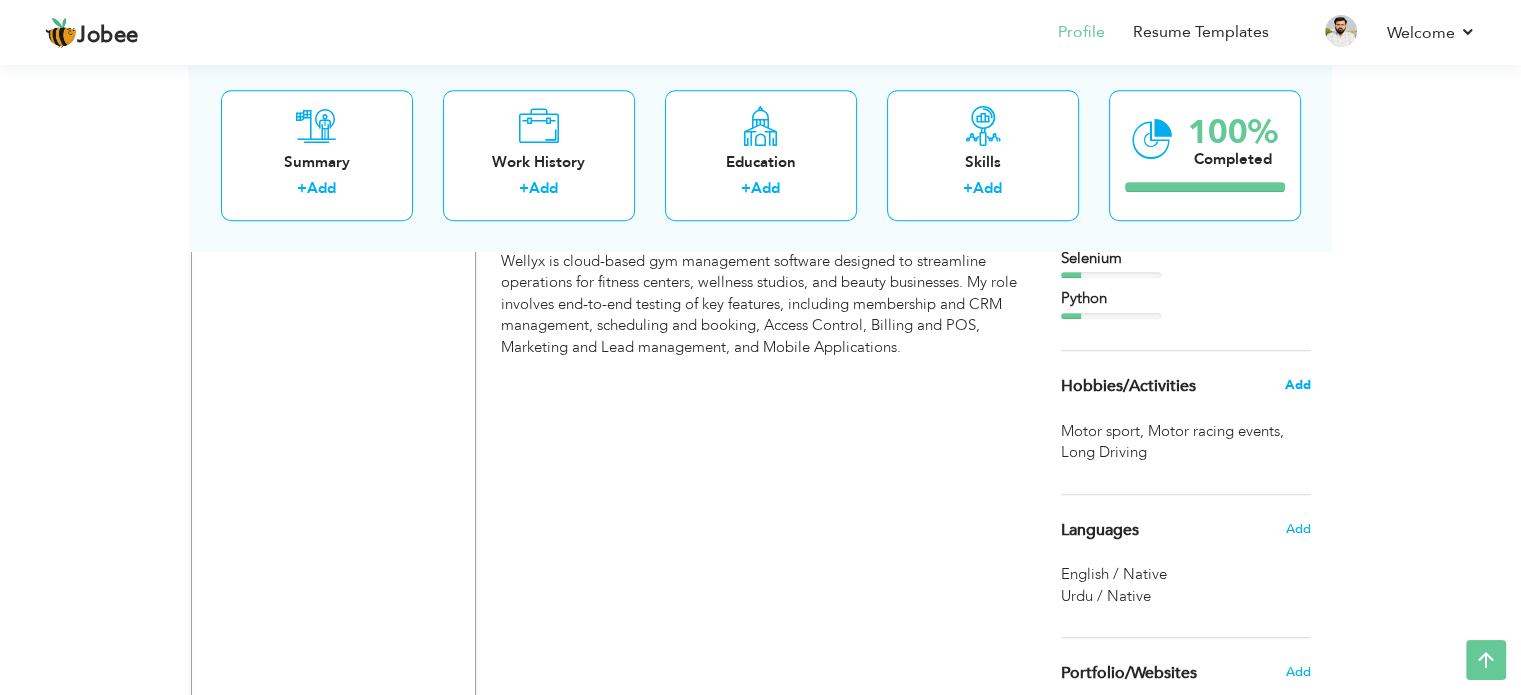 click on "Add" at bounding box center (1297, 385) 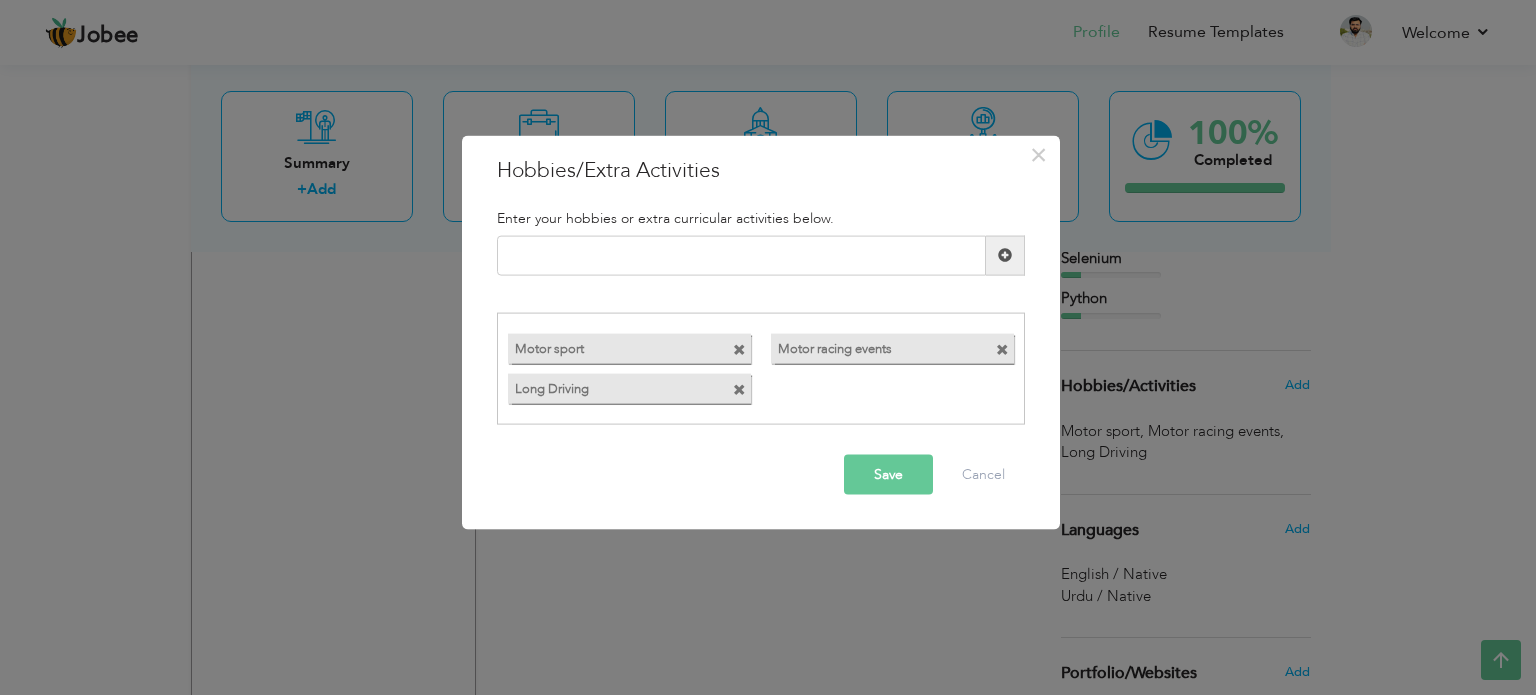 click at bounding box center (739, 390) 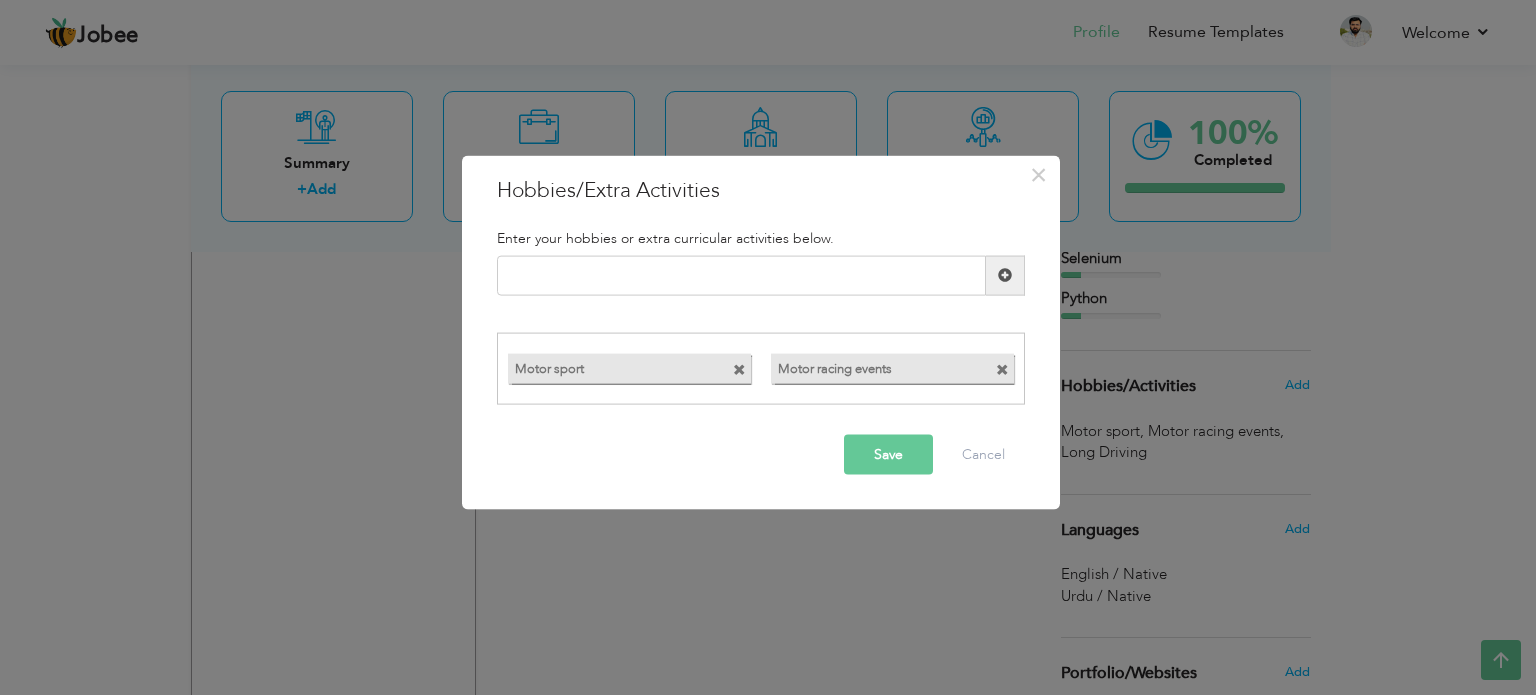 click on "Save" at bounding box center [888, 455] 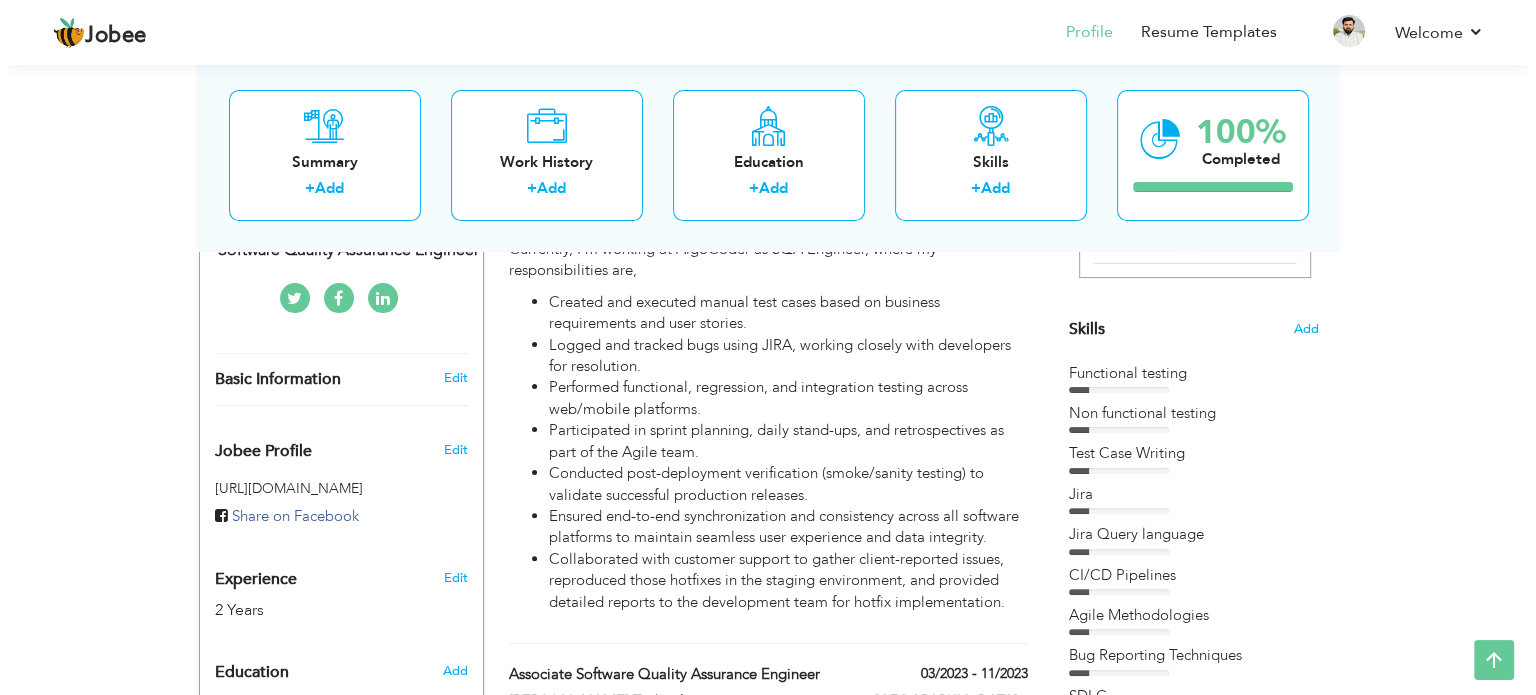scroll, scrollTop: 452, scrollLeft: 0, axis: vertical 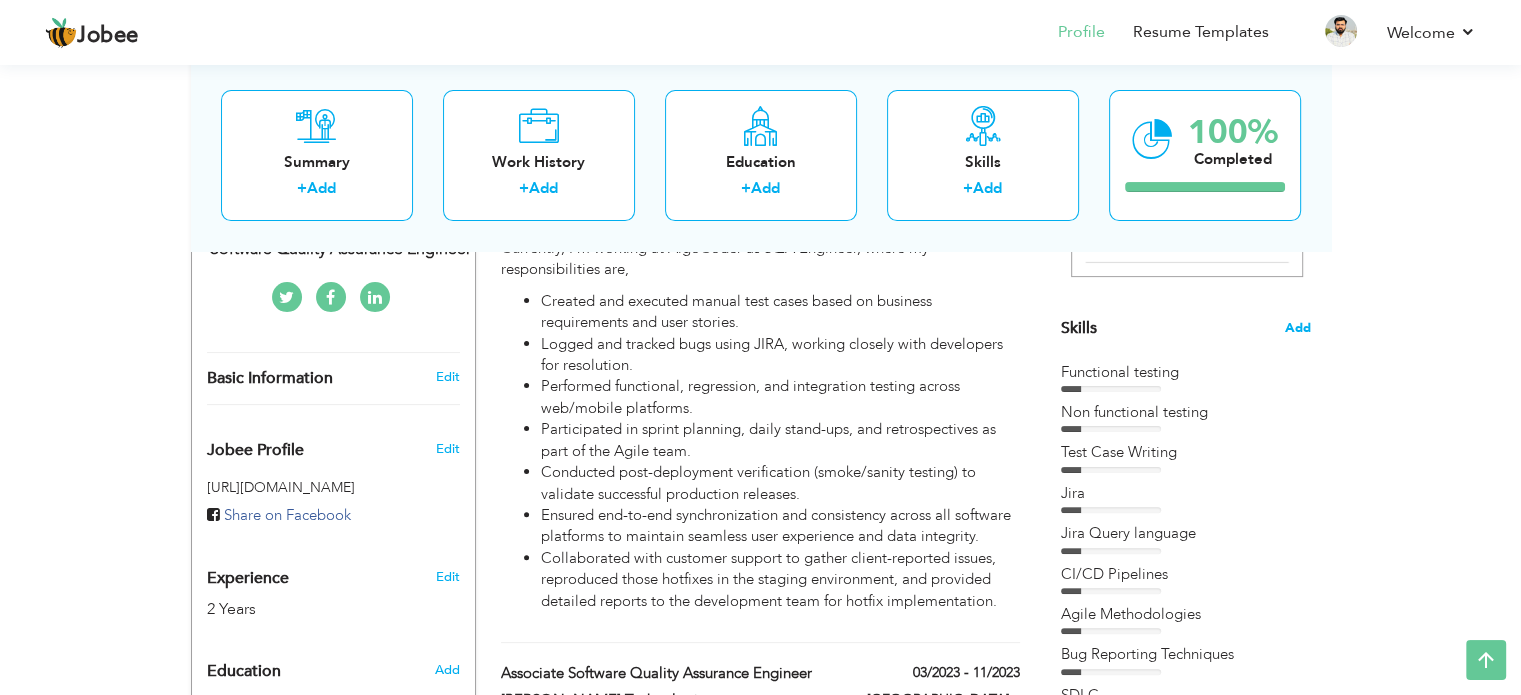 click on "Add" at bounding box center (1298, 328) 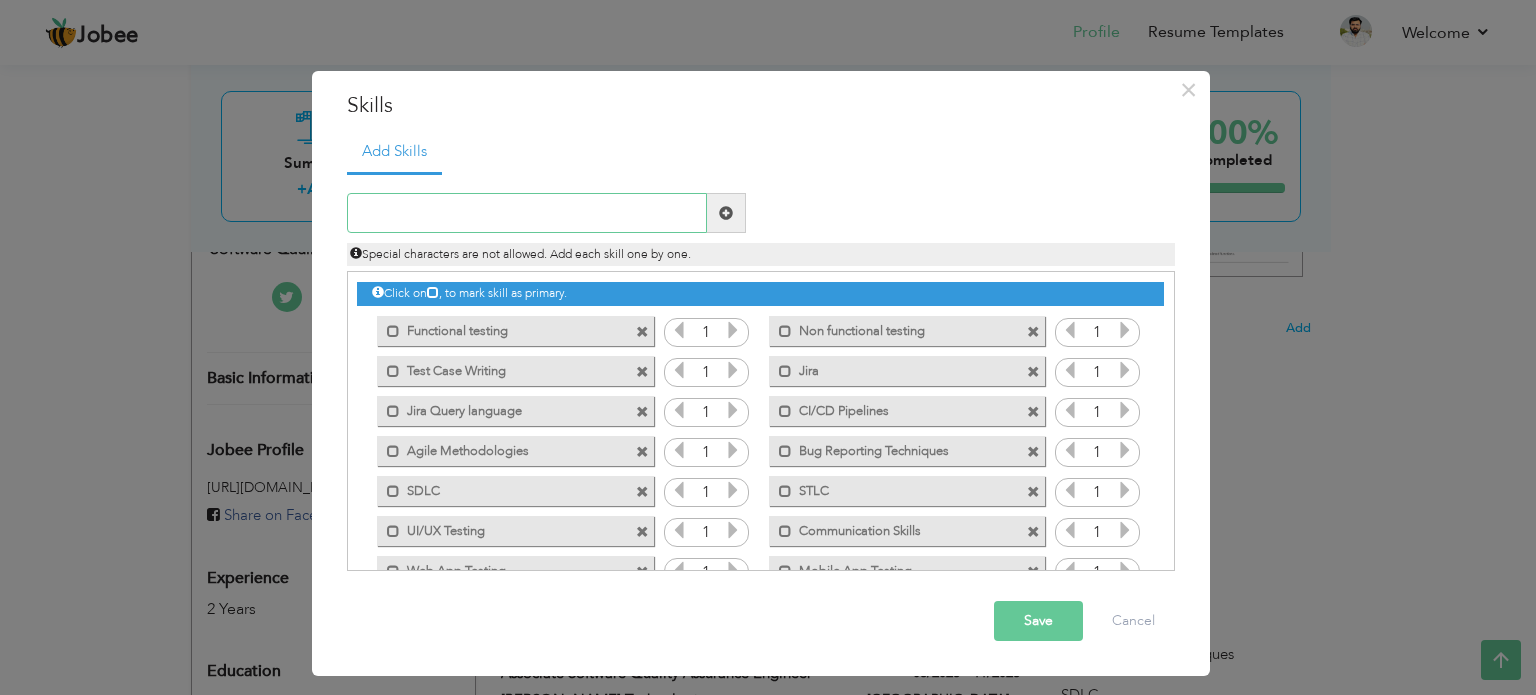scroll, scrollTop: 244, scrollLeft: 0, axis: vertical 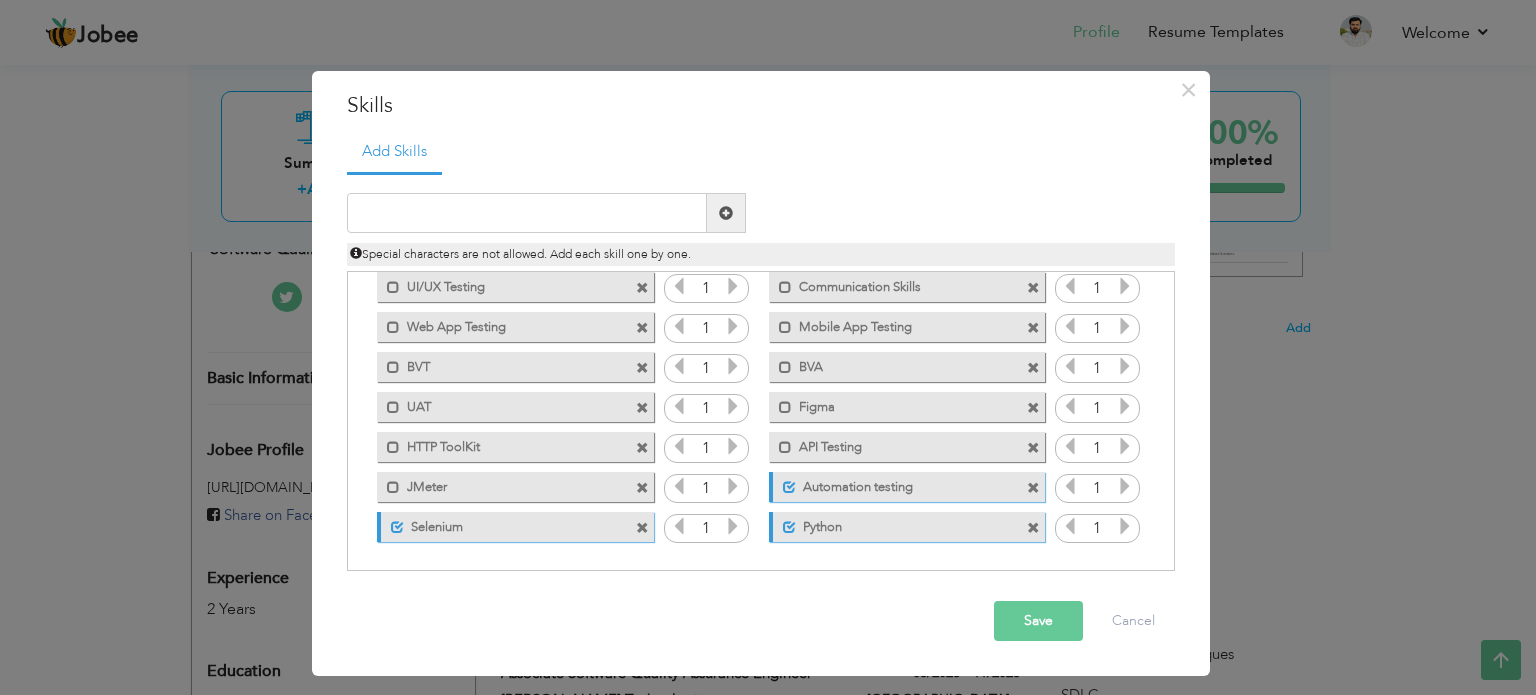click at bounding box center (642, 528) 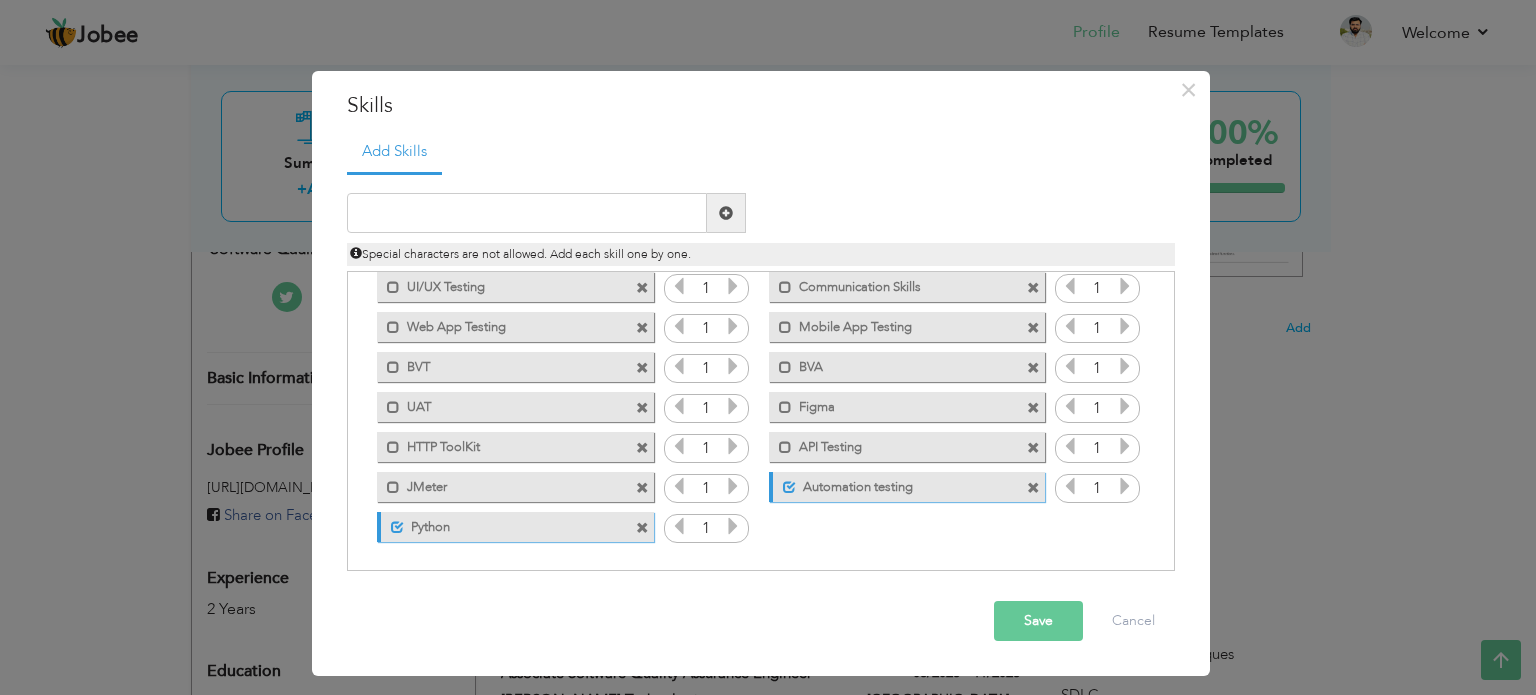 click at bounding box center [642, 528] 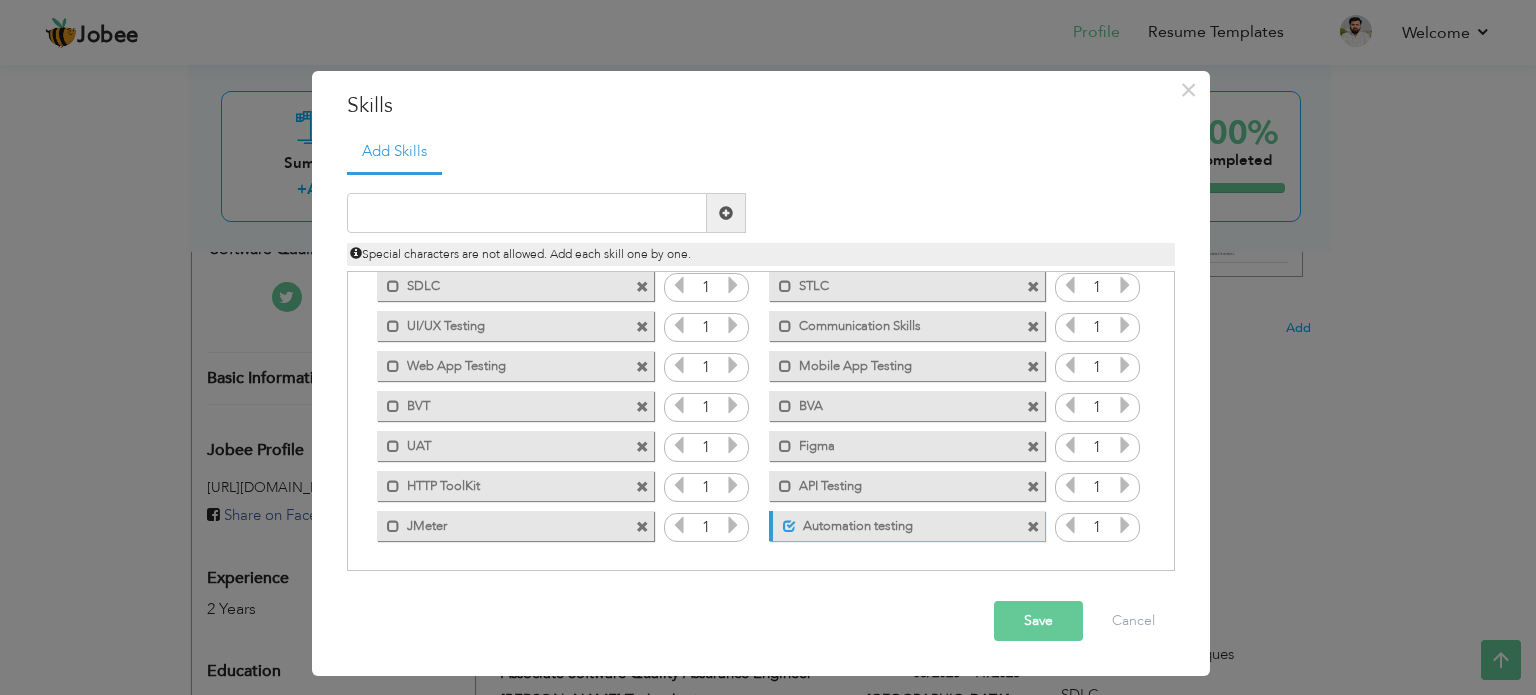 scroll, scrollTop: 204, scrollLeft: 0, axis: vertical 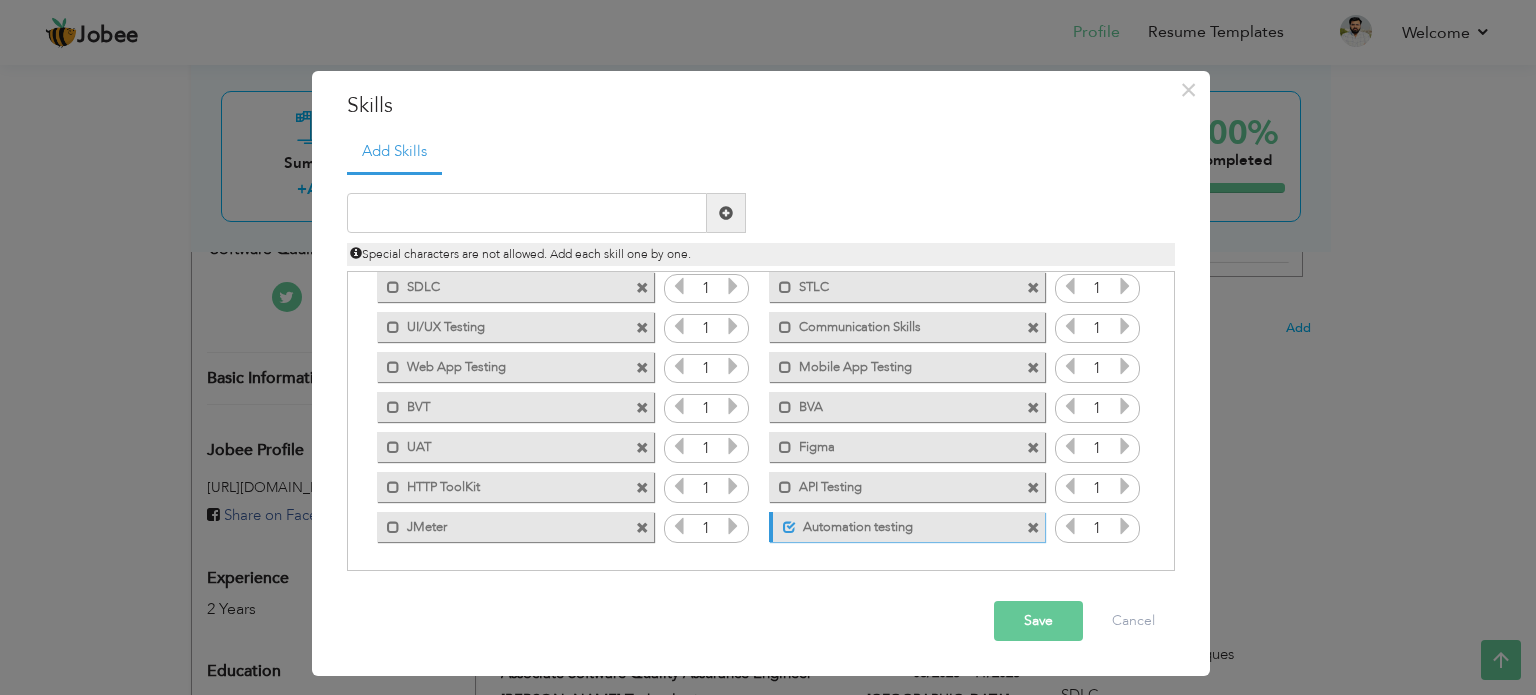 click at bounding box center [1033, 528] 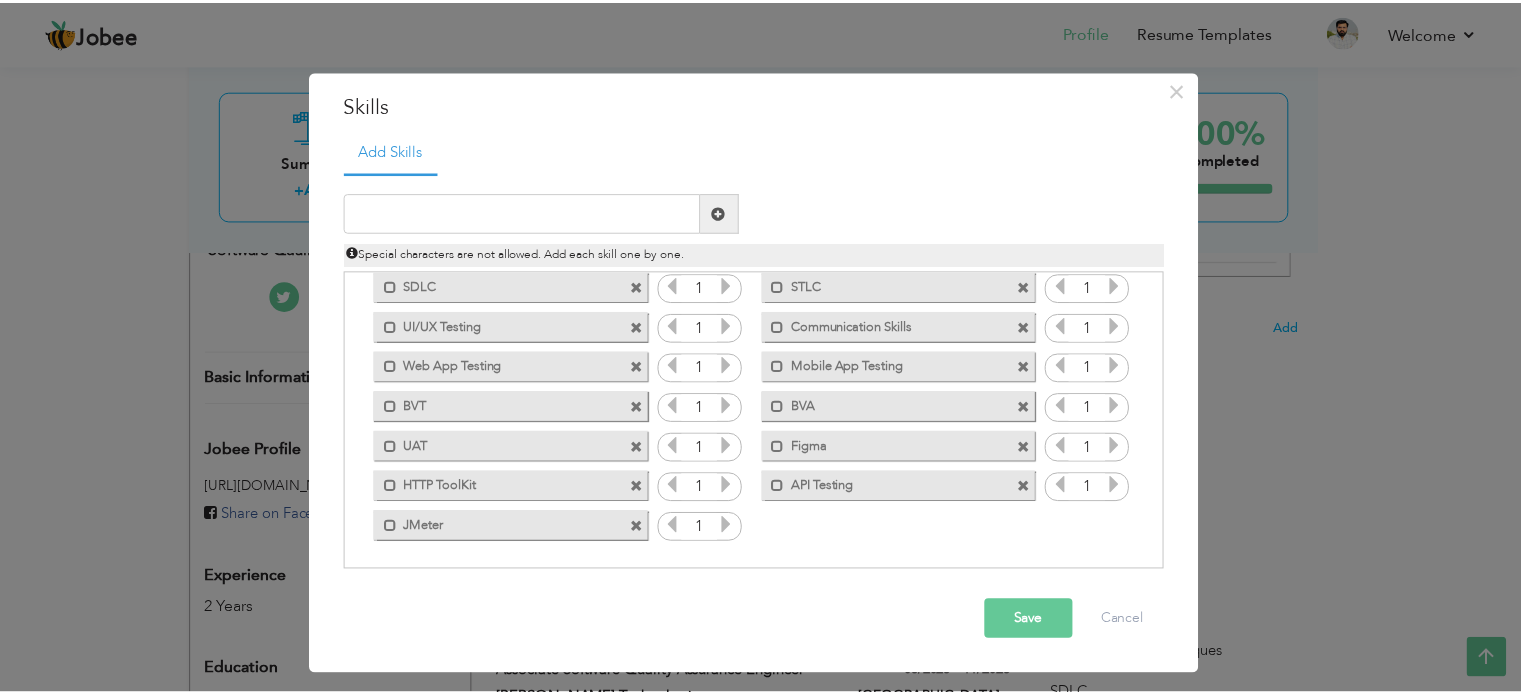 scroll, scrollTop: 0, scrollLeft: 0, axis: both 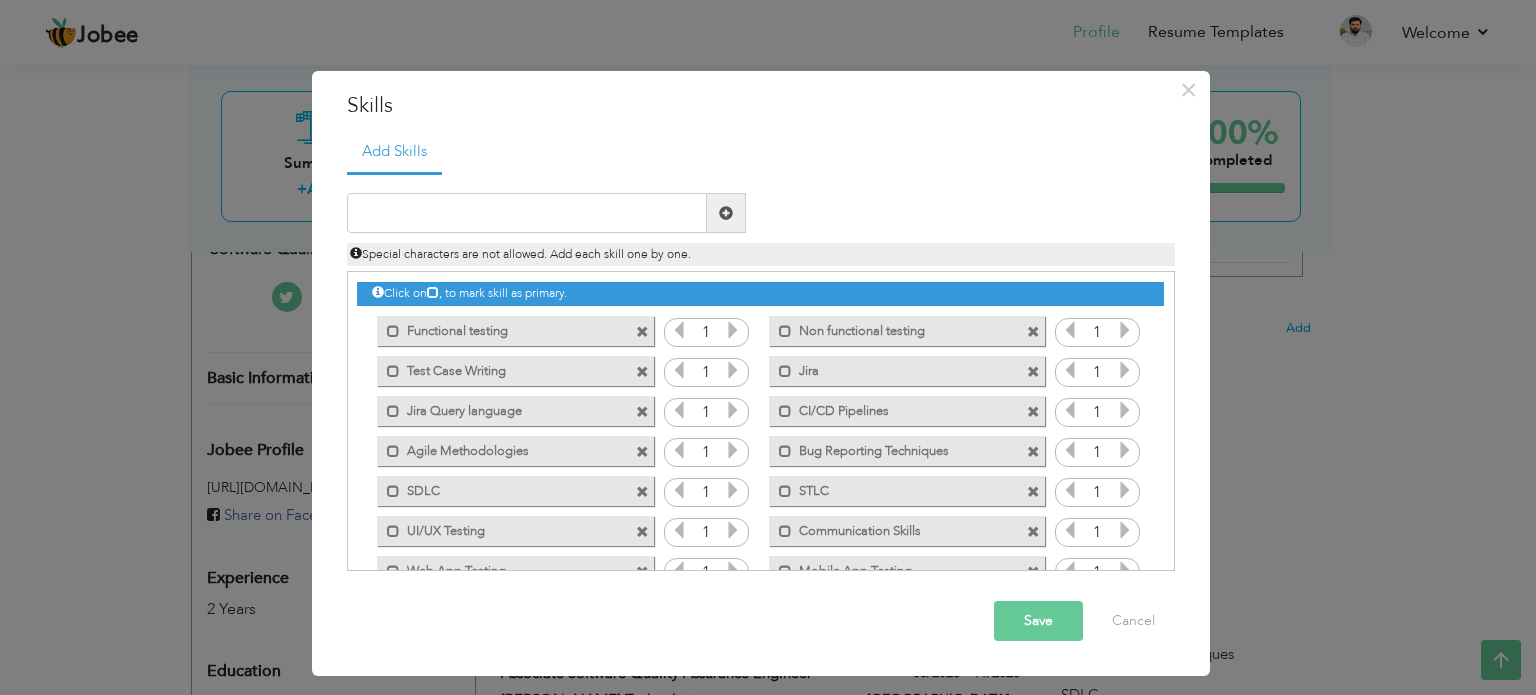 click on "Save" at bounding box center [1038, 621] 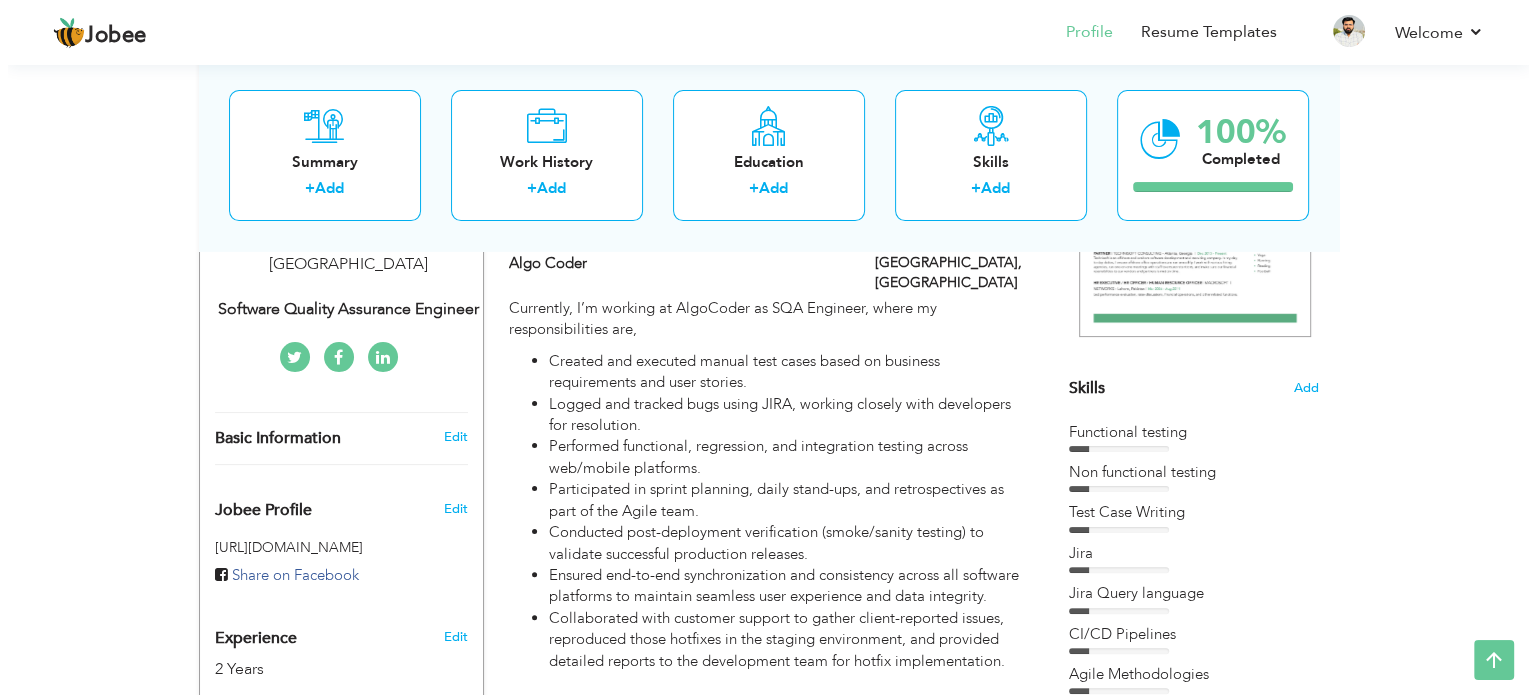 scroll, scrollTop: 391, scrollLeft: 0, axis: vertical 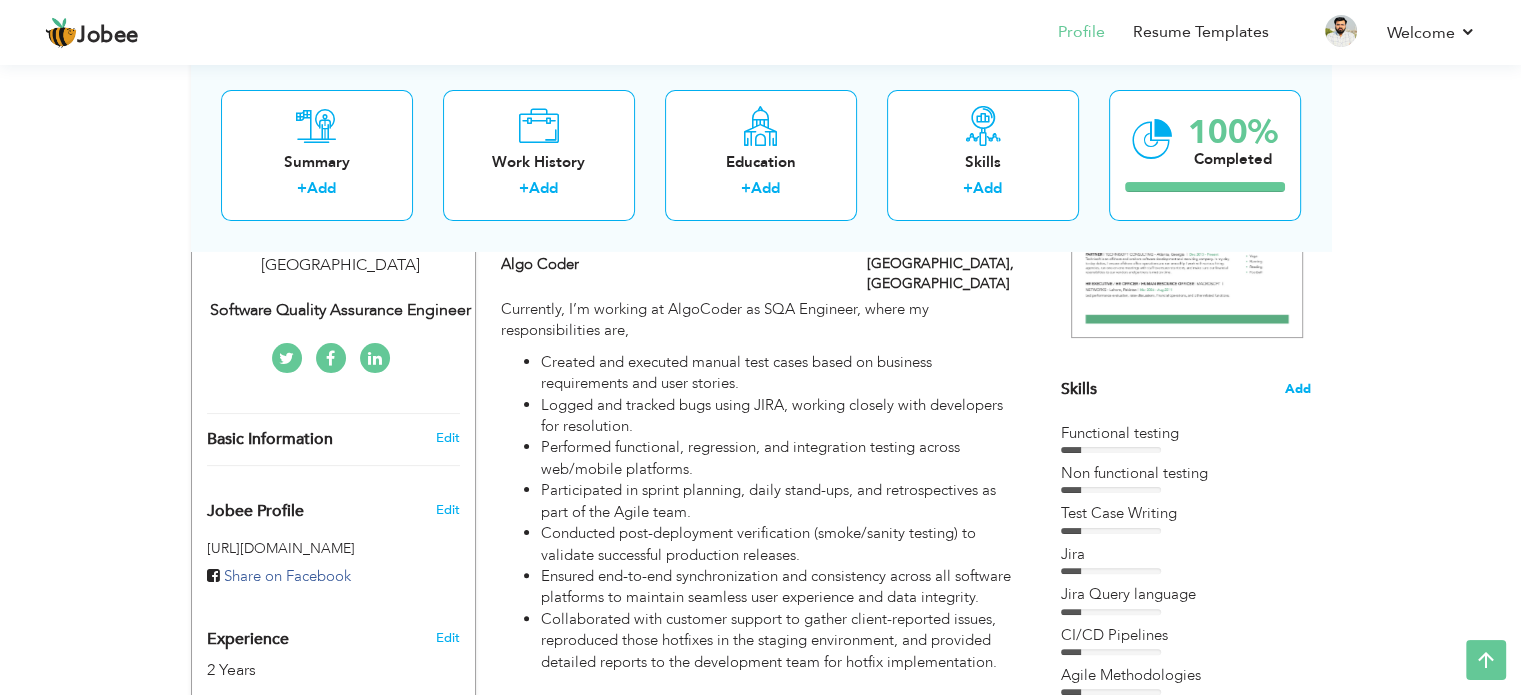 click on "Add" at bounding box center (1298, 389) 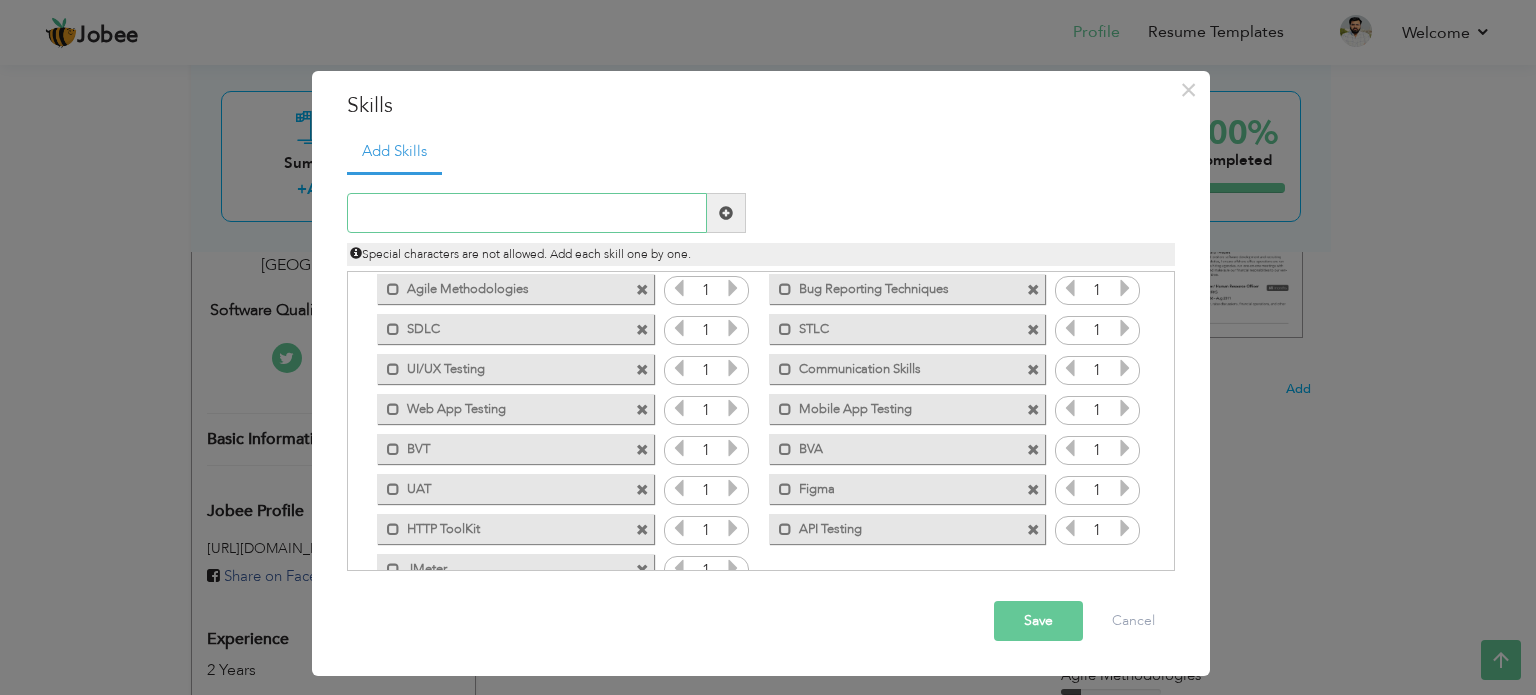 scroll, scrollTop: 204, scrollLeft: 0, axis: vertical 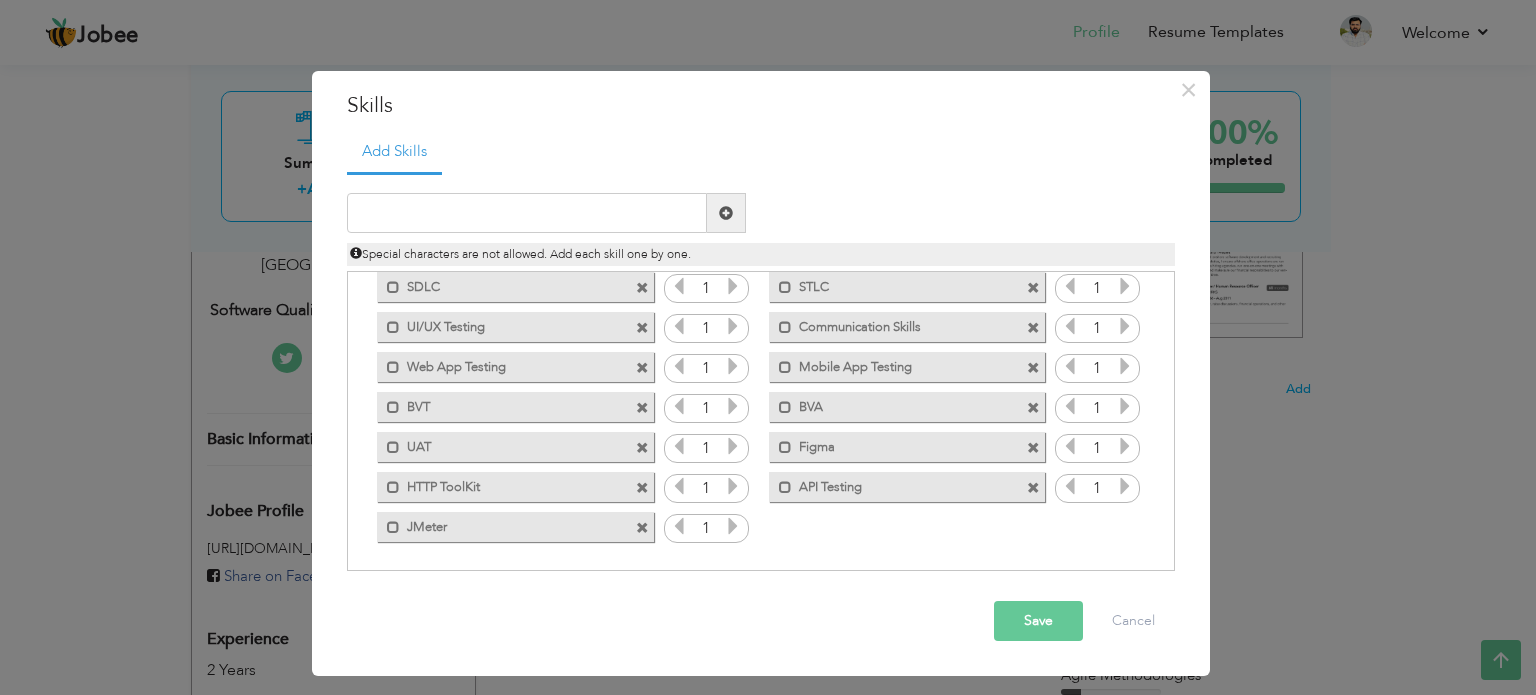 click at bounding box center [642, 528] 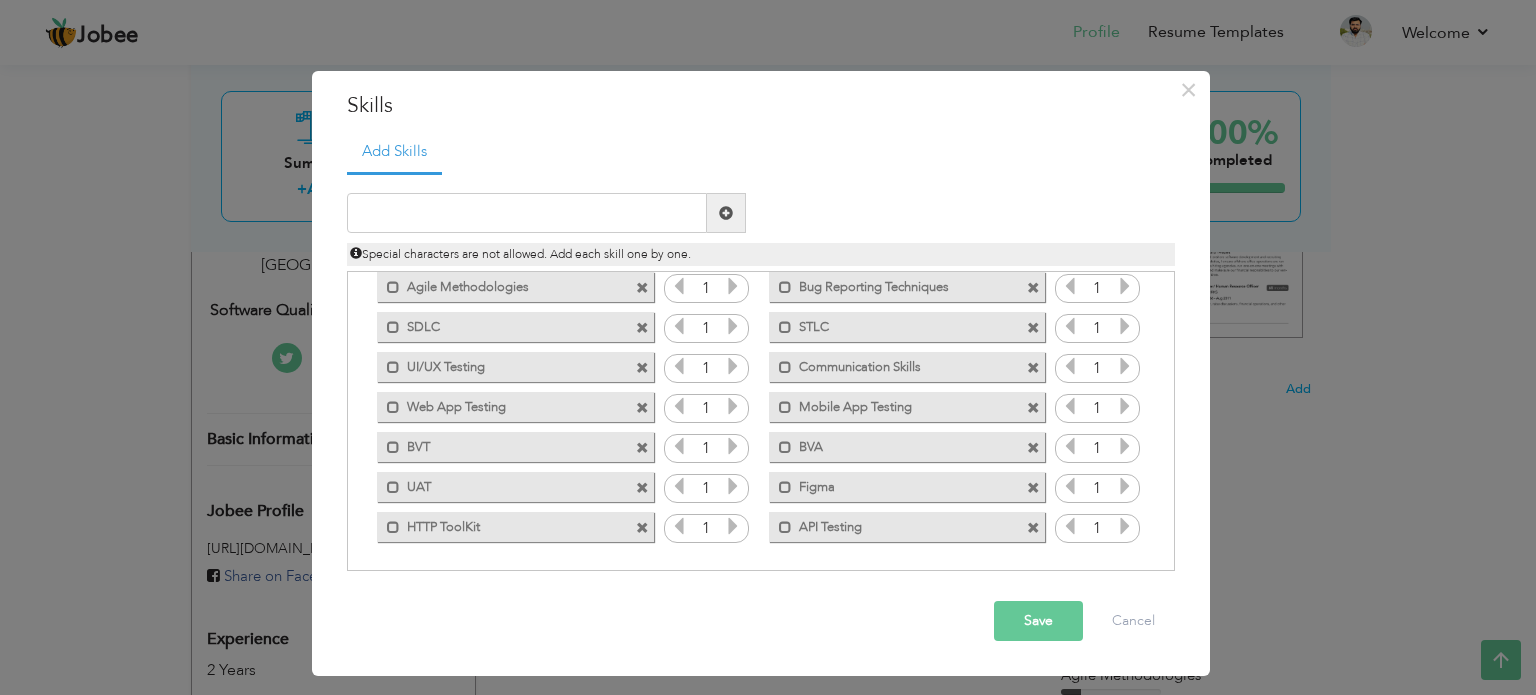 click on "Save" at bounding box center (1038, 621) 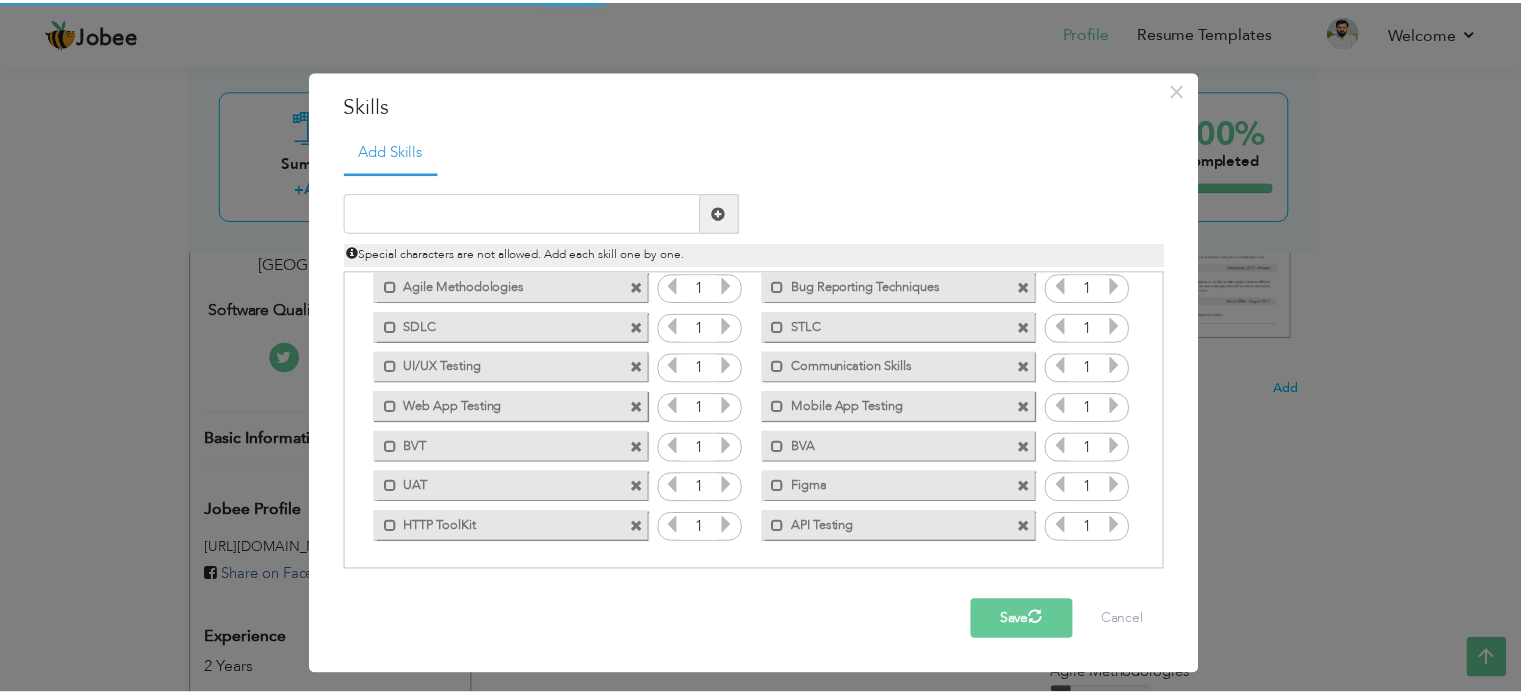scroll, scrollTop: 0, scrollLeft: 0, axis: both 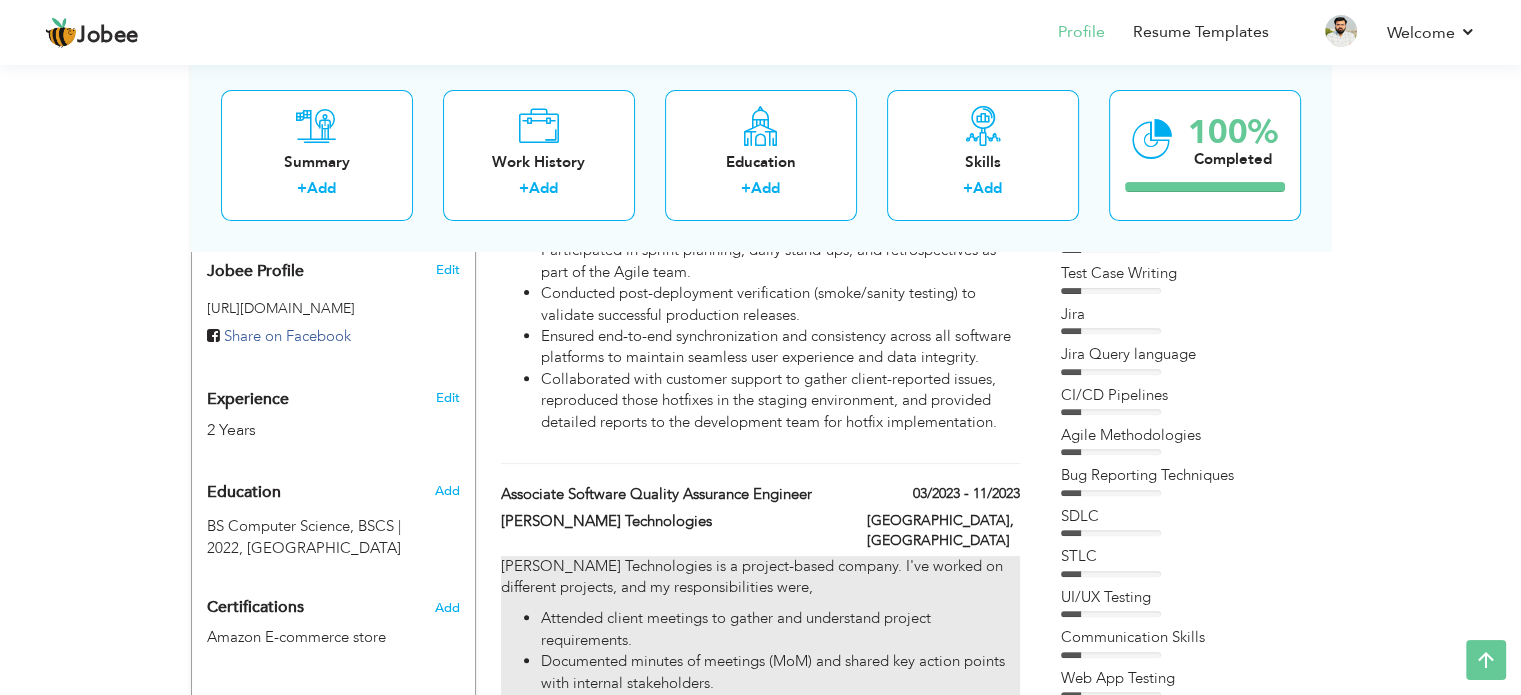 click on "Rex Technologies is a project-based company. I've worked on different projects, and my responsibilities were," at bounding box center (760, 577) 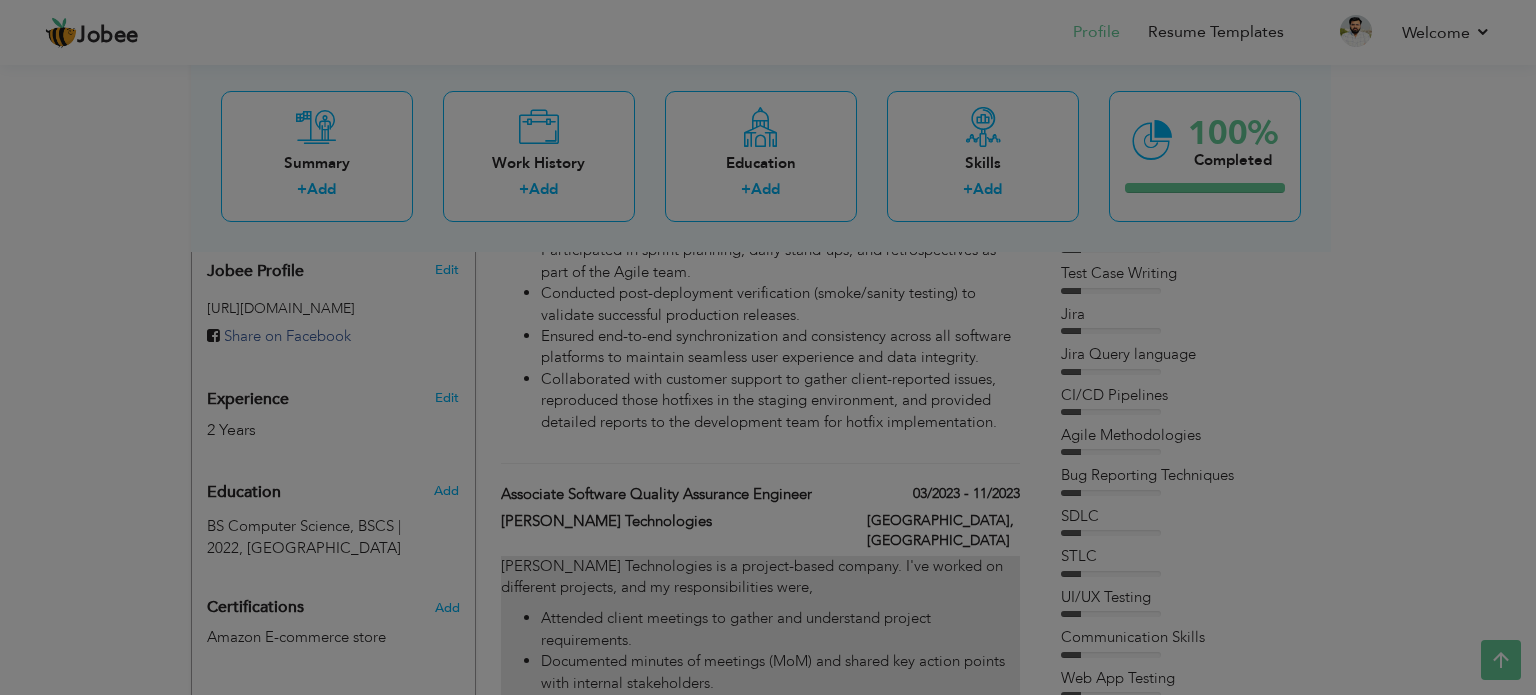 scroll, scrollTop: 0, scrollLeft: 0, axis: both 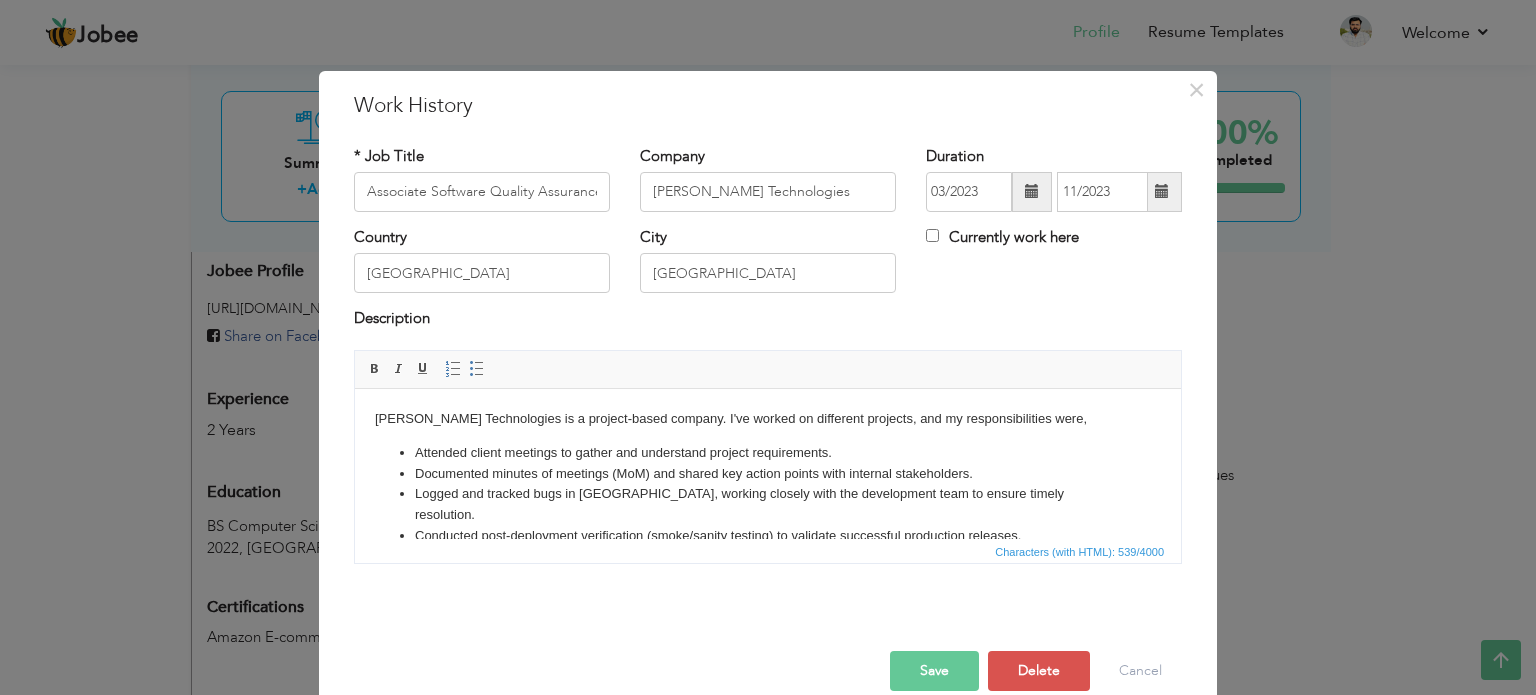 click on "Rex Technologies is a project-based company. I've worked on different projects, and my responsibilities were," at bounding box center [768, 418] 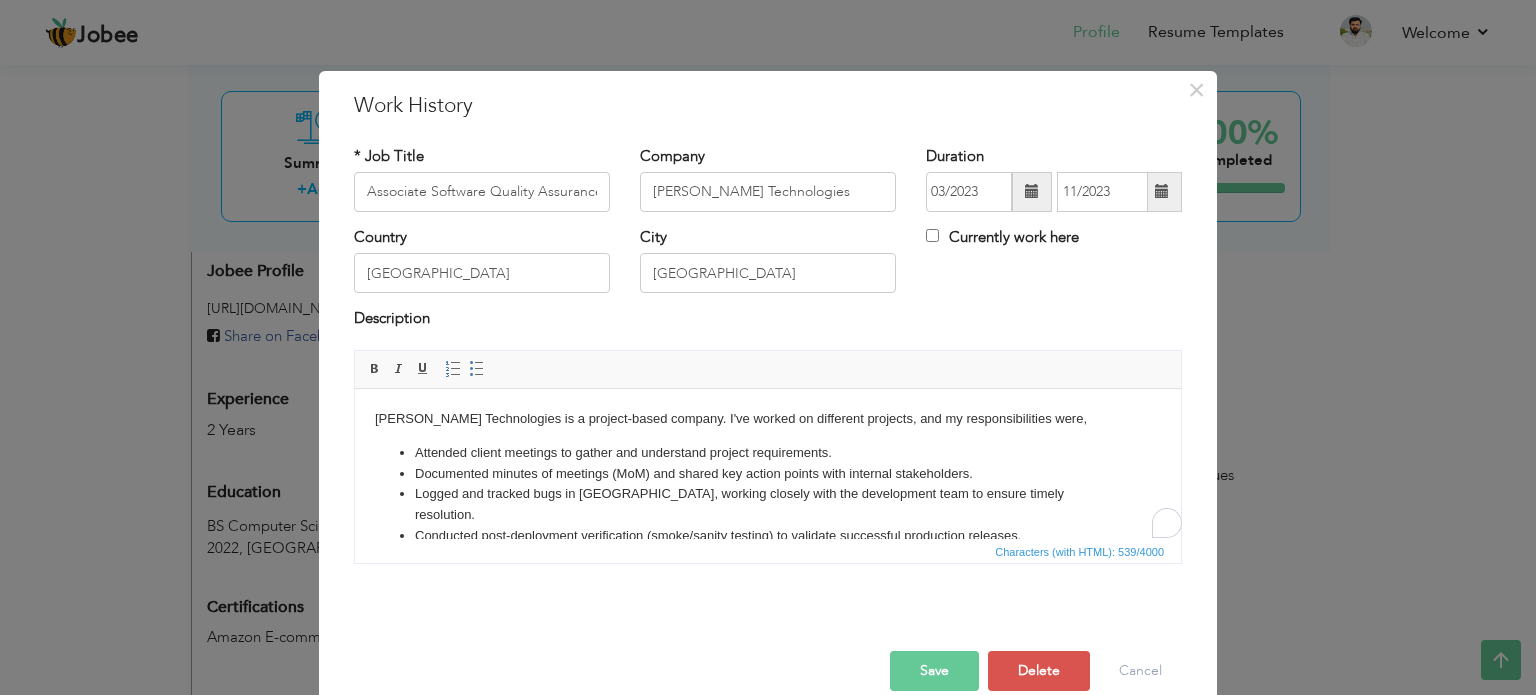 type 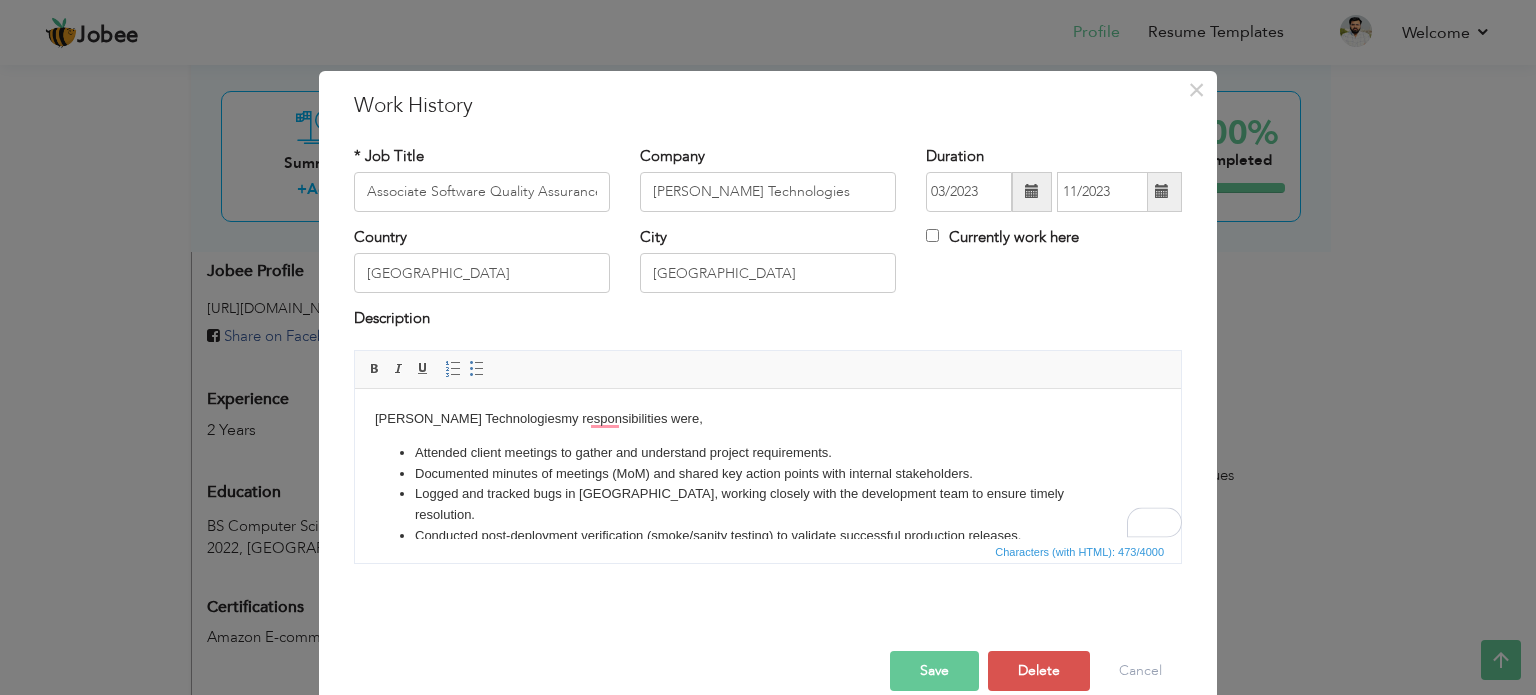 click on "Rex Technologies  my responsibilities were," at bounding box center (768, 418) 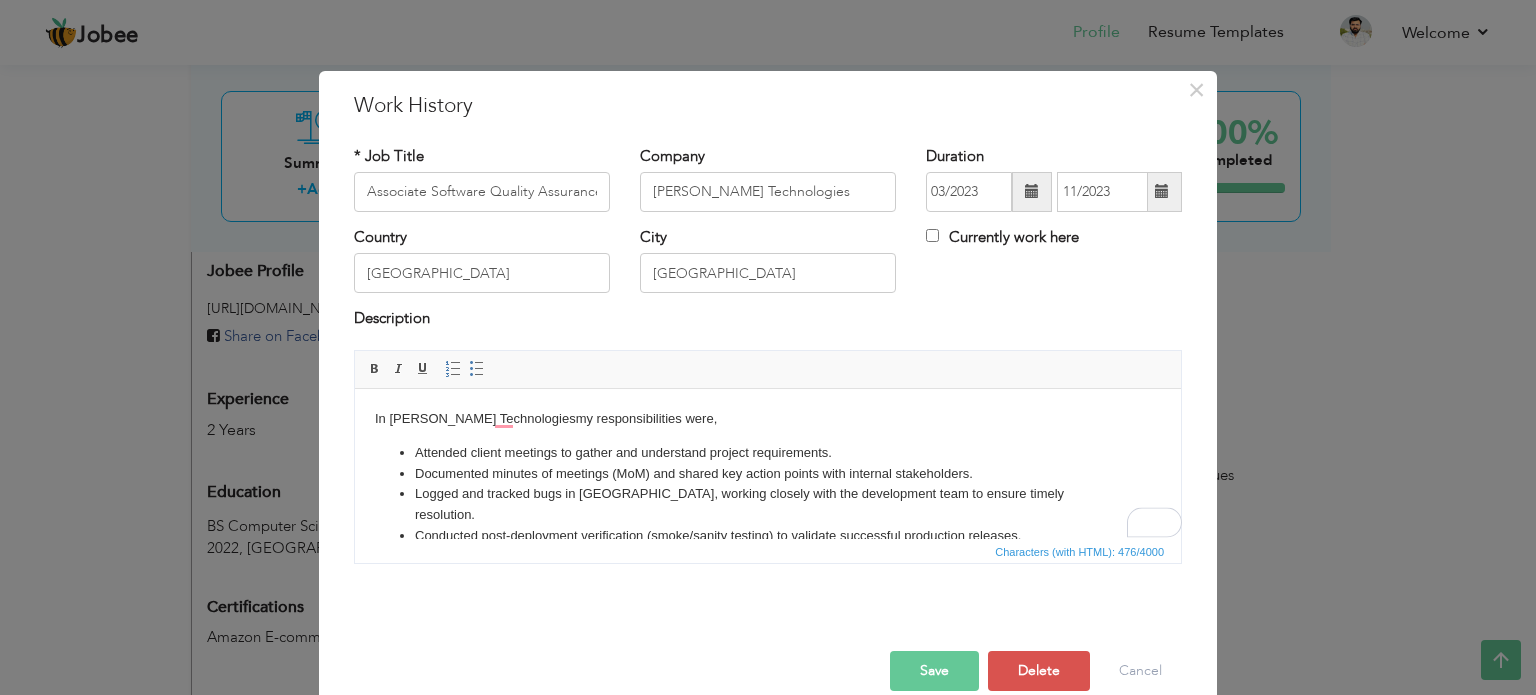 click on "Save" at bounding box center [934, 671] 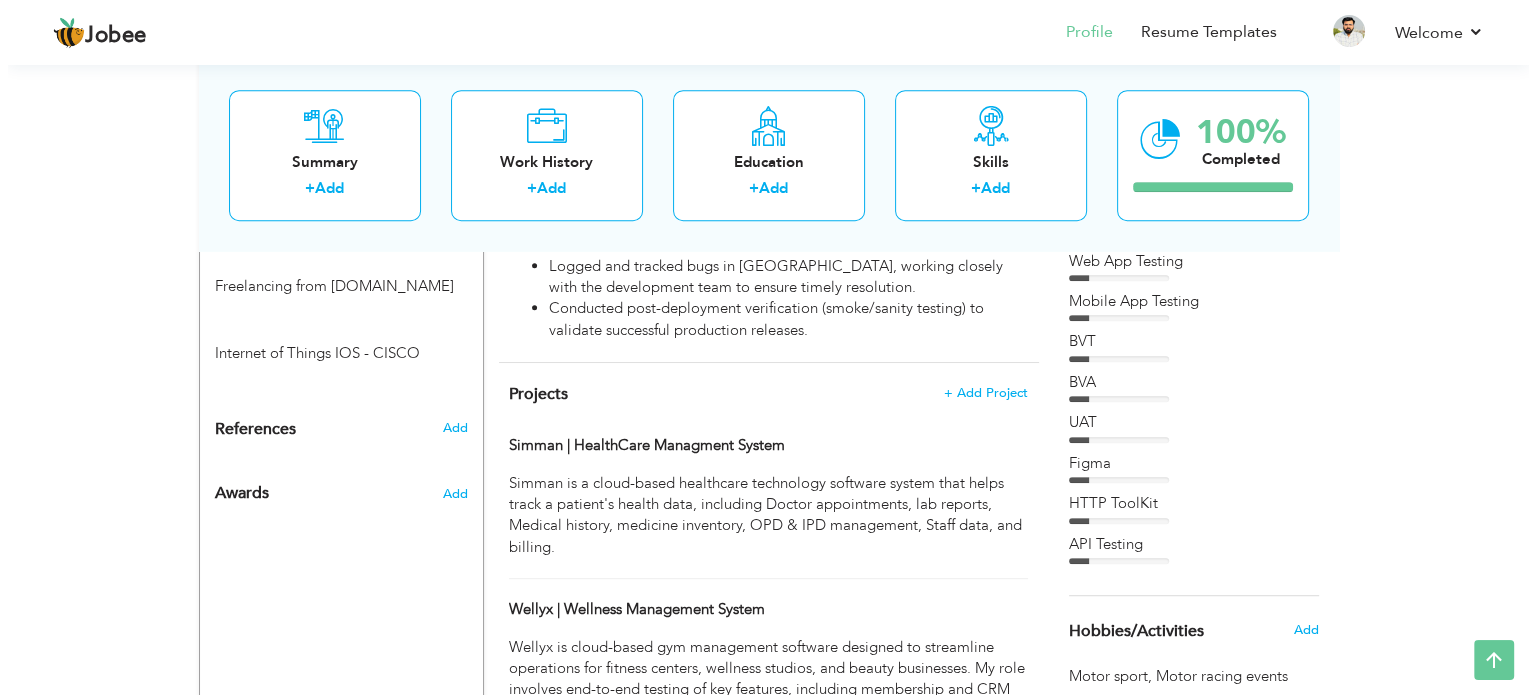 scroll, scrollTop: 1079, scrollLeft: 0, axis: vertical 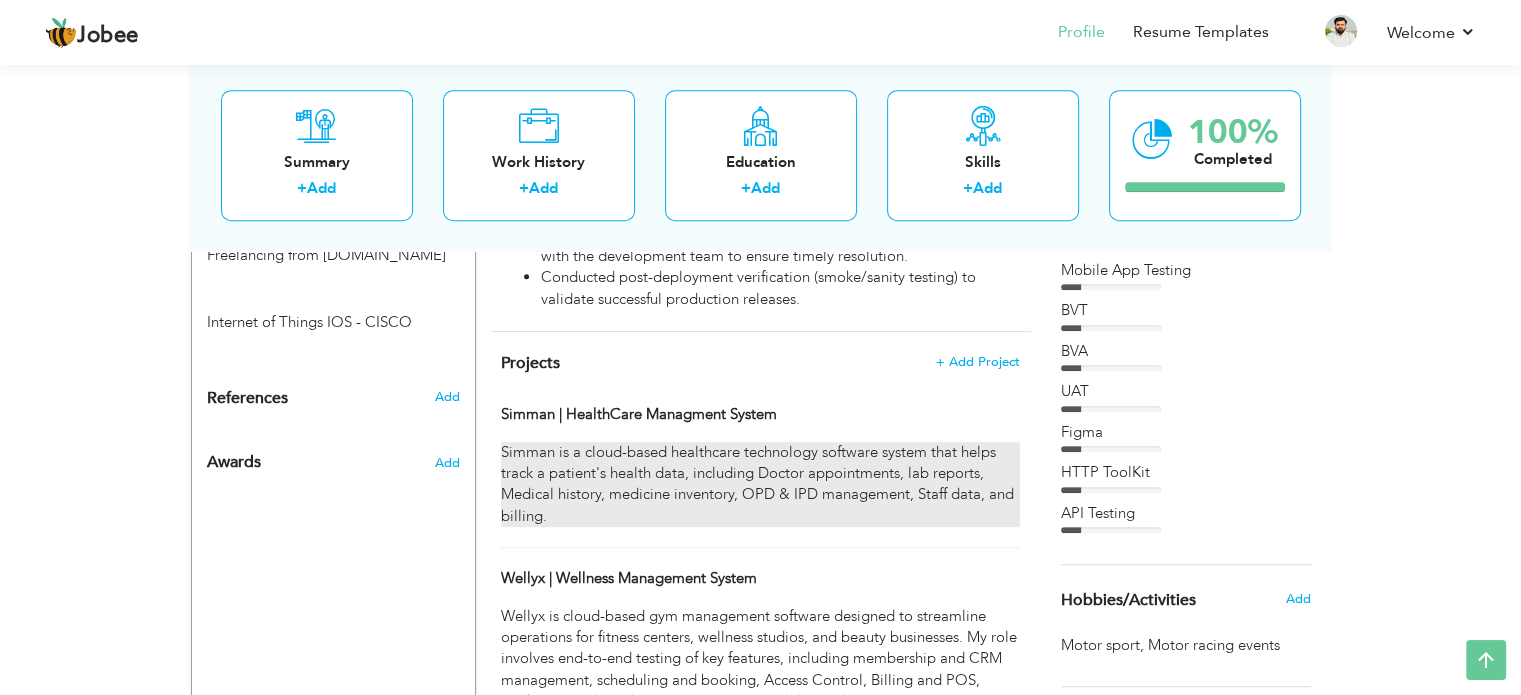 click on "Simman is a cloud-based healthcare technology software system that helps track a patient's health data, including Doctor appointments, lab reports, Medical history, medicine inventory, OPD & IPD management, Staff data, and billing." at bounding box center [760, 485] 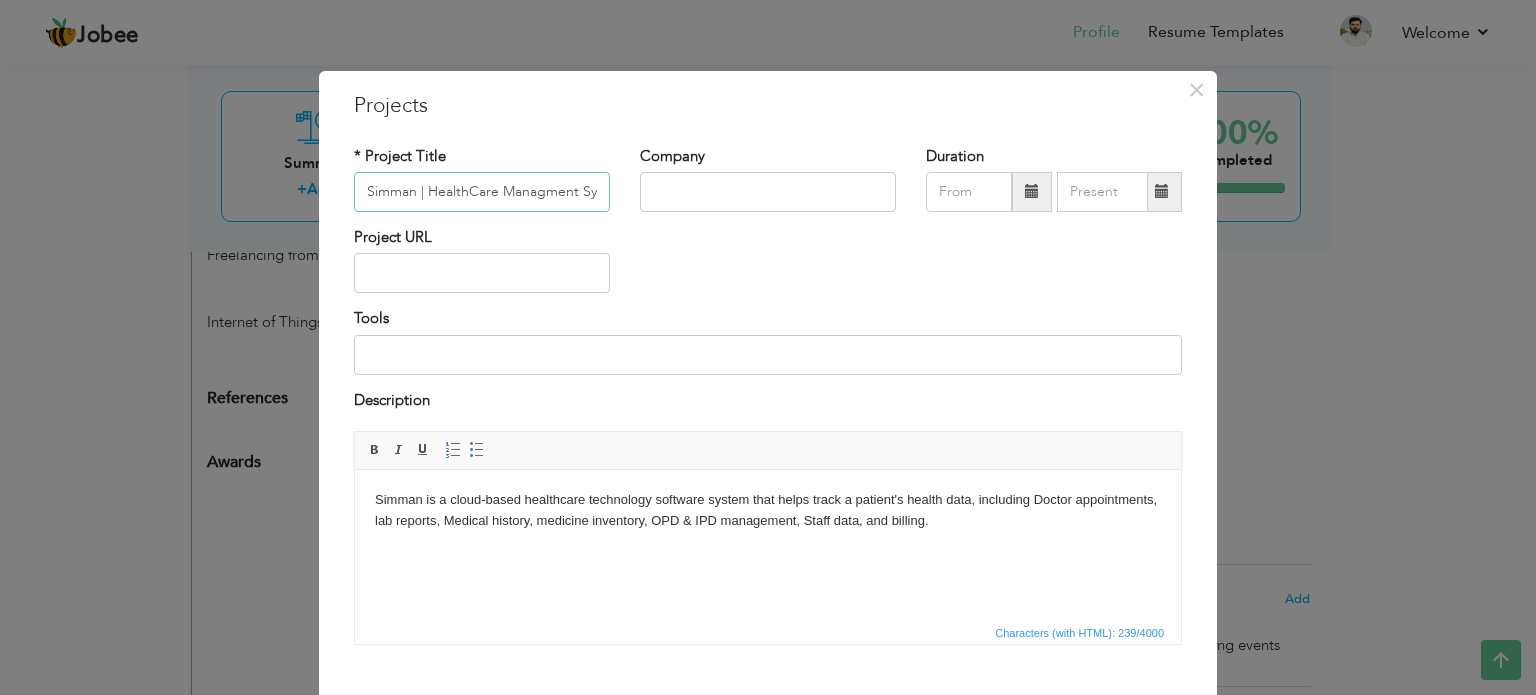scroll, scrollTop: 0, scrollLeft: 28, axis: horizontal 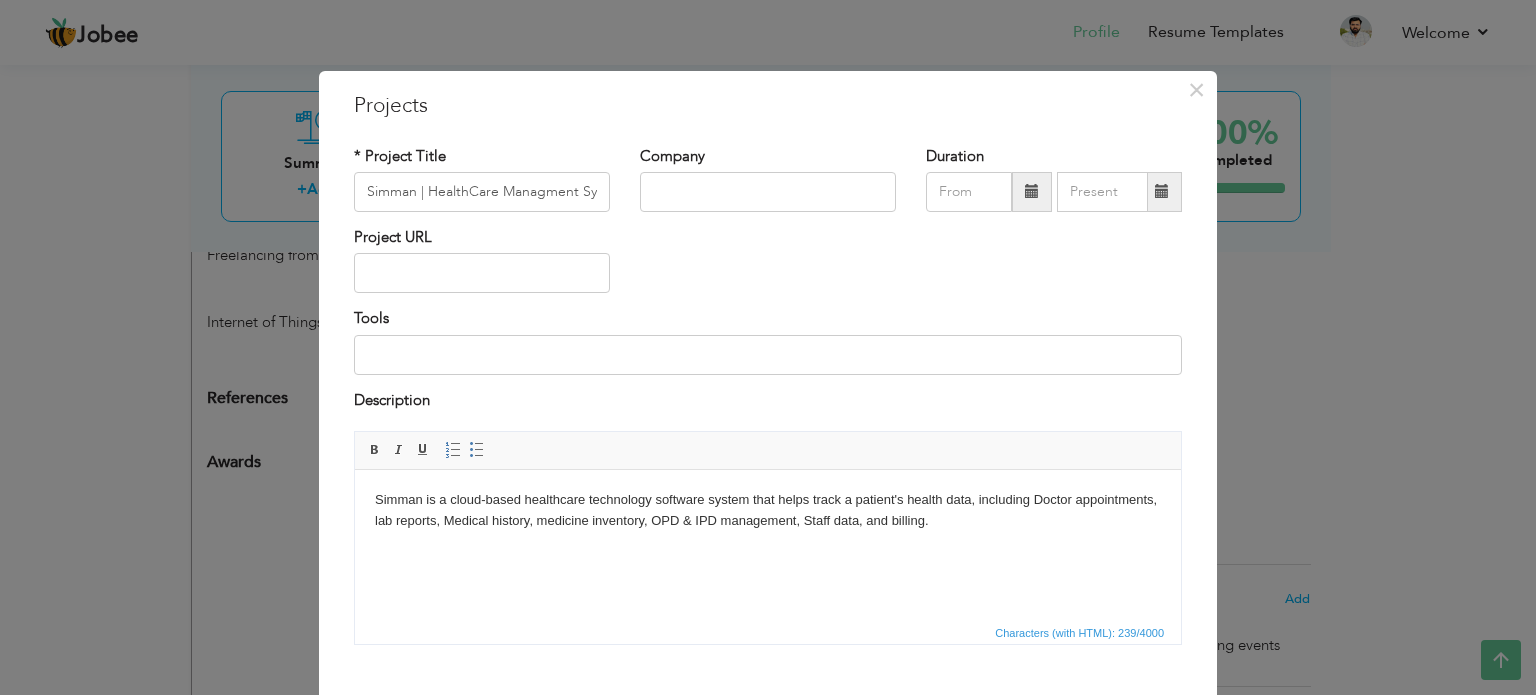 click on "Simman is a cloud-based healthcare technology software system that helps track a patient's health data, including Doctor appointments, lab reports, Medical history, medicine inventory, OPD & IPD management, Staff data, and billing." at bounding box center (768, 511) 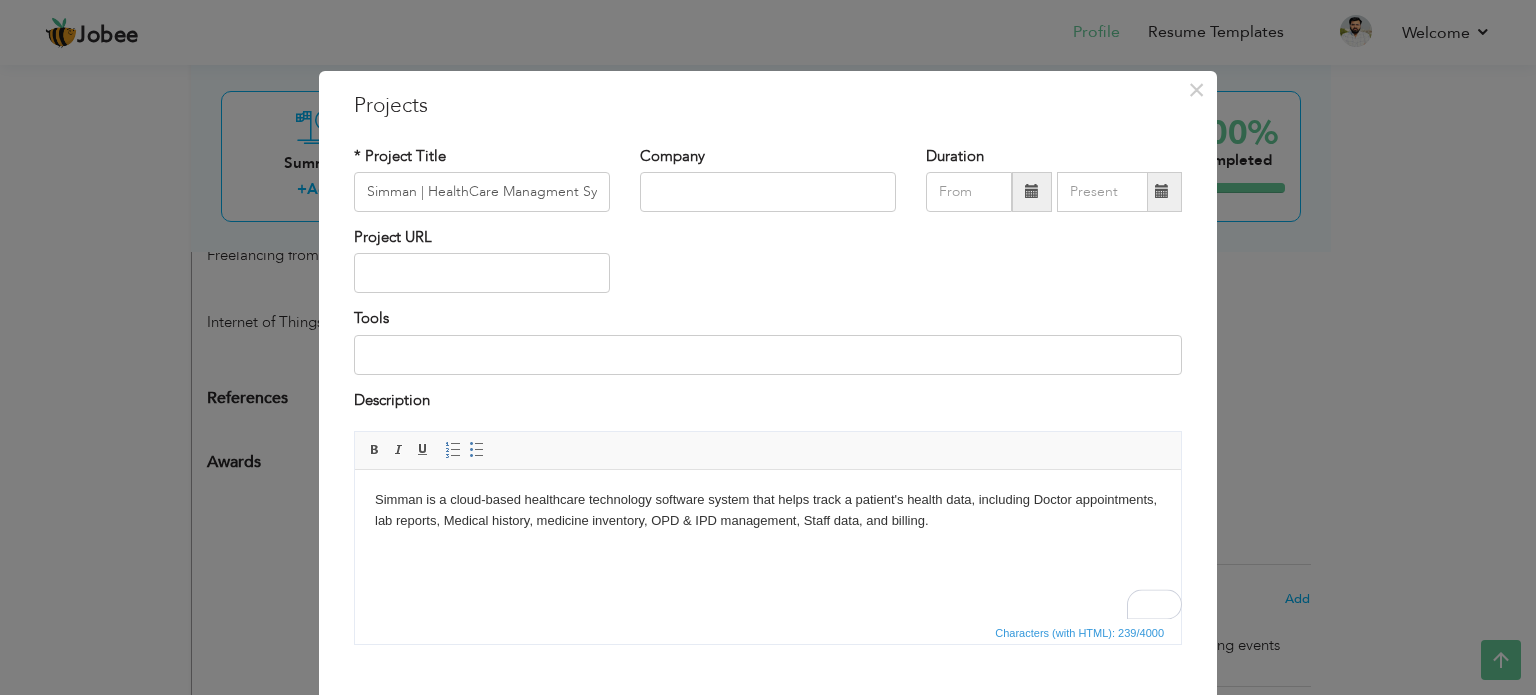 click on "Simman is a cloud-based healthcare technology software system that helps track a patient's health data, including Doctor appointments, lab reports, Medical history, medicine inventory, OPD & IPD management, Staff data, and billing." at bounding box center (768, 511) 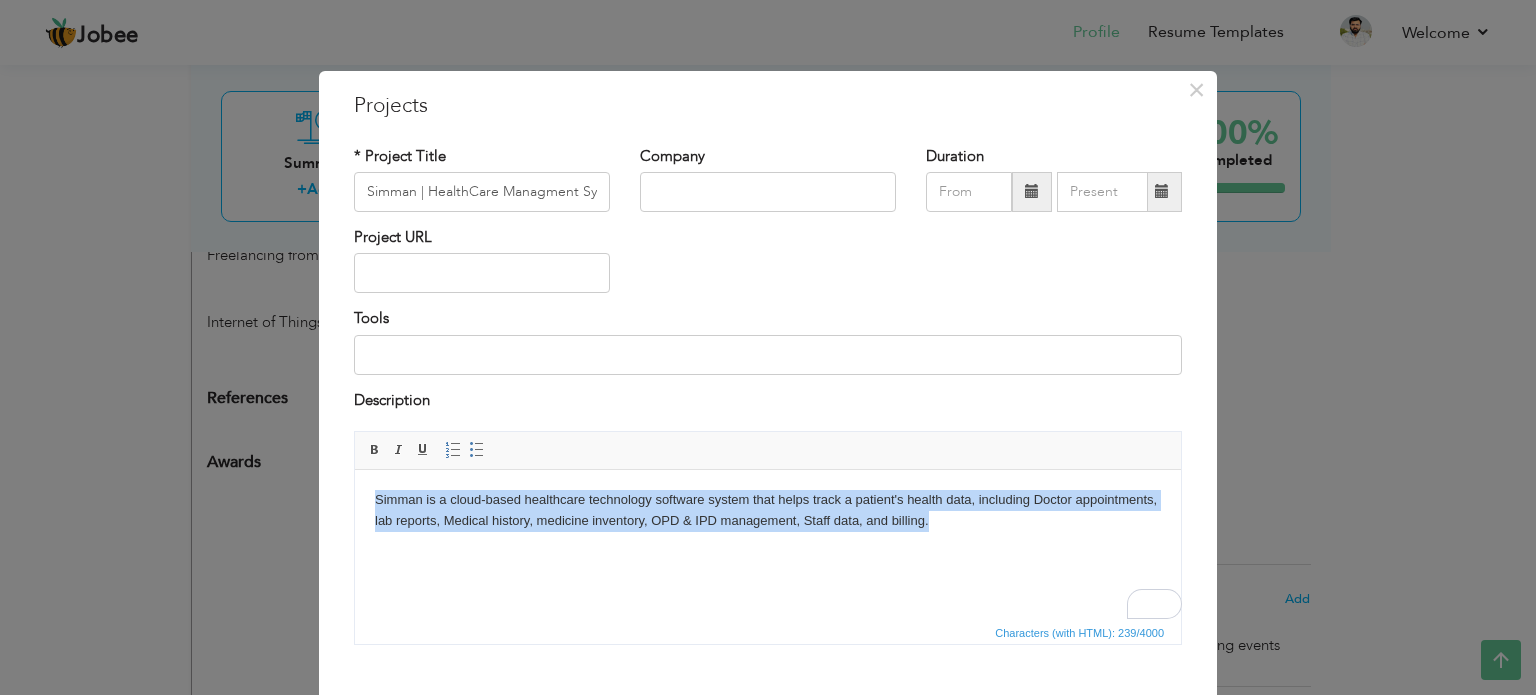 drag, startPoint x: 944, startPoint y: 522, endPoint x: 373, endPoint y: 488, distance: 572.01135 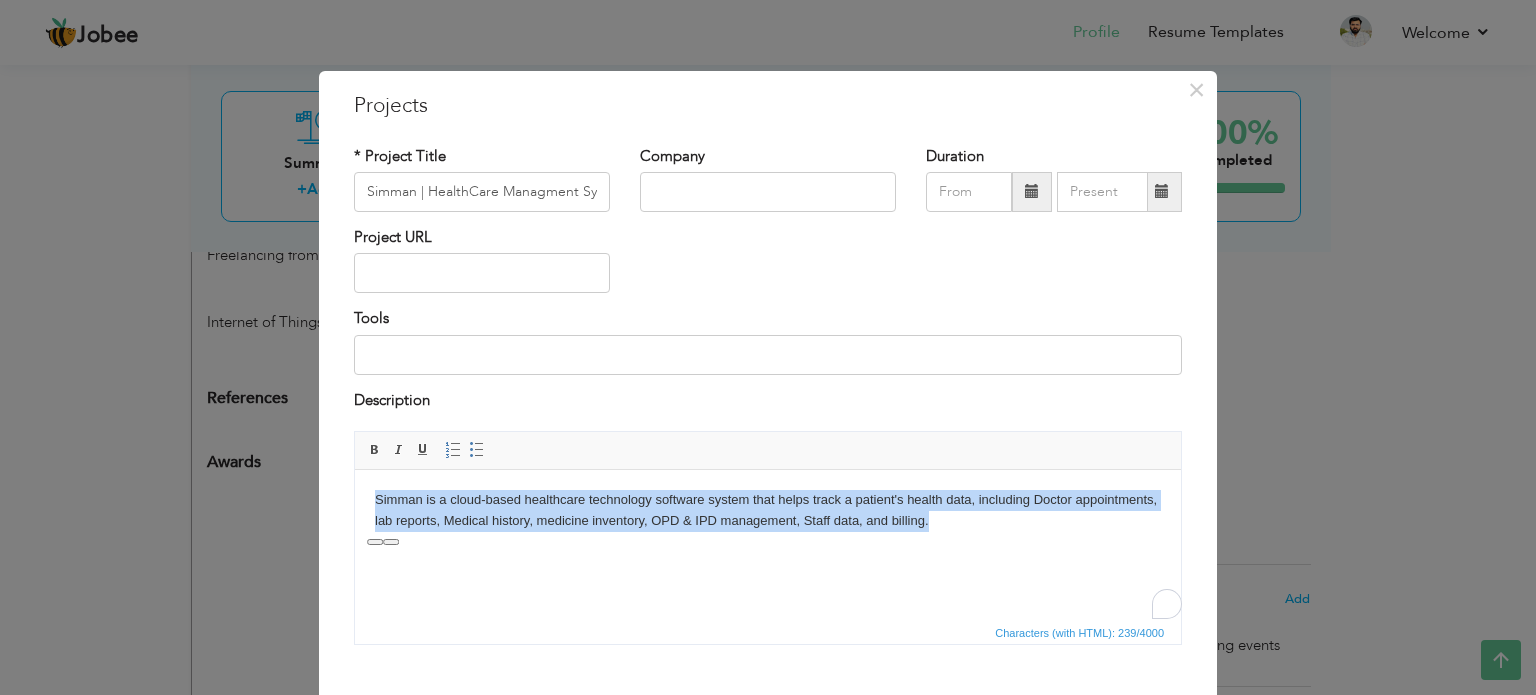 copy on "Simman is a cloud-based healthcare technology software system that helps track a patient's health data, including Doctor appointments, lab reports, Medical history, medicine inventory, OPD & IPD management, Staff data, and billing." 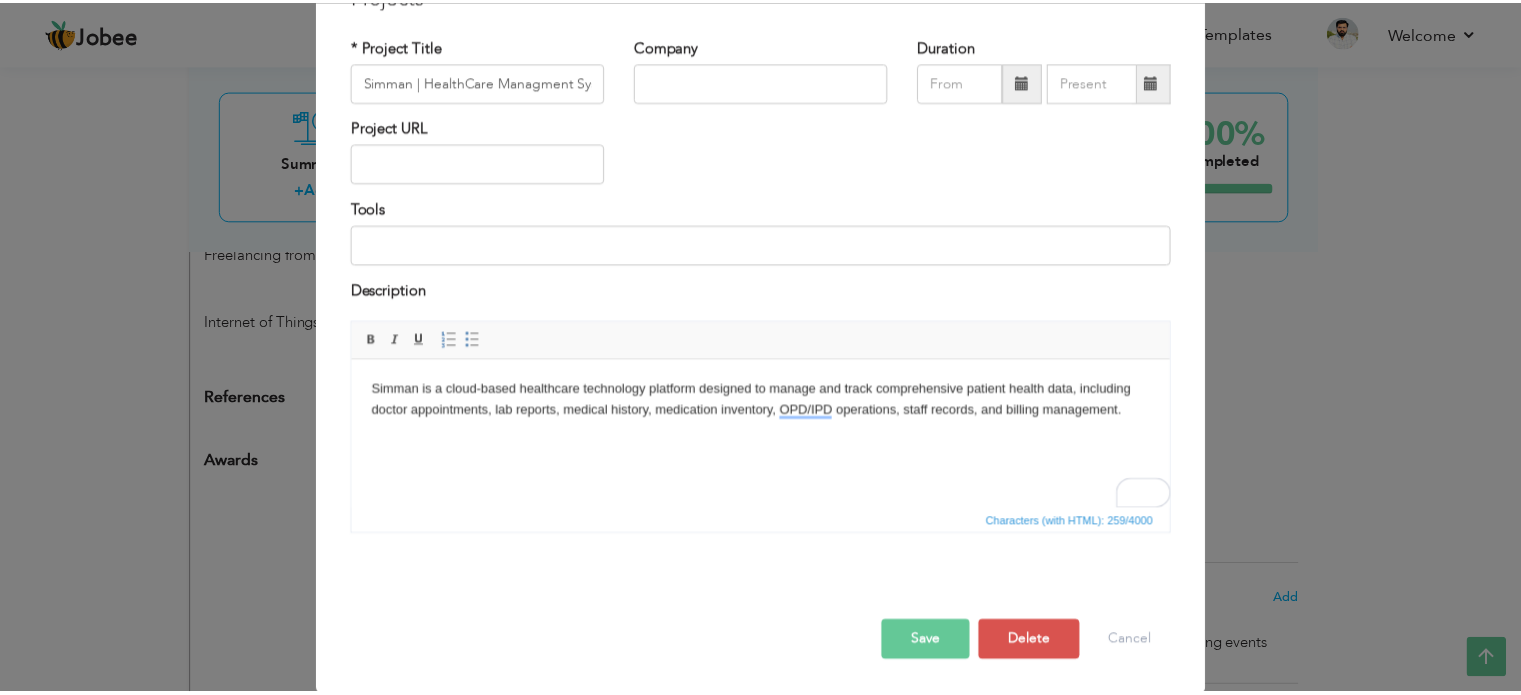 scroll, scrollTop: 111, scrollLeft: 0, axis: vertical 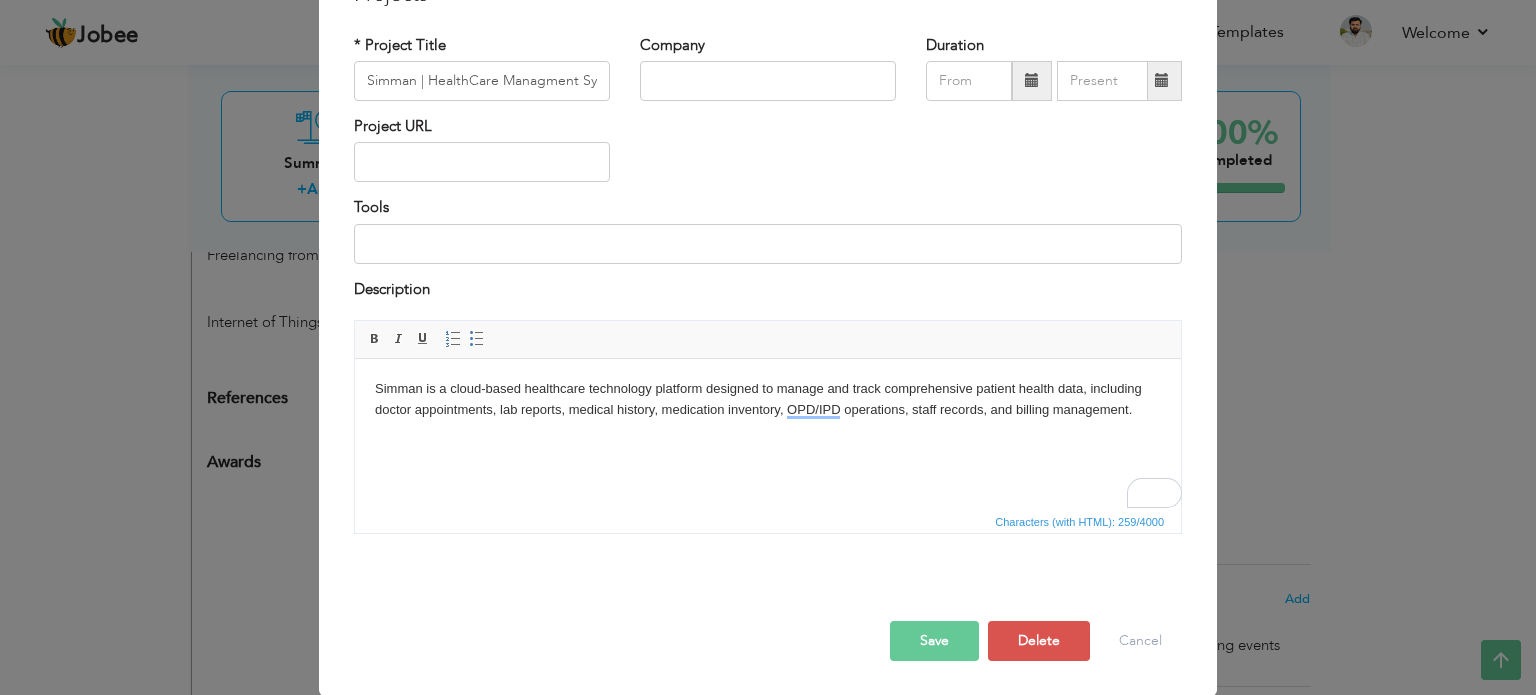 click on "Save" at bounding box center [934, 641] 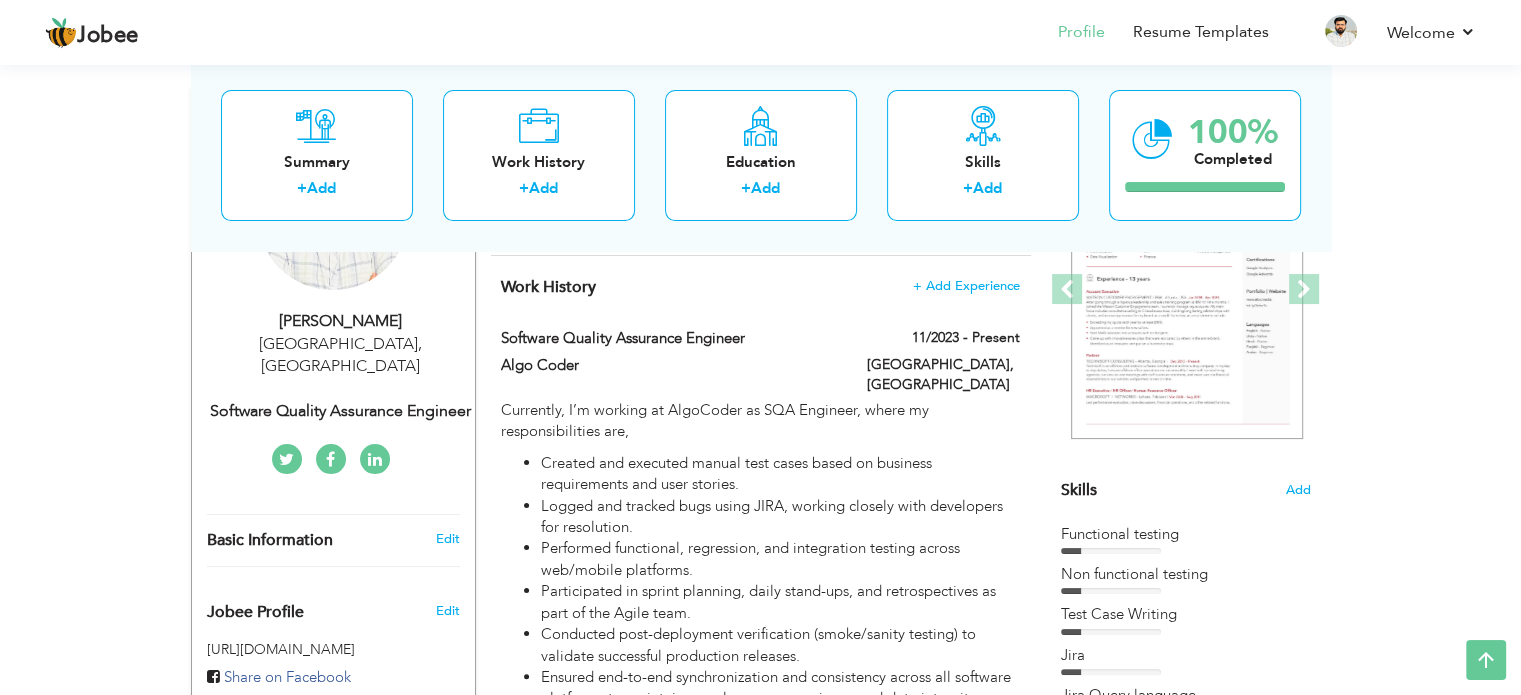 scroll, scrollTop: 0, scrollLeft: 0, axis: both 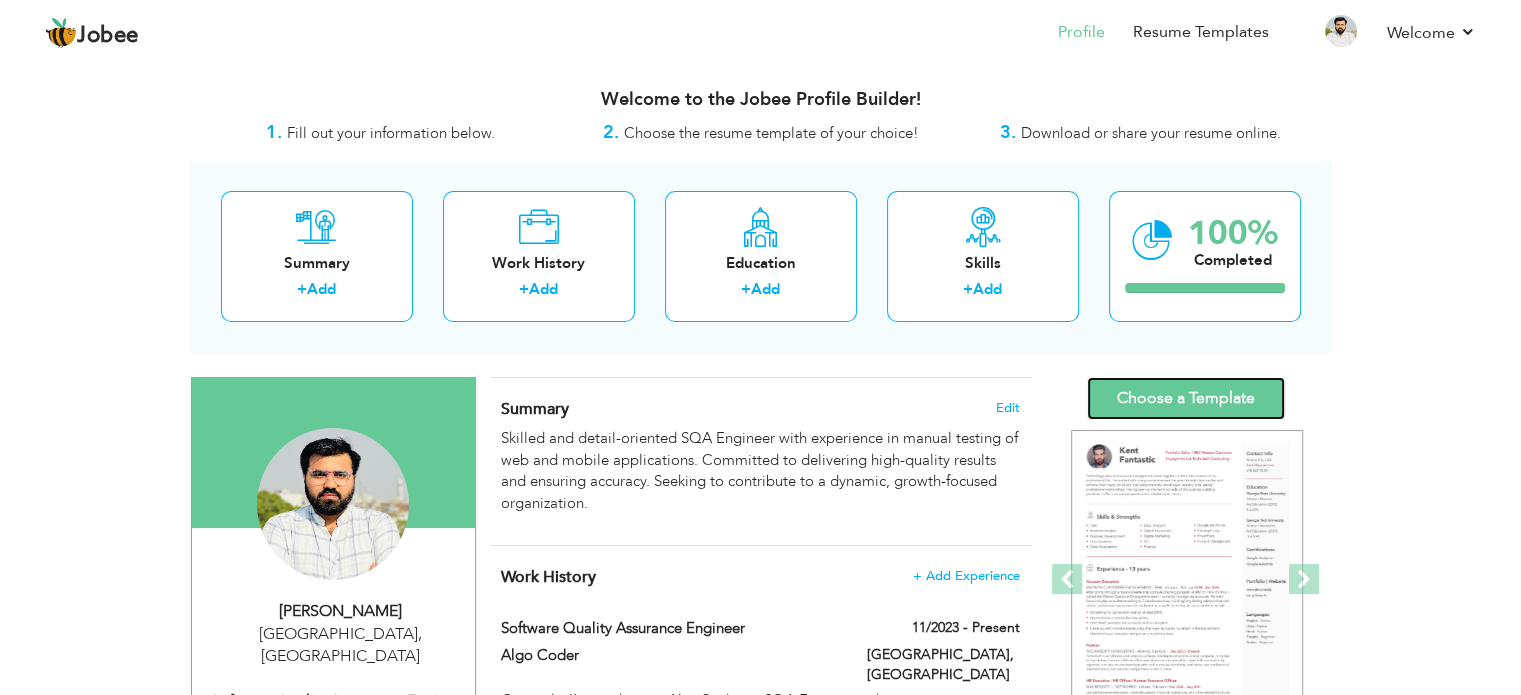 click on "Choose a Template" at bounding box center [1186, 398] 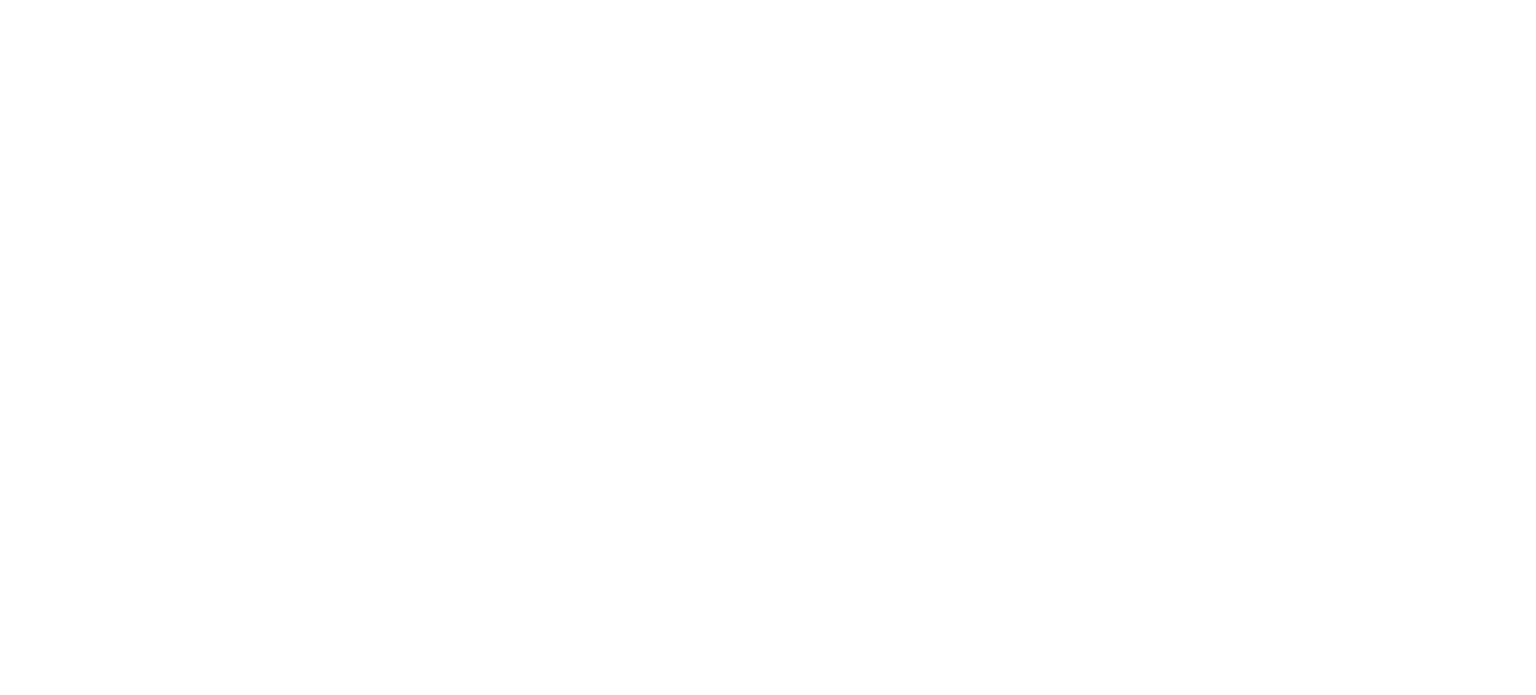 scroll, scrollTop: 0, scrollLeft: 0, axis: both 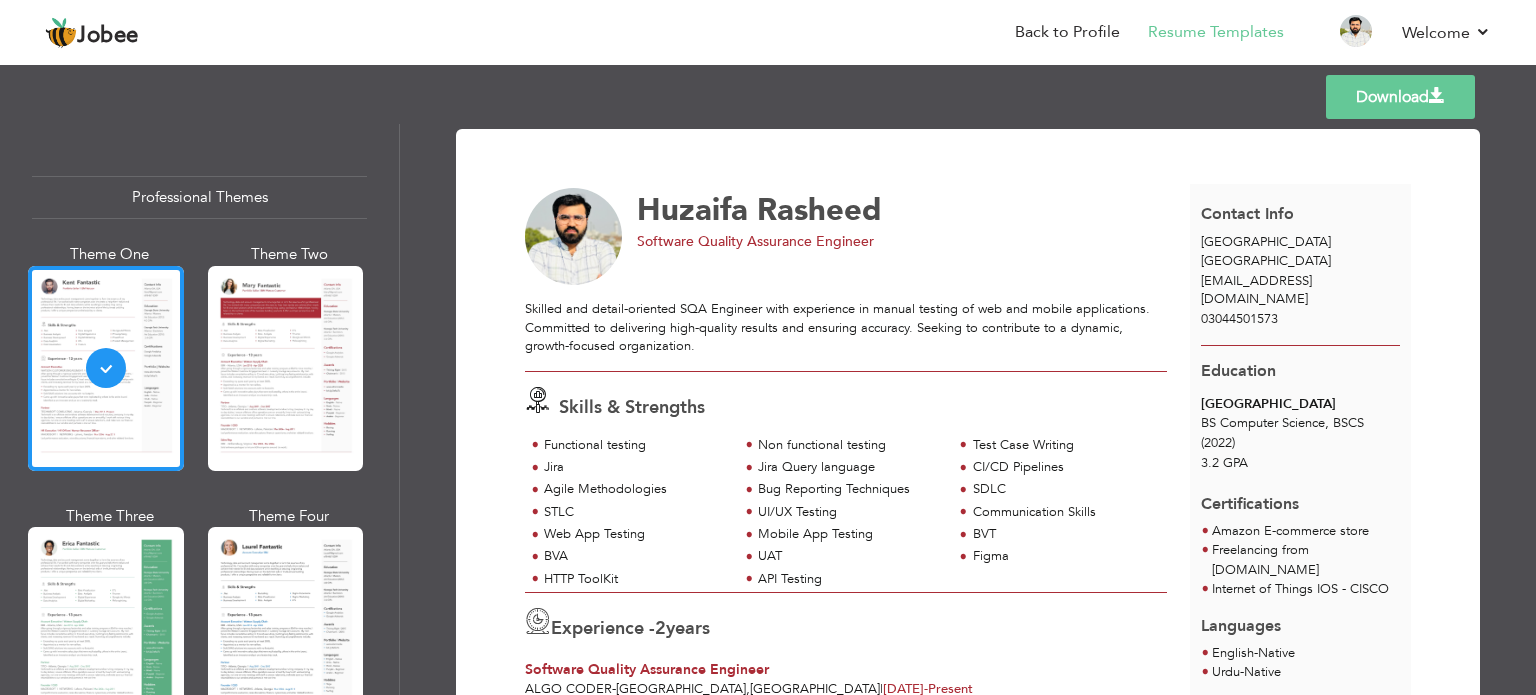 click on "Download" at bounding box center [1400, 97] 